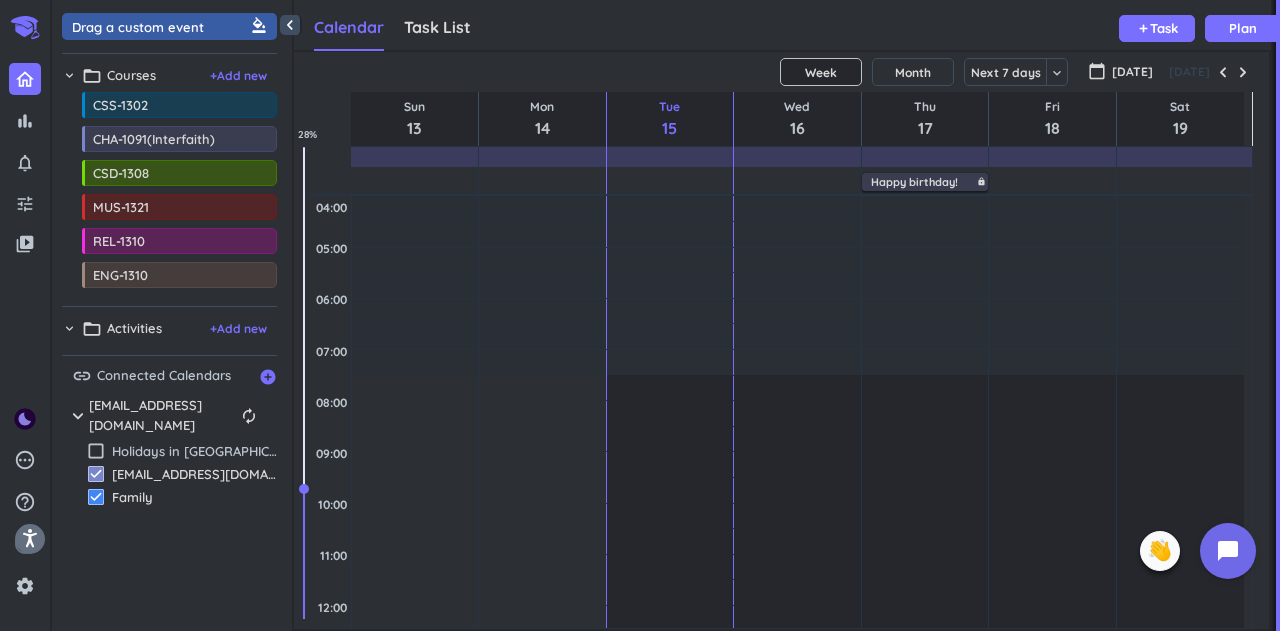 scroll, scrollTop: 0, scrollLeft: 0, axis: both 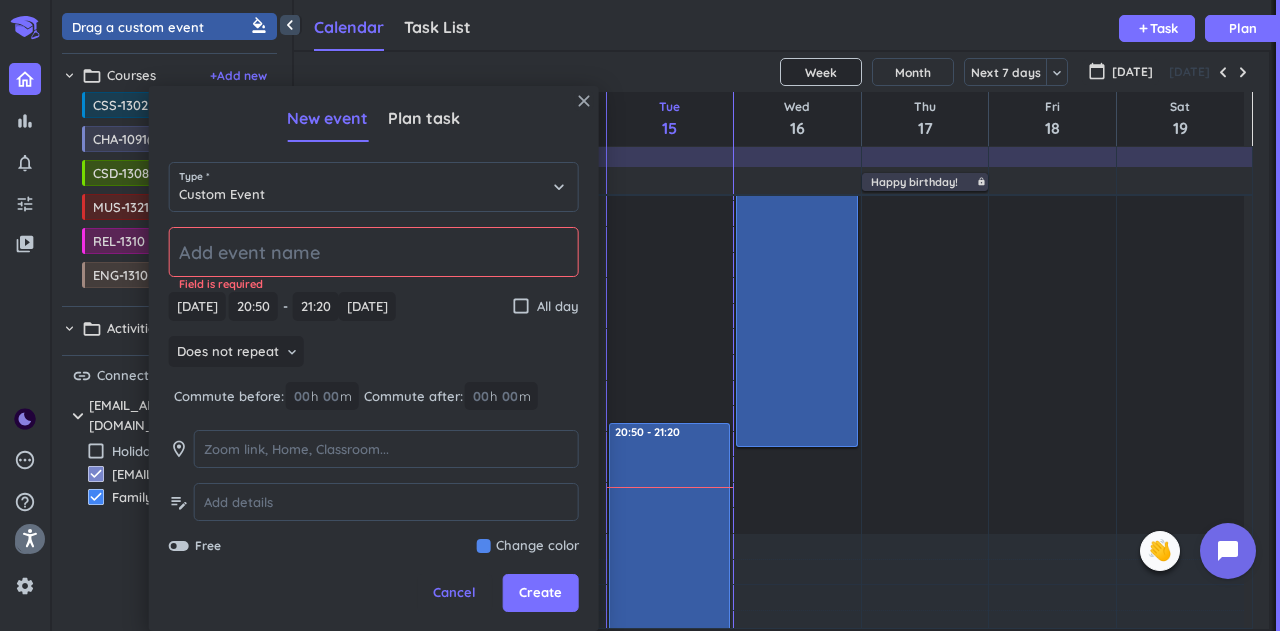 click on "close" at bounding box center (584, 101) 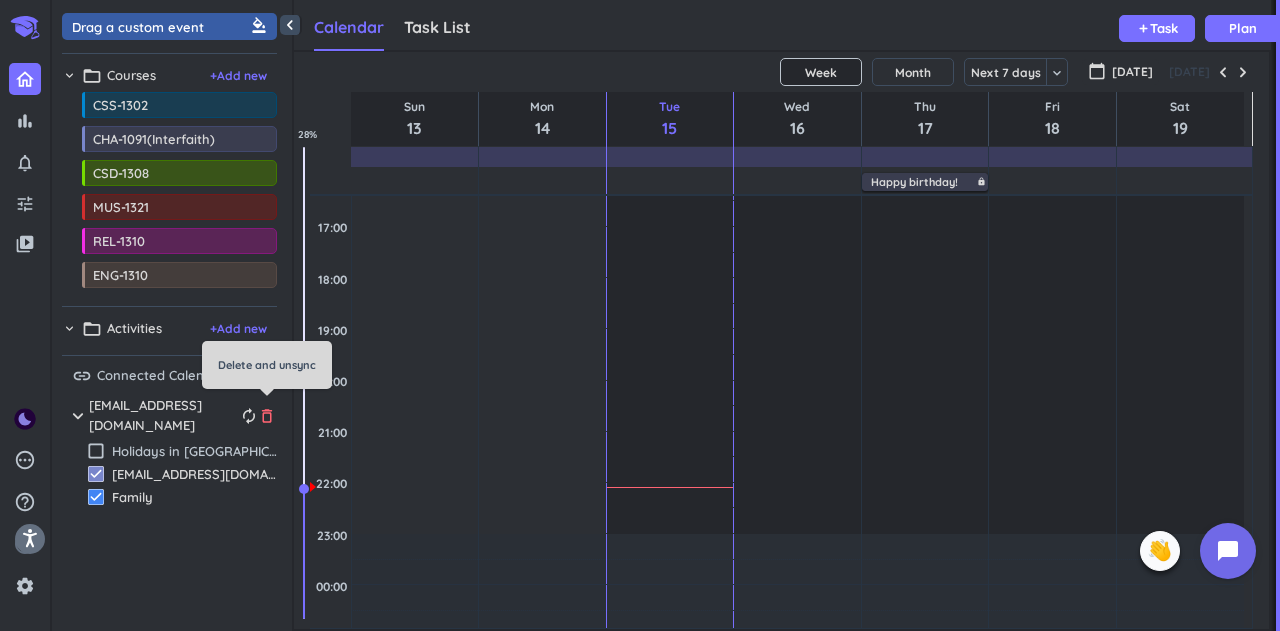 click on "delete_outline" at bounding box center [267, 416] 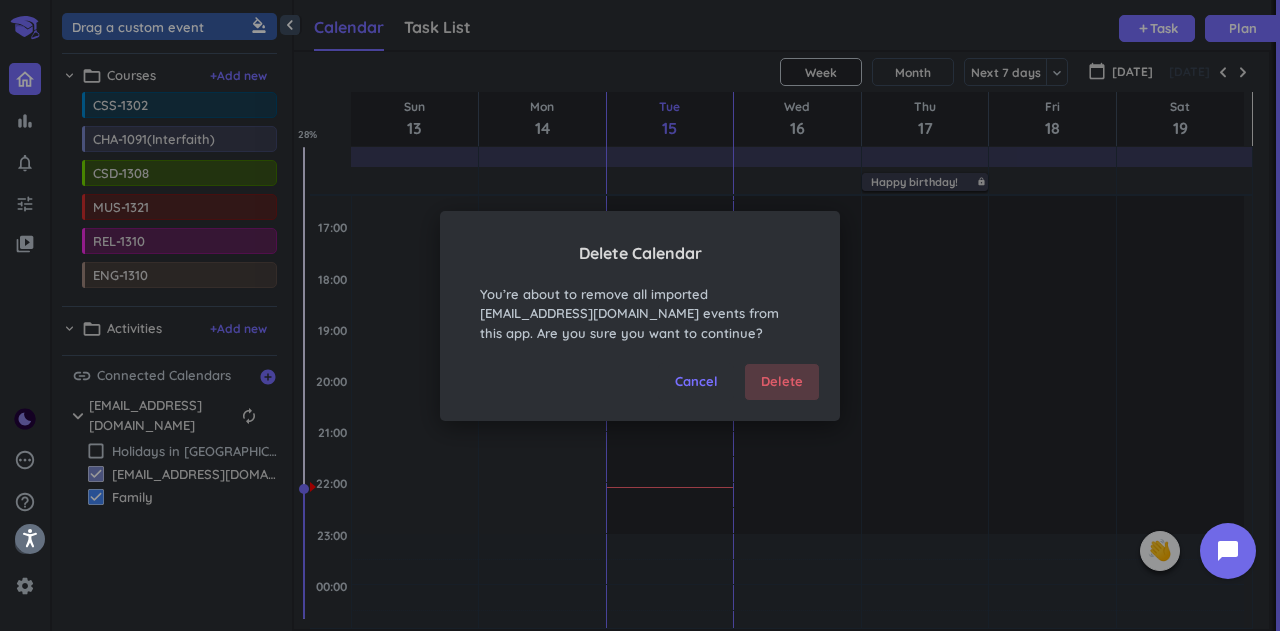 click on "Delete" at bounding box center (782, 382) 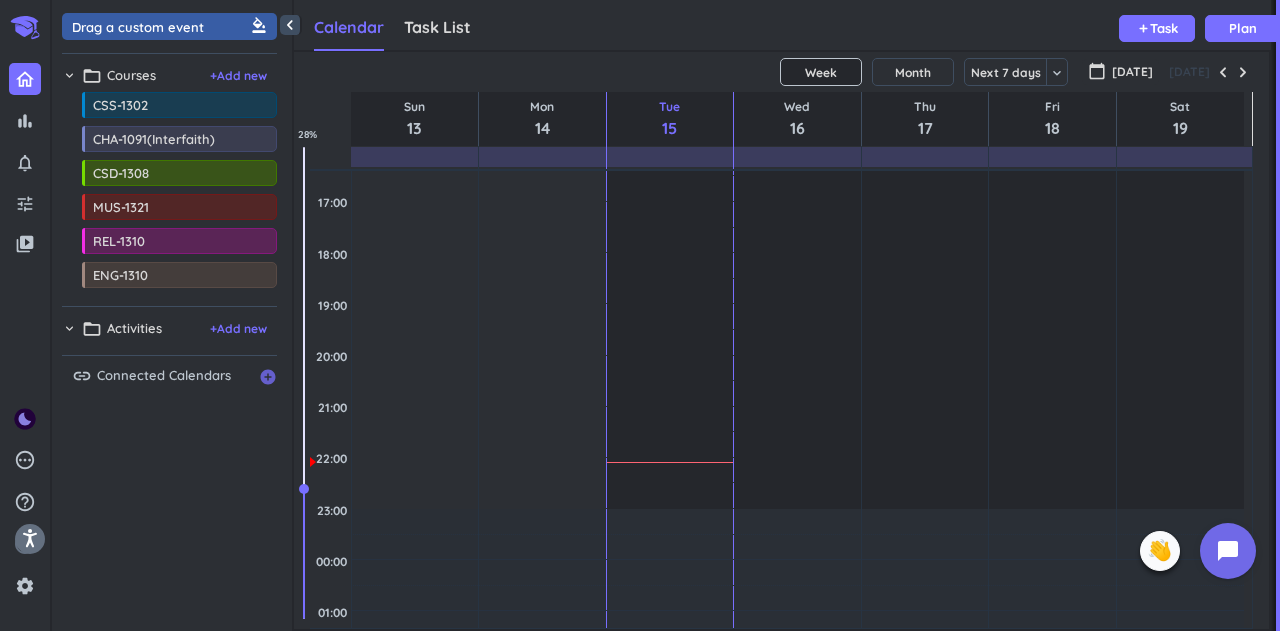 click on "add_circle" at bounding box center (268, 377) 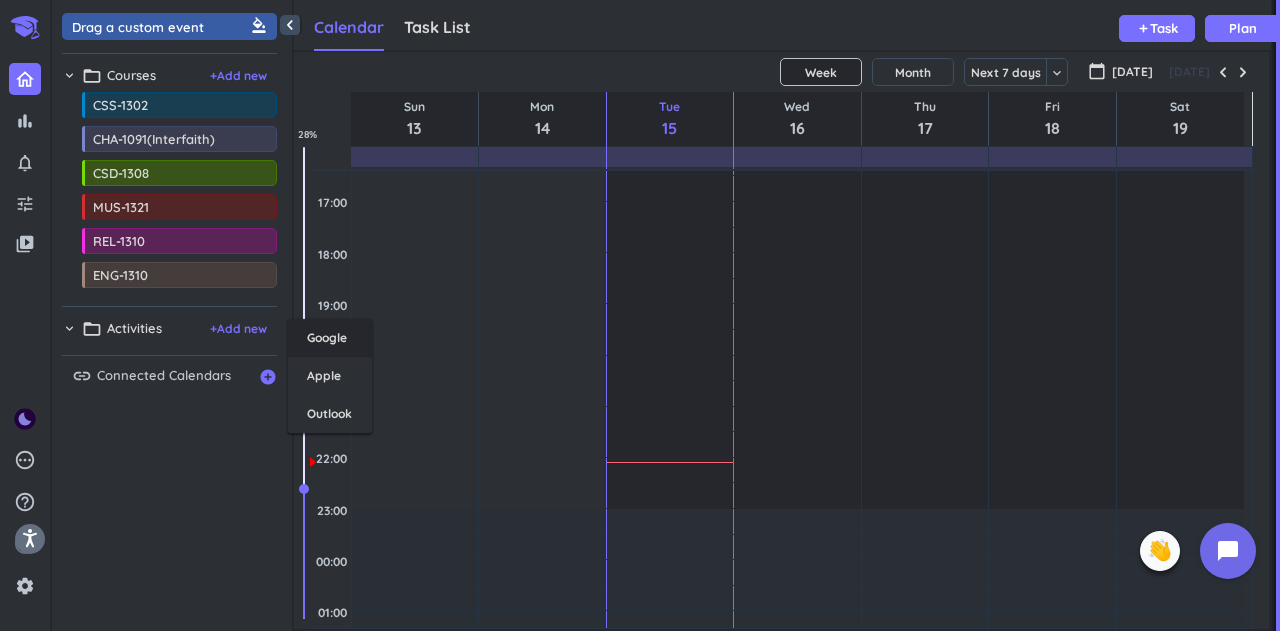 click on "Google" at bounding box center (327, 338) 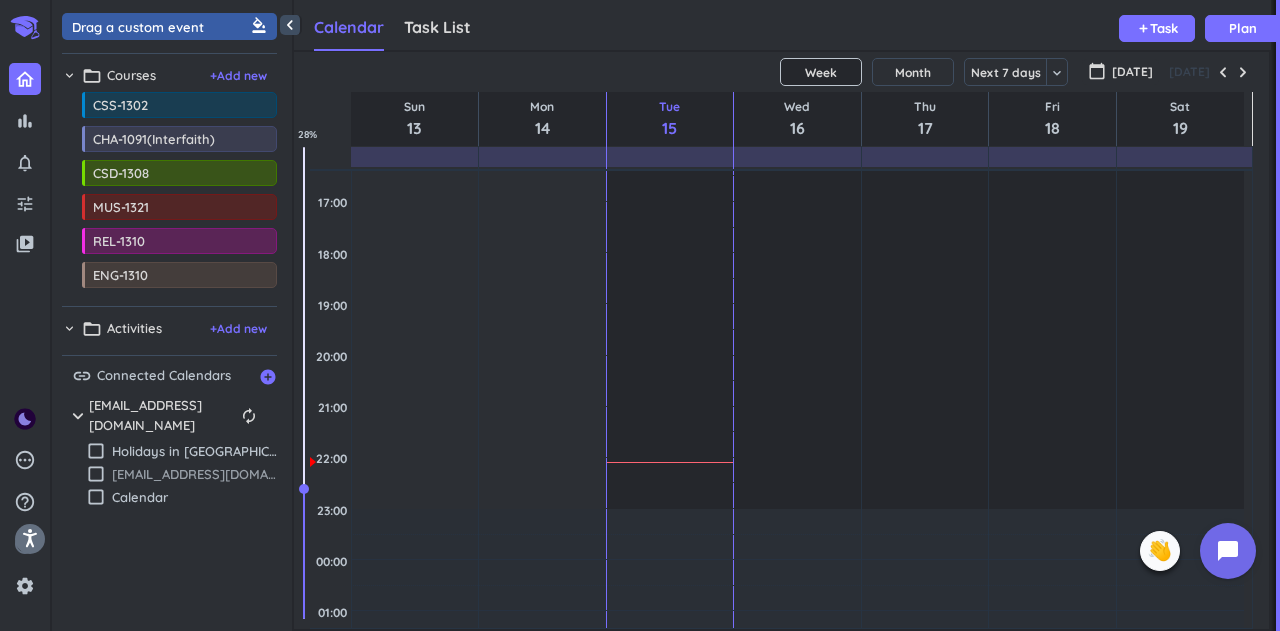 click on "check_box_outline_blank" at bounding box center [96, 474] 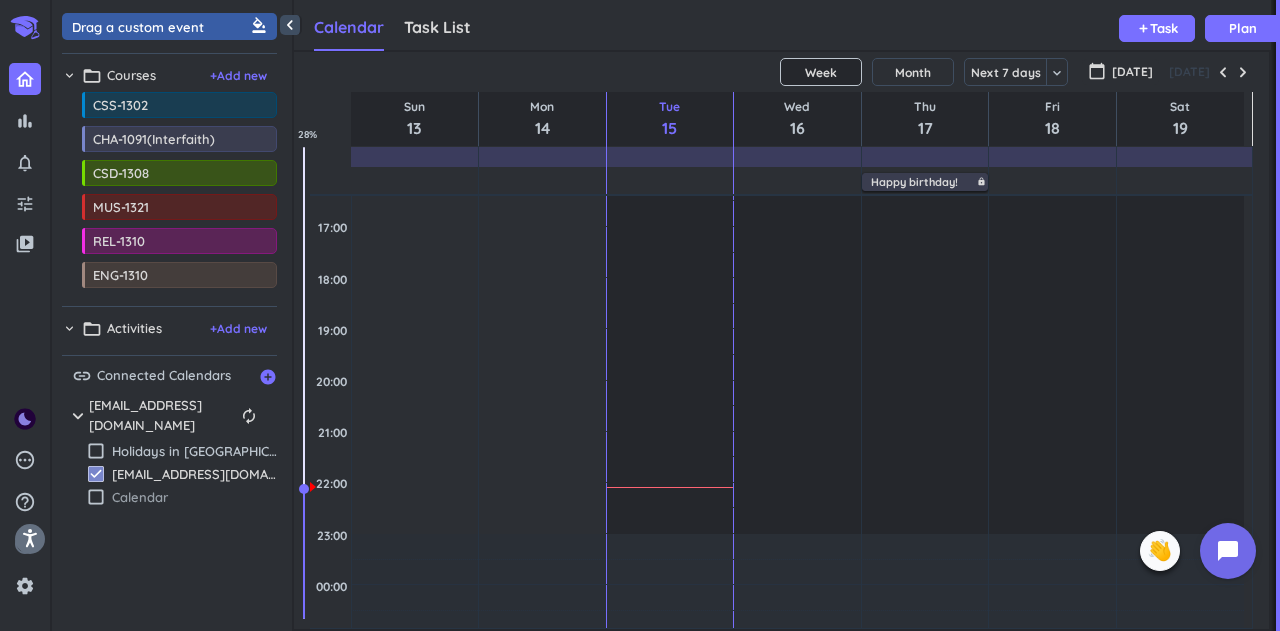click on "check_box_outline_blank" at bounding box center (96, 497) 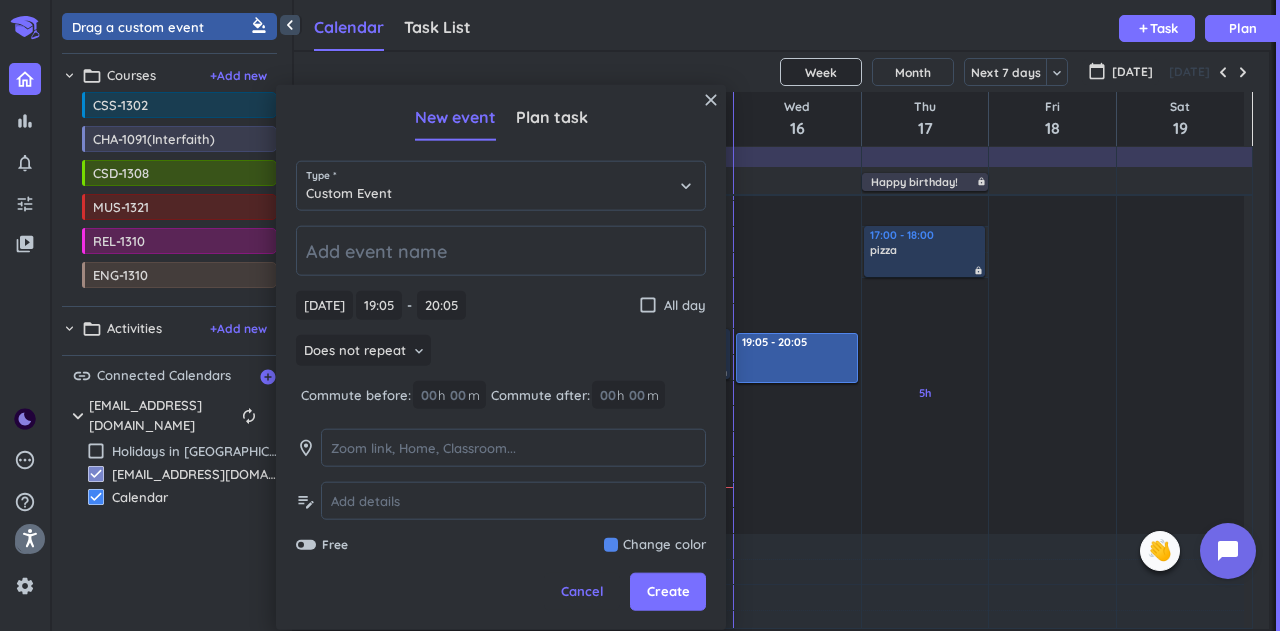 click on "19:05 - 20:05" at bounding box center (796, 358) 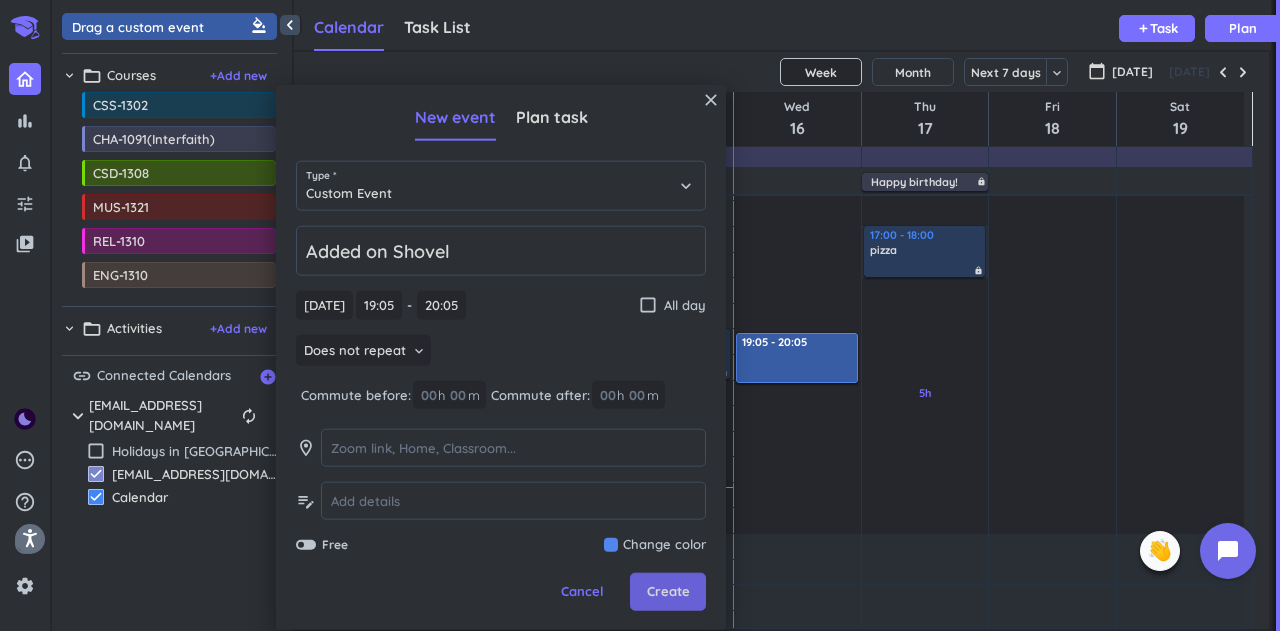 type on "Added on Shovel" 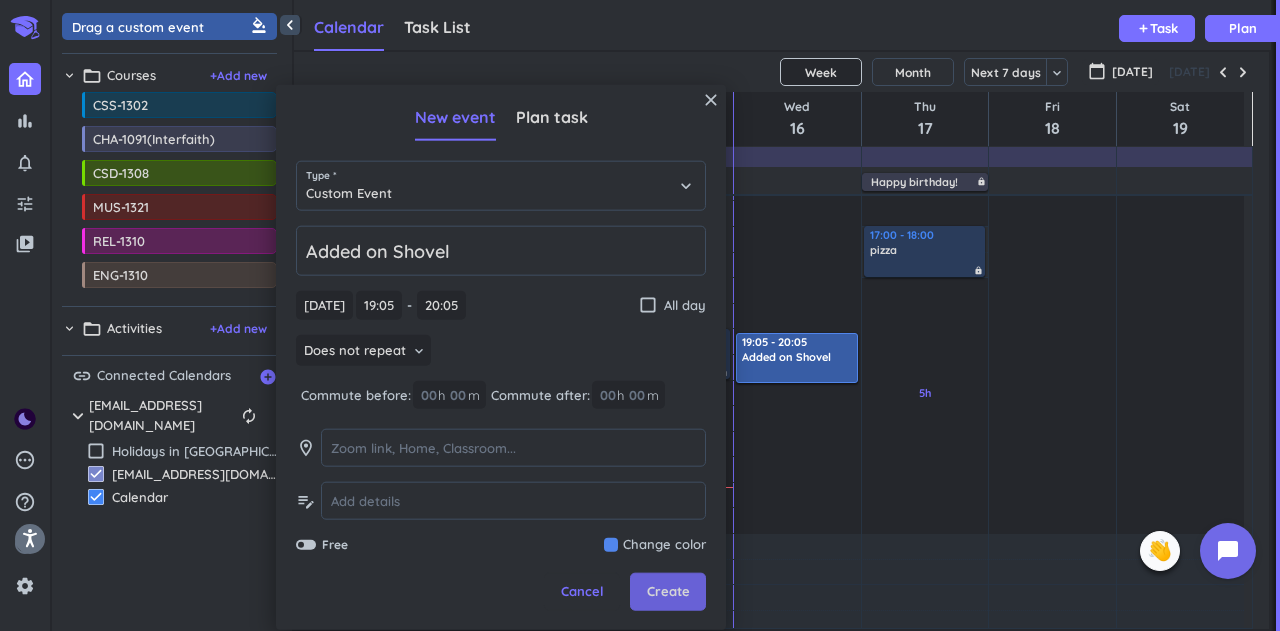 click on "Create" at bounding box center [668, 592] 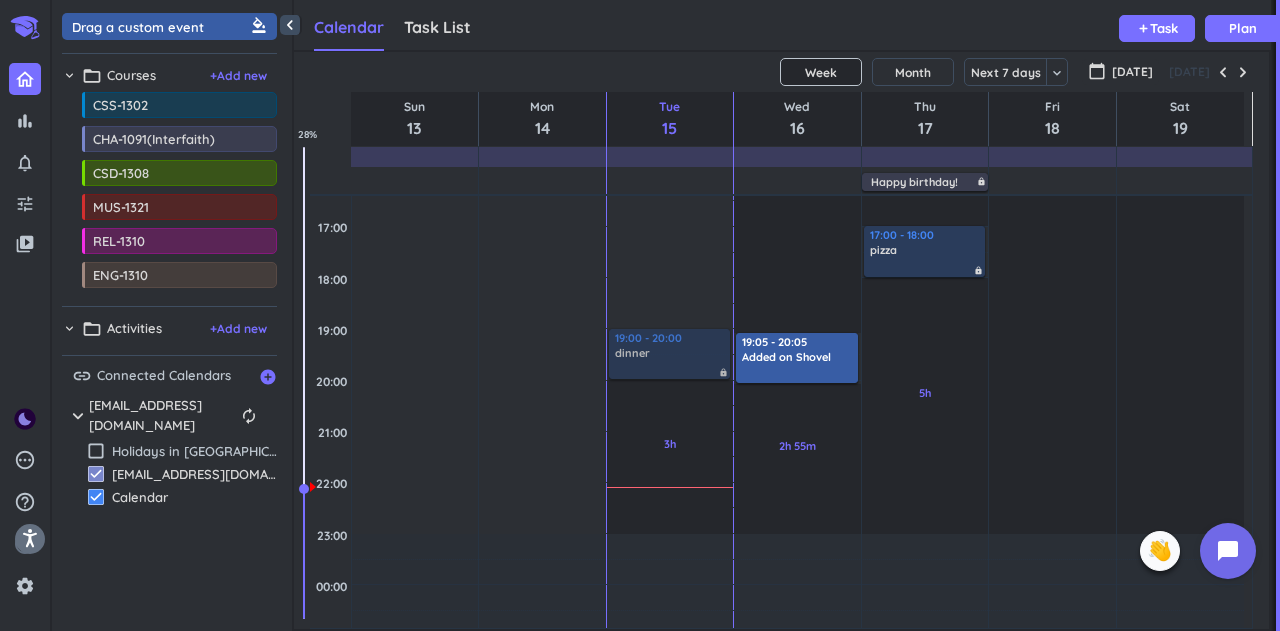 click on "Drag a custom event format_color_fill chevron_right folder_open Courses   +  Add new drag_indicator CSS-1302 more_horiz drag_indicator CHA-1091(Interfaith) more_horiz drag_indicator CSD-1308 more_horiz drag_indicator MUS-1321 more_horiz drag_indicator REL-1310 more_horiz drag_indicator ENG-1310 more_horiz chevron_right folder_open Activities   +  Add new link Connected Calendars add_circle chevron_right simranroy07@gmail.com autorenew delete_outline check_box_outline_blank Holidays in United States check_box simranroy07@gmail.com check_box Calendar" at bounding box center [172, 320] 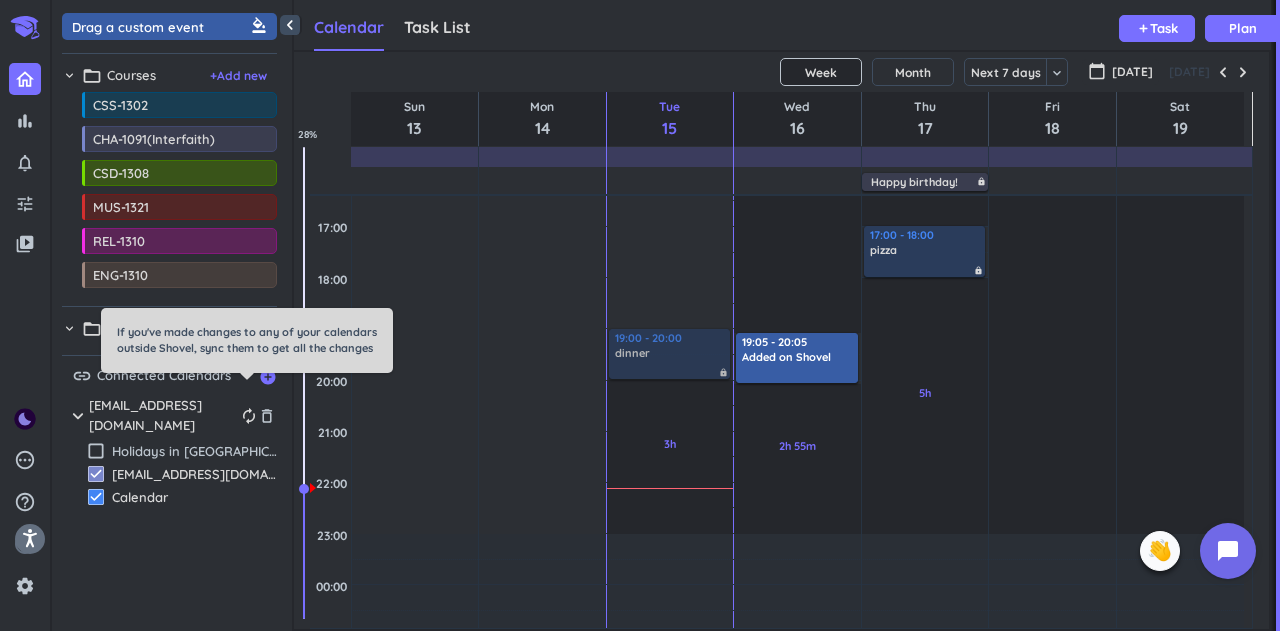 click on "autorenew" at bounding box center (249, 416) 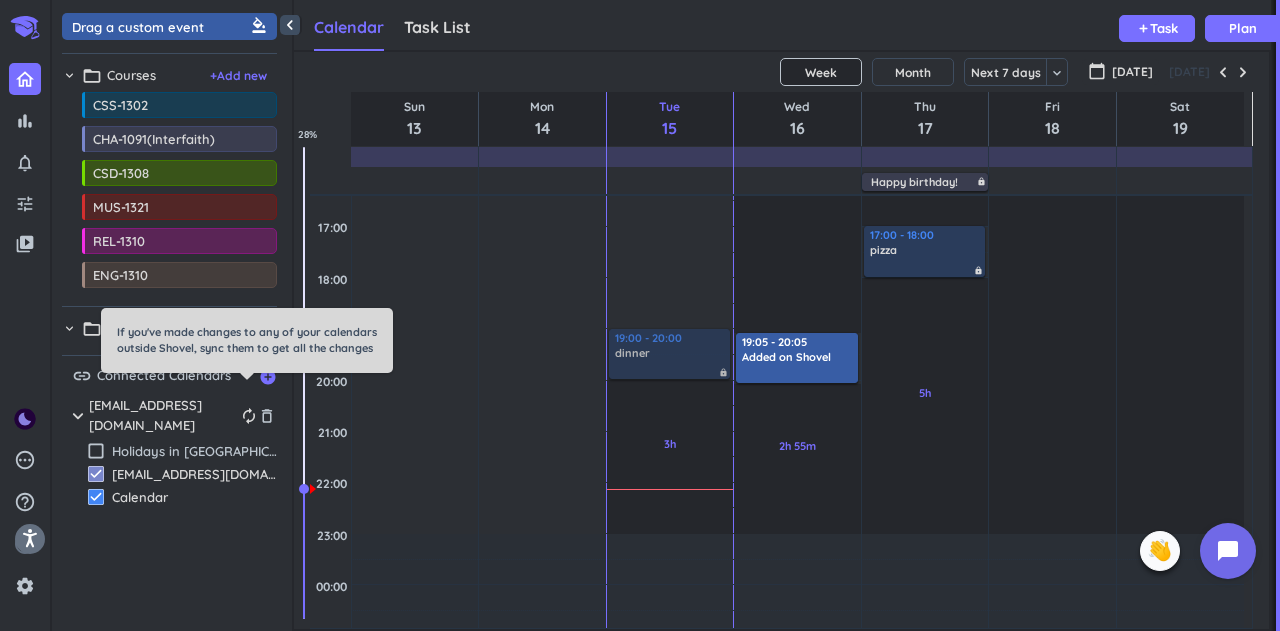 click on "autorenew" at bounding box center [249, 416] 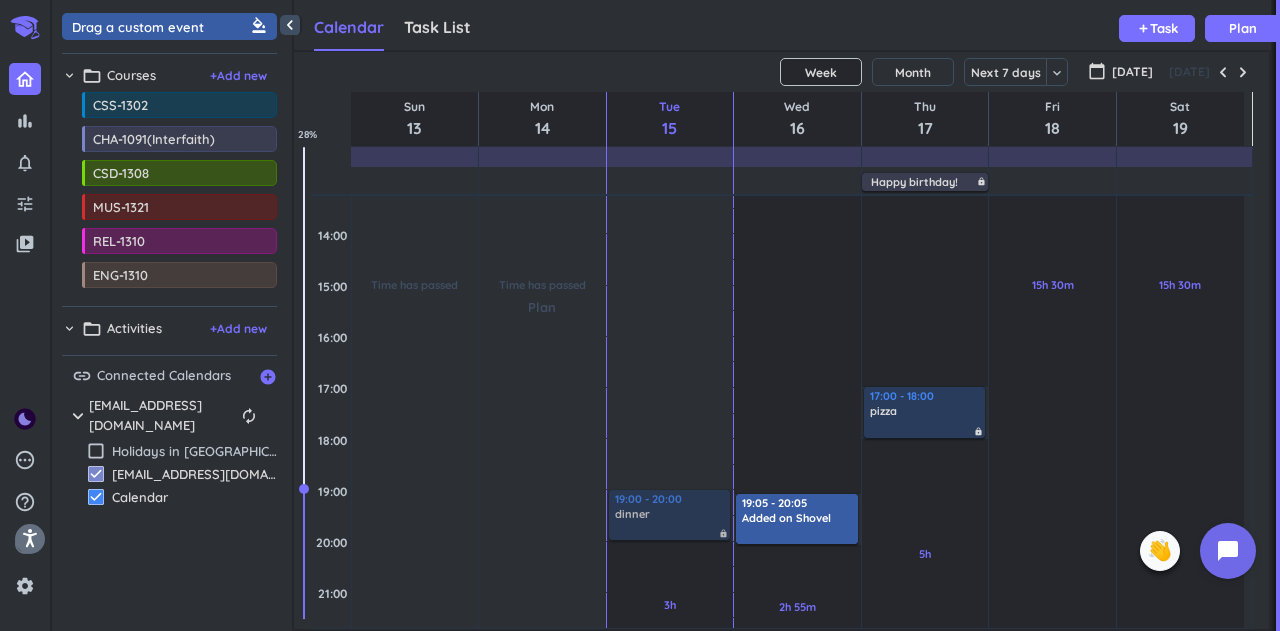 scroll, scrollTop: 473, scrollLeft: 0, axis: vertical 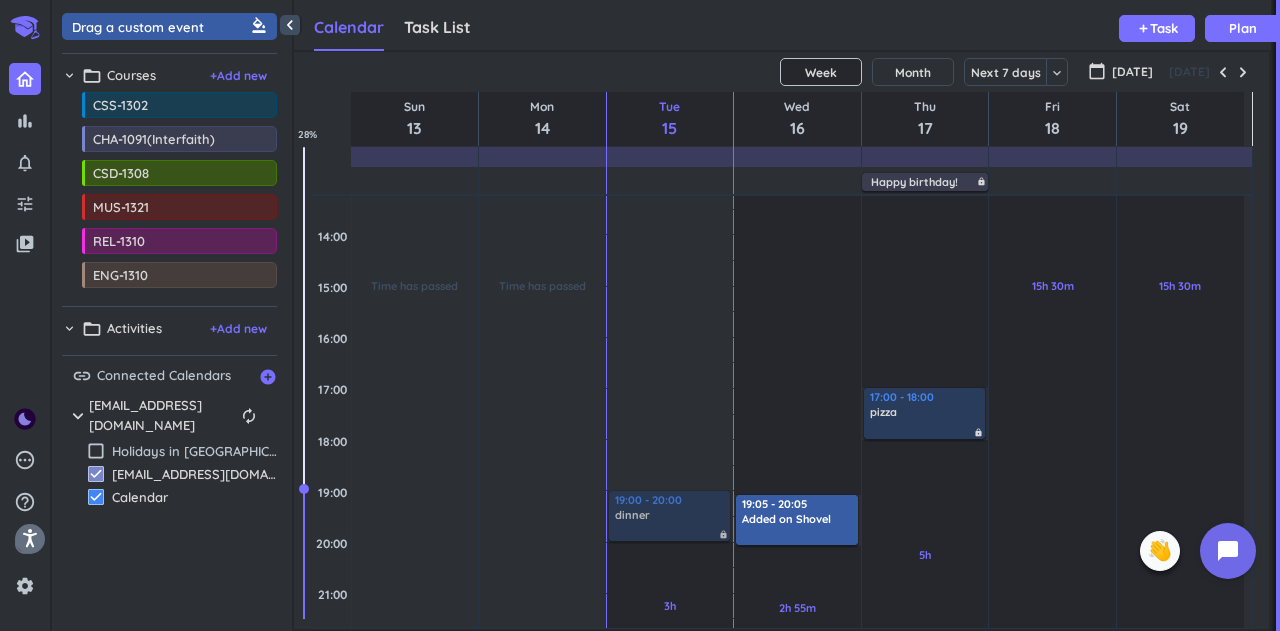 click on "chevron_right" at bounding box center (69, 328) 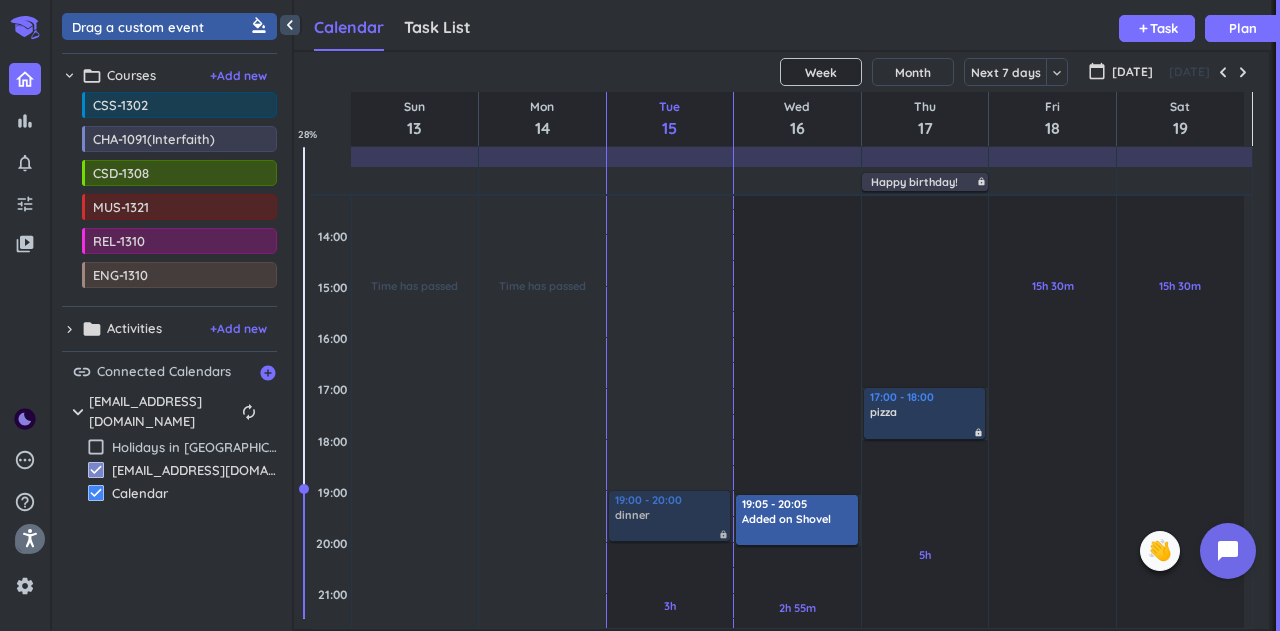 click on "chevron_right" at bounding box center [69, 329] 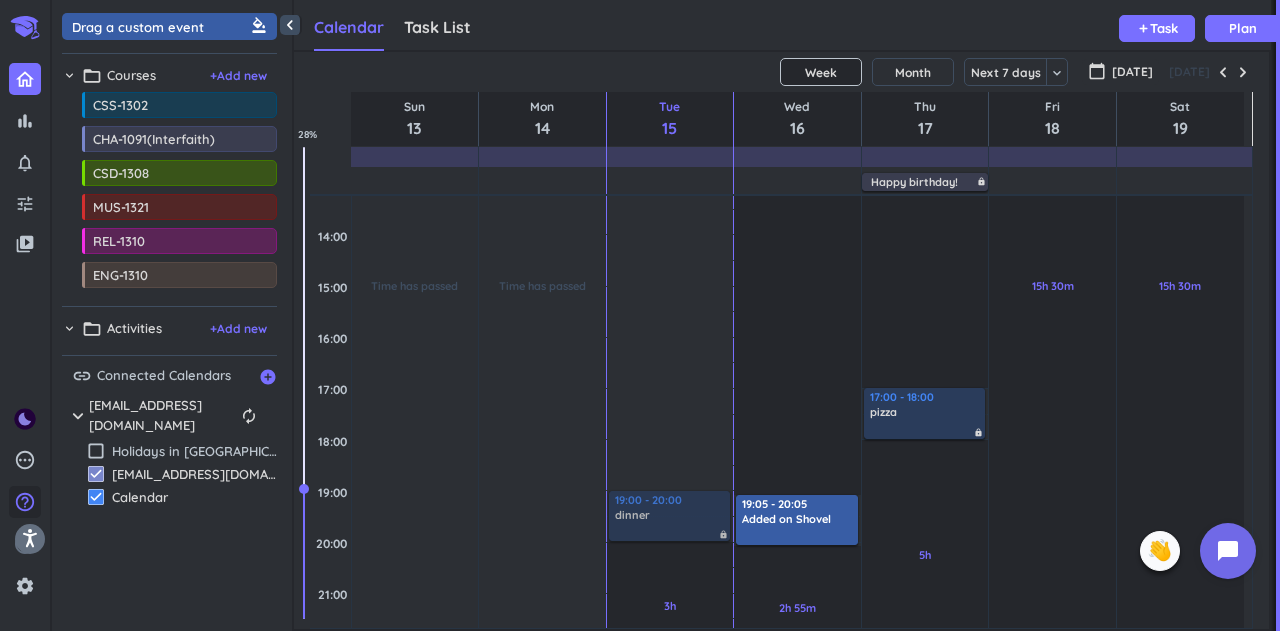 click on "help_outline" at bounding box center [25, 502] 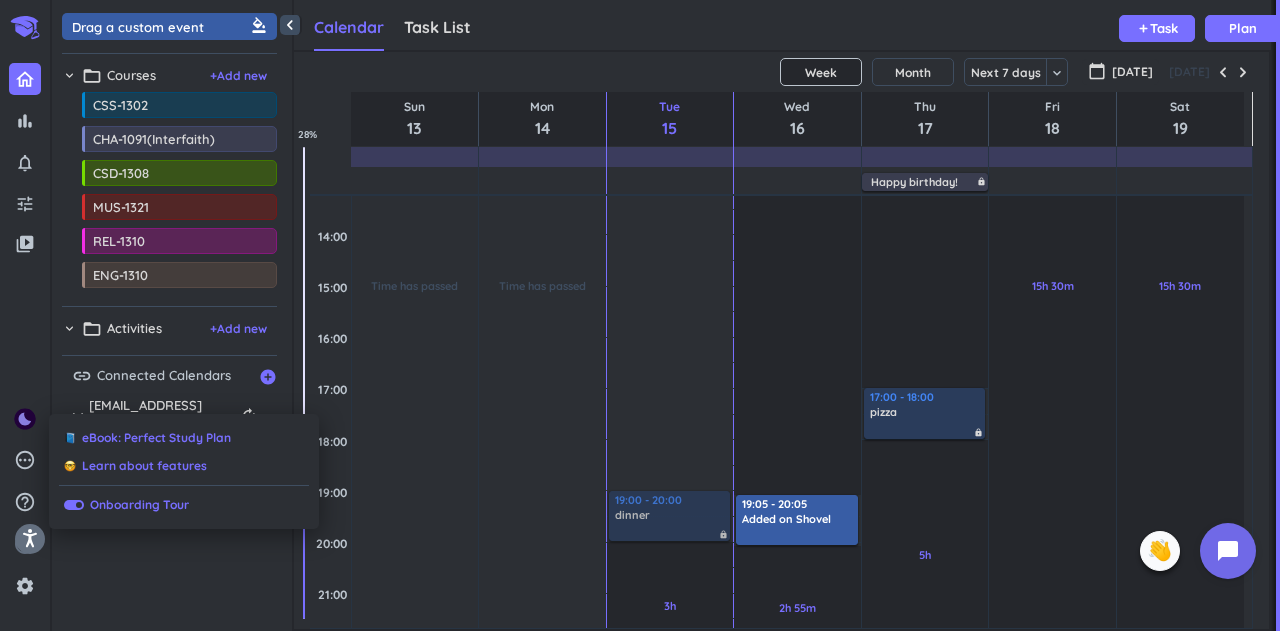 click at bounding box center (640, 315) 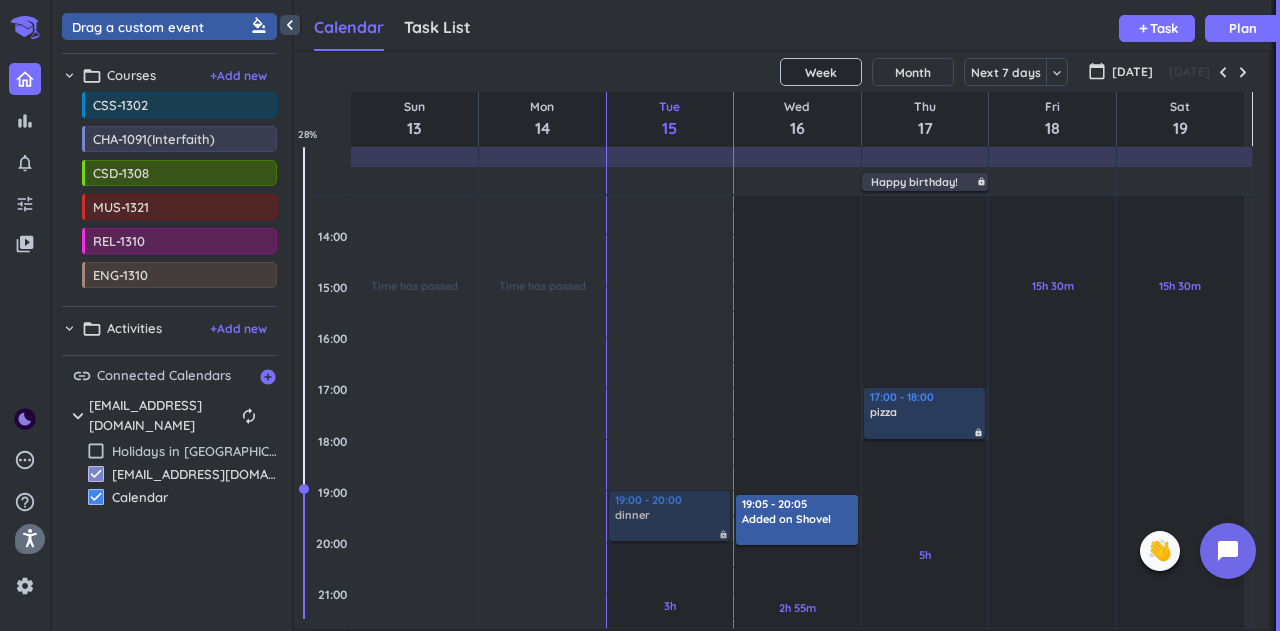 click on "Drag a custom event format_color_fill chevron_right folder_open Courses   +  Add new drag_indicator CSS-1302 more_horiz drag_indicator CHA-1091(Interfaith) more_horiz drag_indicator CSD-1308 more_horiz drag_indicator MUS-1321 more_horiz drag_indicator REL-1310 more_horiz drag_indicator ENG-1310 more_horiz chevron_right folder_open Activities   +  Add new link Connected Calendars add_circle chevron_right simranroy07@gmail.com autorenew delete_outline check_box_outline_blank Holidays in United States check_box simranroy07@gmail.com check_box Calendar" at bounding box center (172, 320) 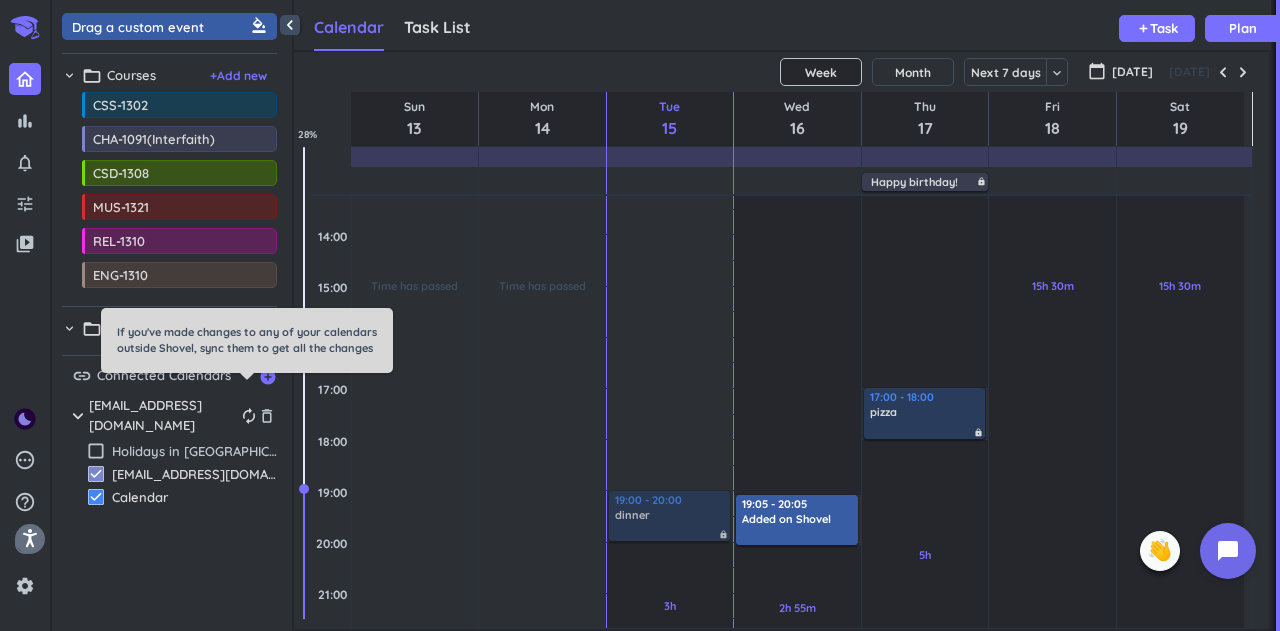 click on "autorenew" at bounding box center [249, 416] 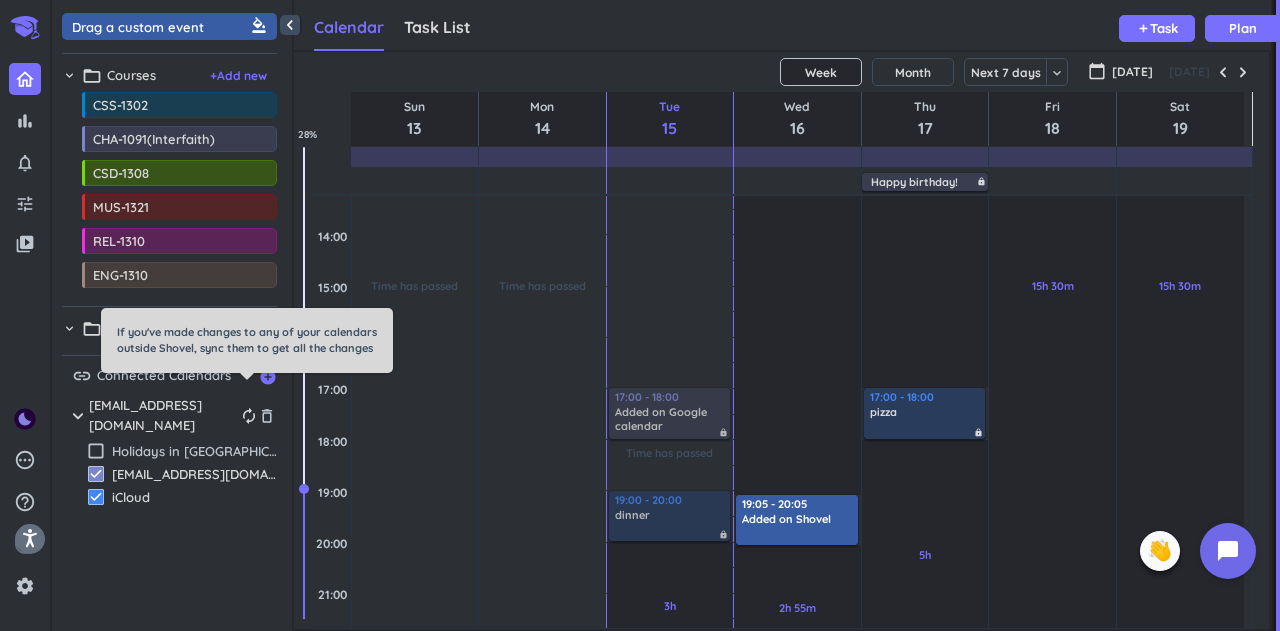 click on "autorenew" at bounding box center (249, 416) 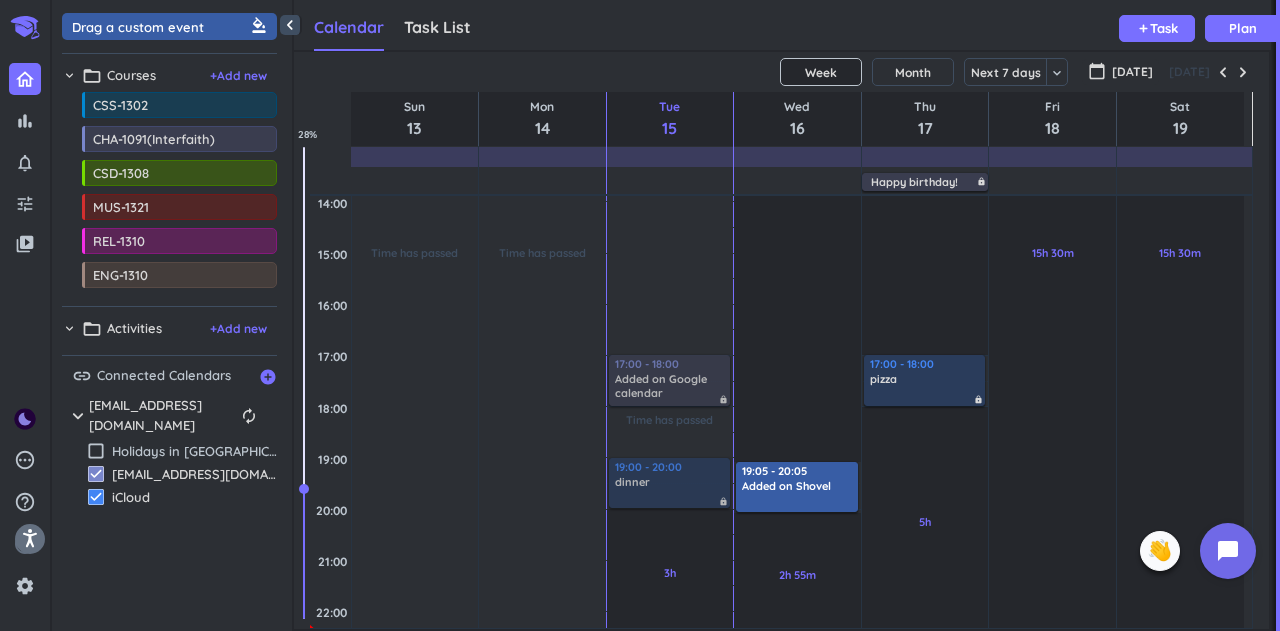 scroll, scrollTop: 536, scrollLeft: 0, axis: vertical 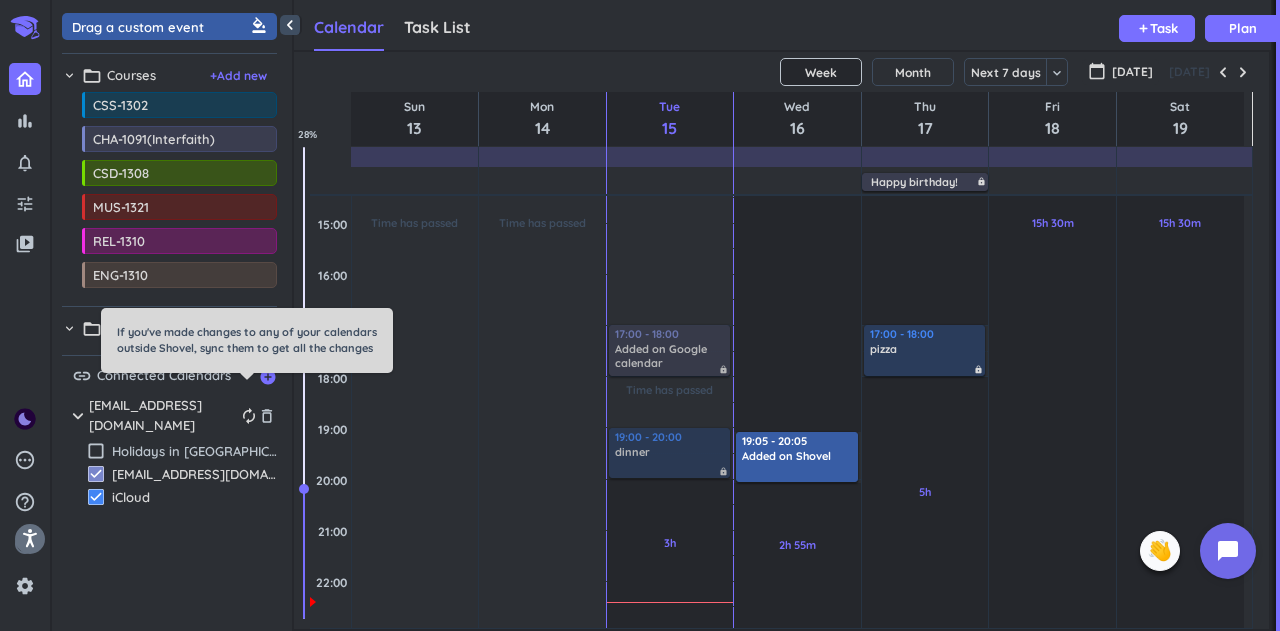 click on "autorenew" at bounding box center [249, 416] 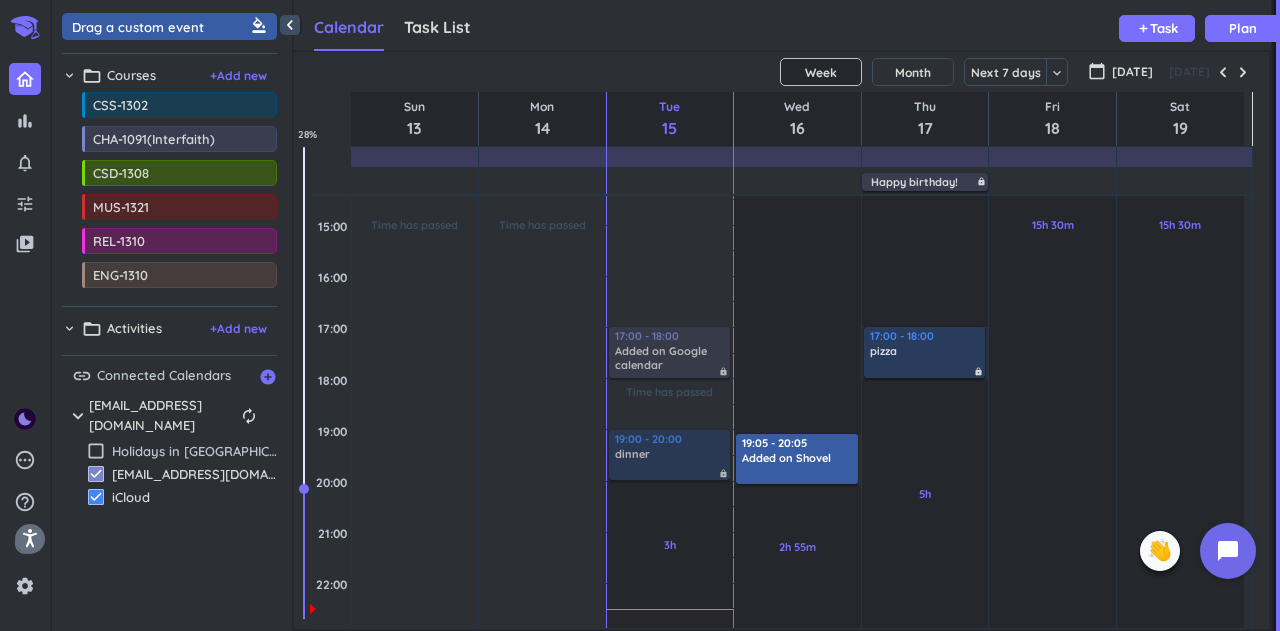 scroll, scrollTop: 513, scrollLeft: 0, axis: vertical 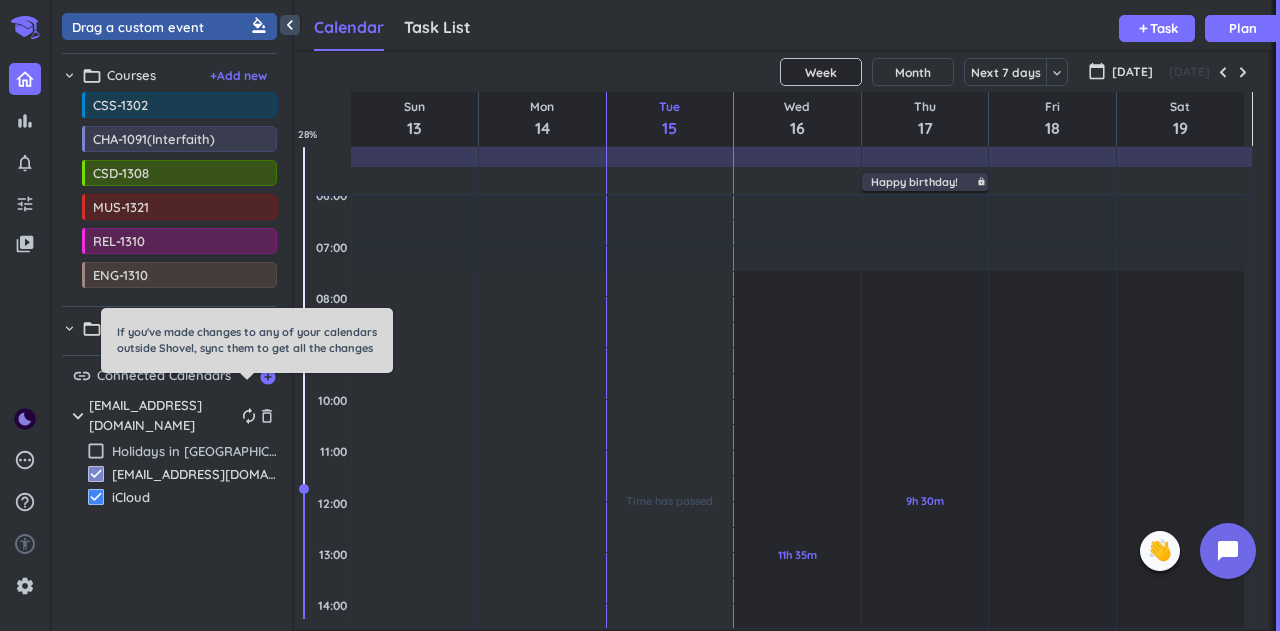 click on "autorenew" at bounding box center (249, 416) 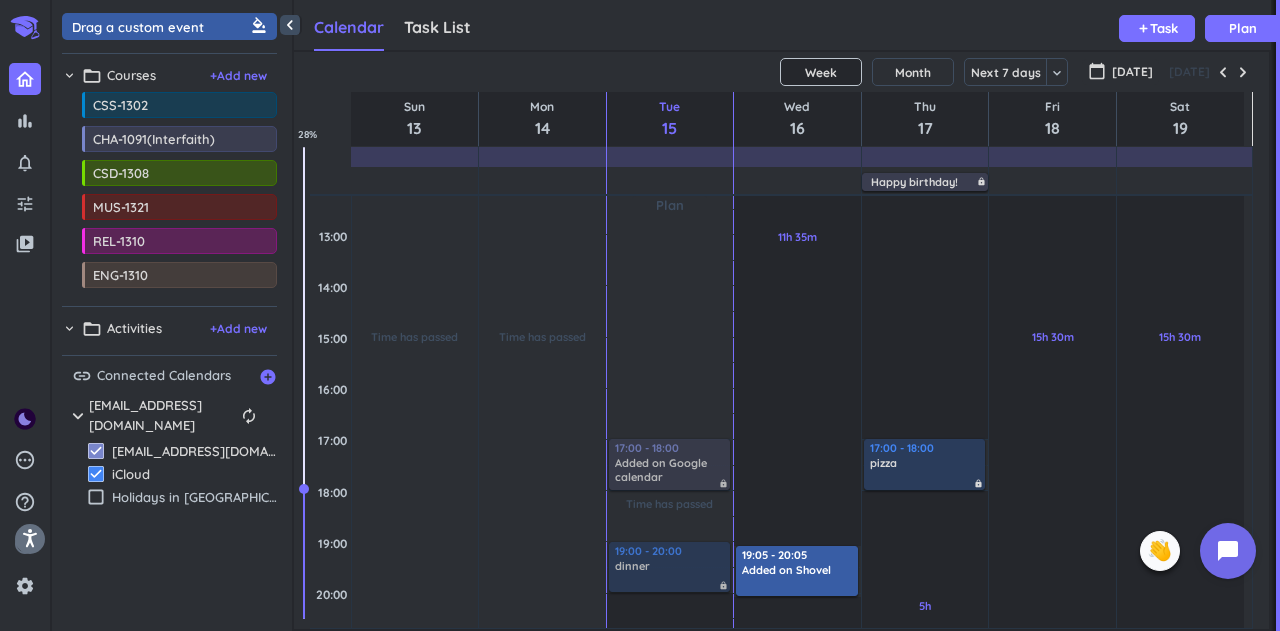 scroll, scrollTop: 422, scrollLeft: 0, axis: vertical 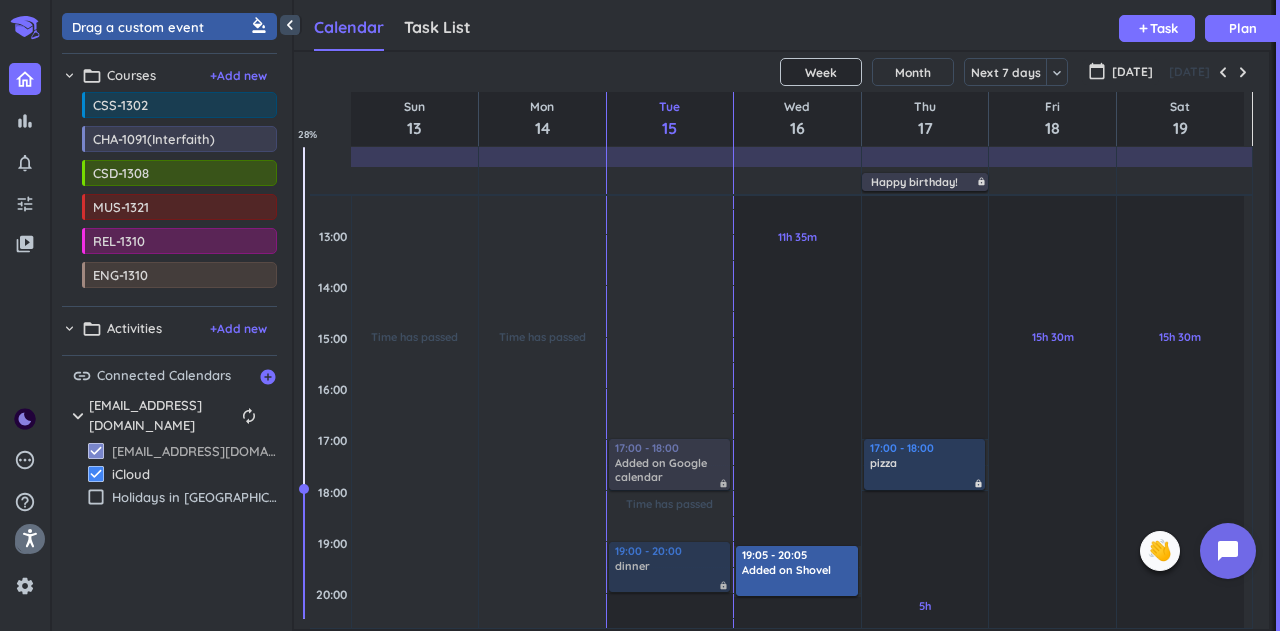 click on "check_box" at bounding box center [96, 451] 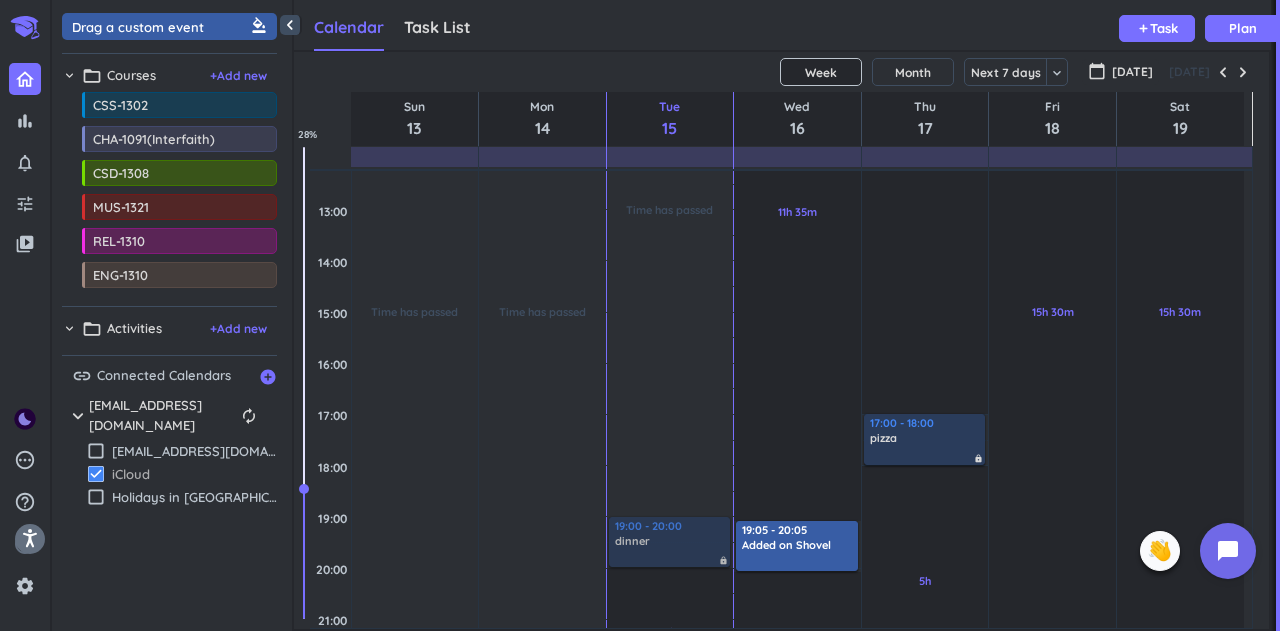 click on "check_box" at bounding box center (96, 474) 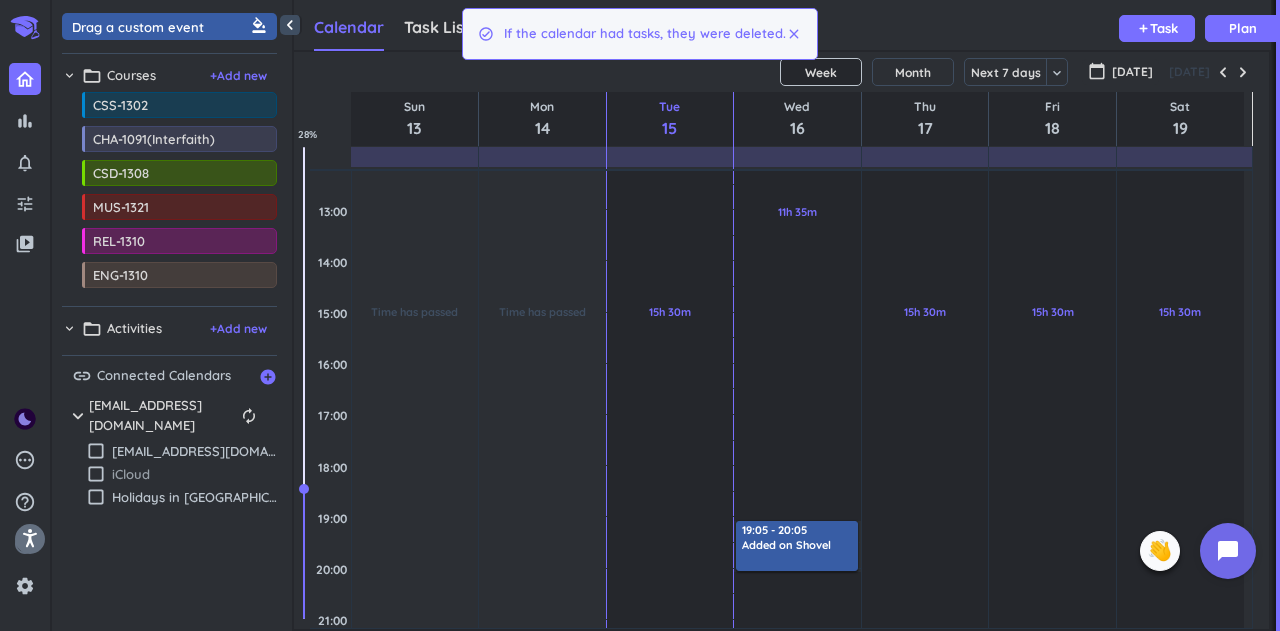 click on "check_box_outline_blank" at bounding box center [96, 474] 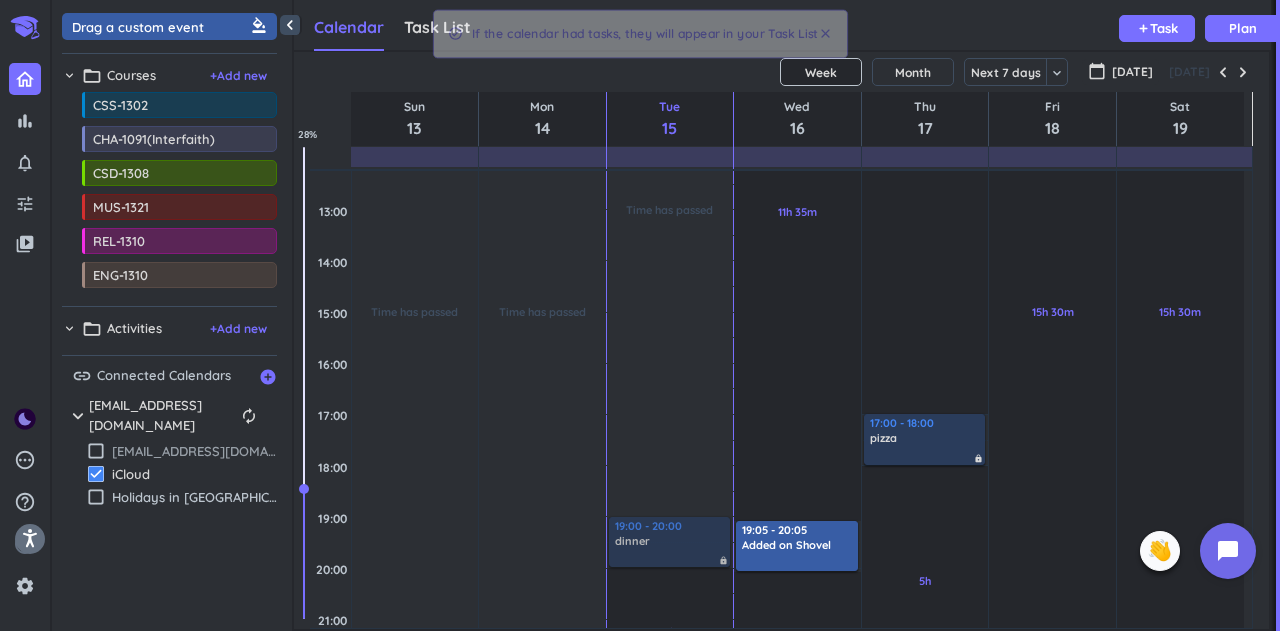click on "check_box_outline_blank" at bounding box center [96, 451] 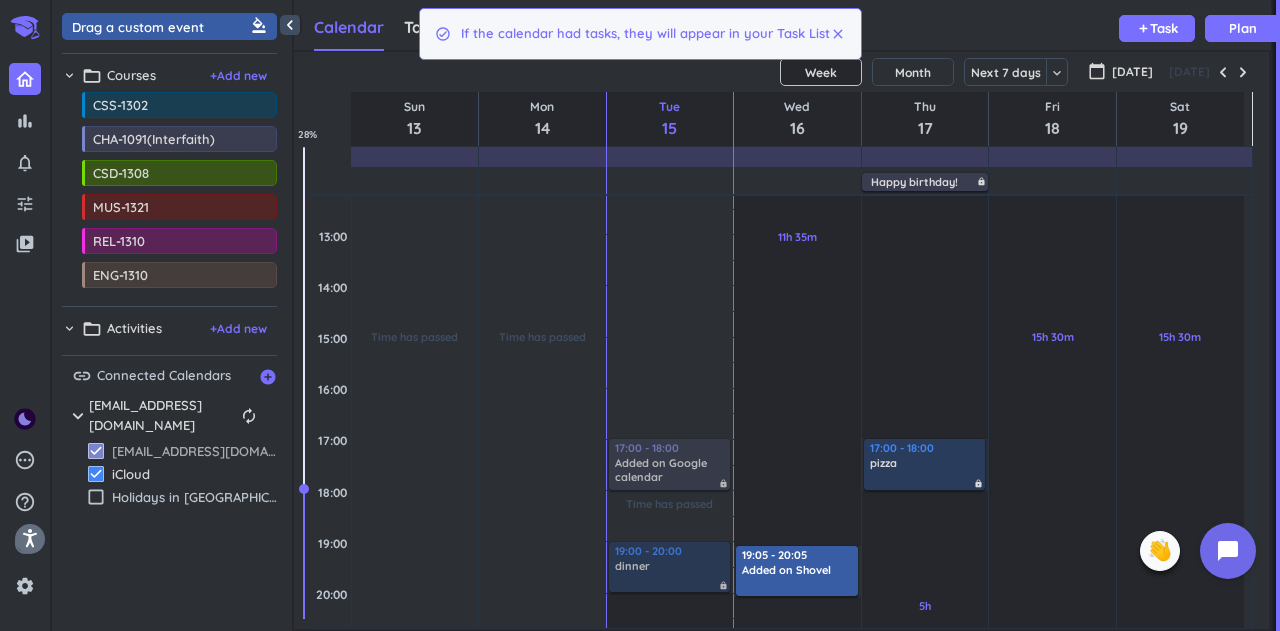 click on "check_box" at bounding box center [96, 451] 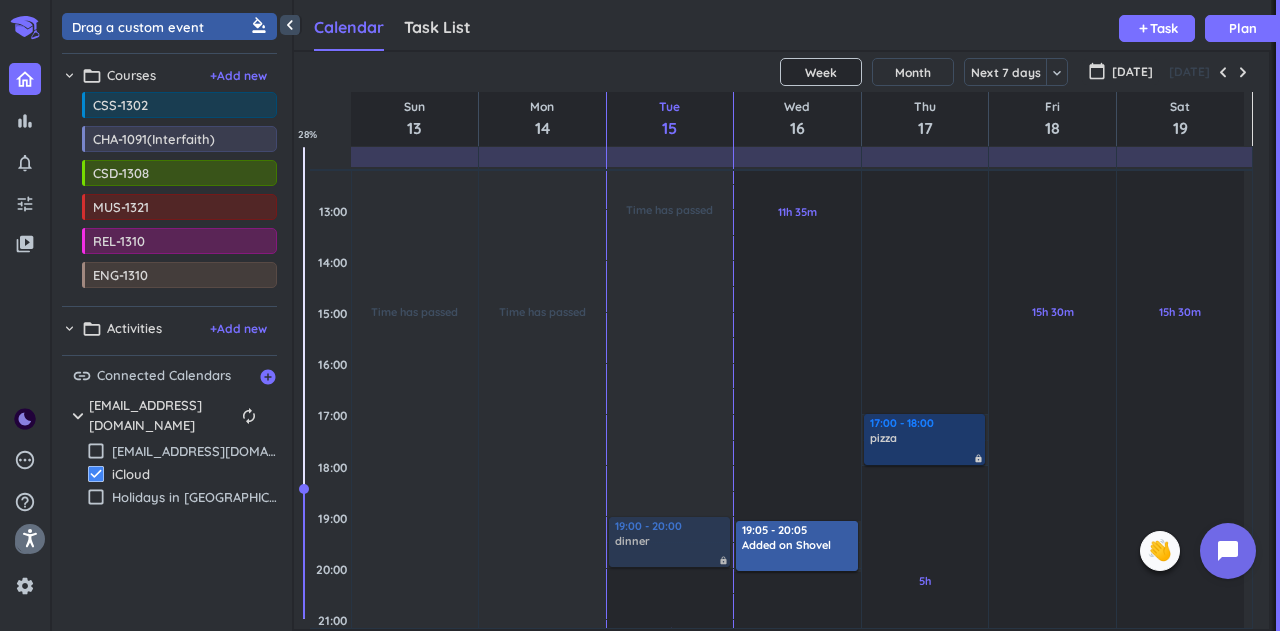 click on "17:00 - 18:00" at bounding box center (925, 423) 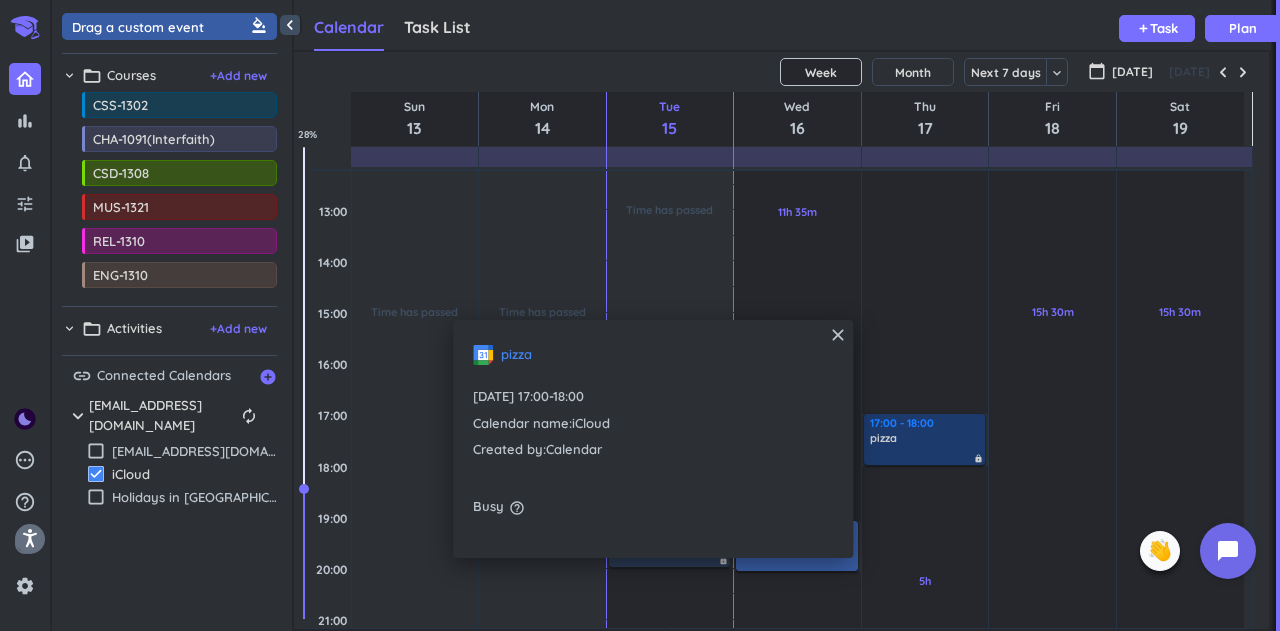 click on "17:00 - 18:00" at bounding box center [925, 423] 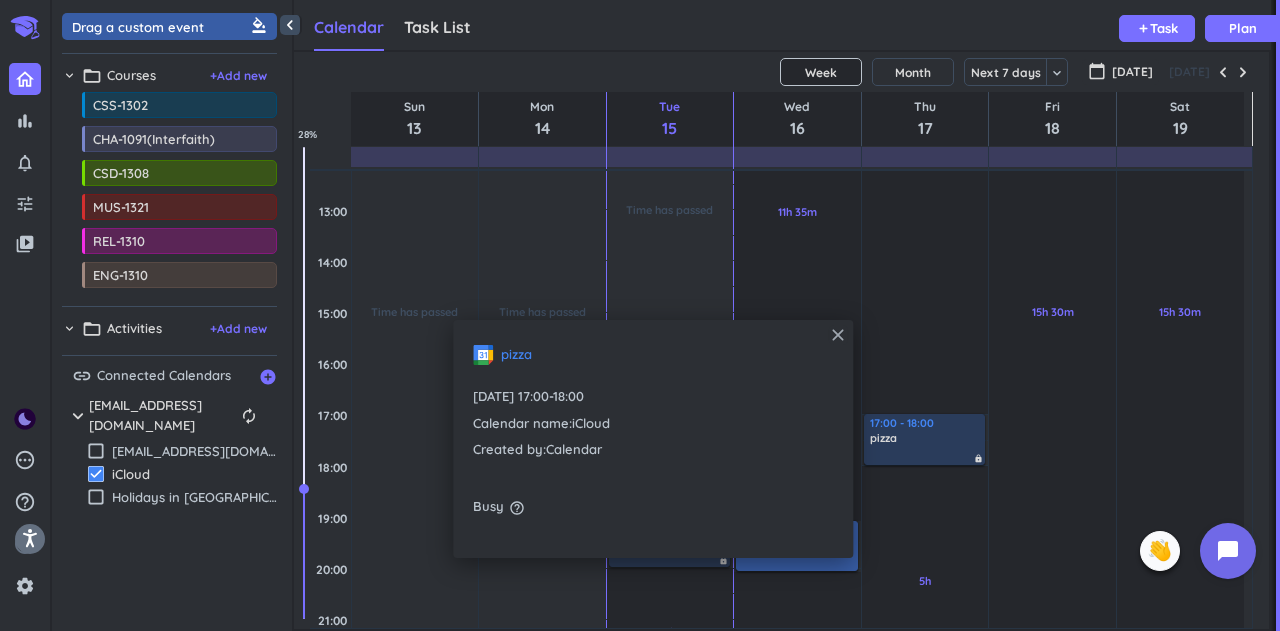 click on "close" at bounding box center [838, 335] 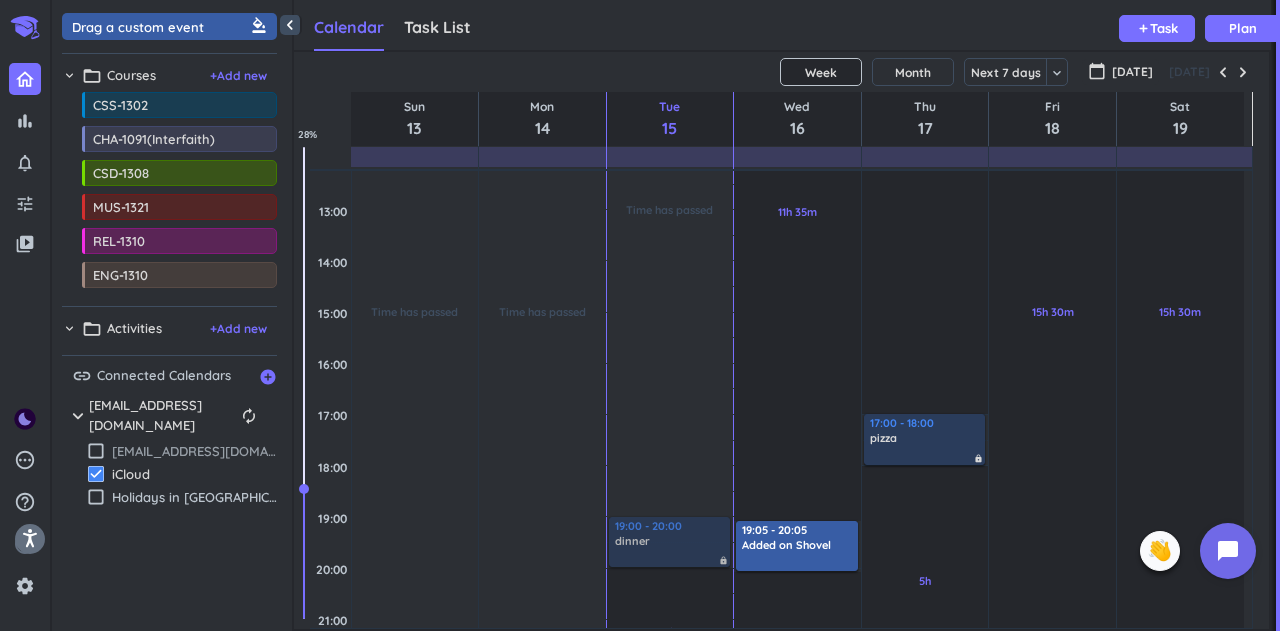 click on "check_box_outline_blank" at bounding box center [96, 451] 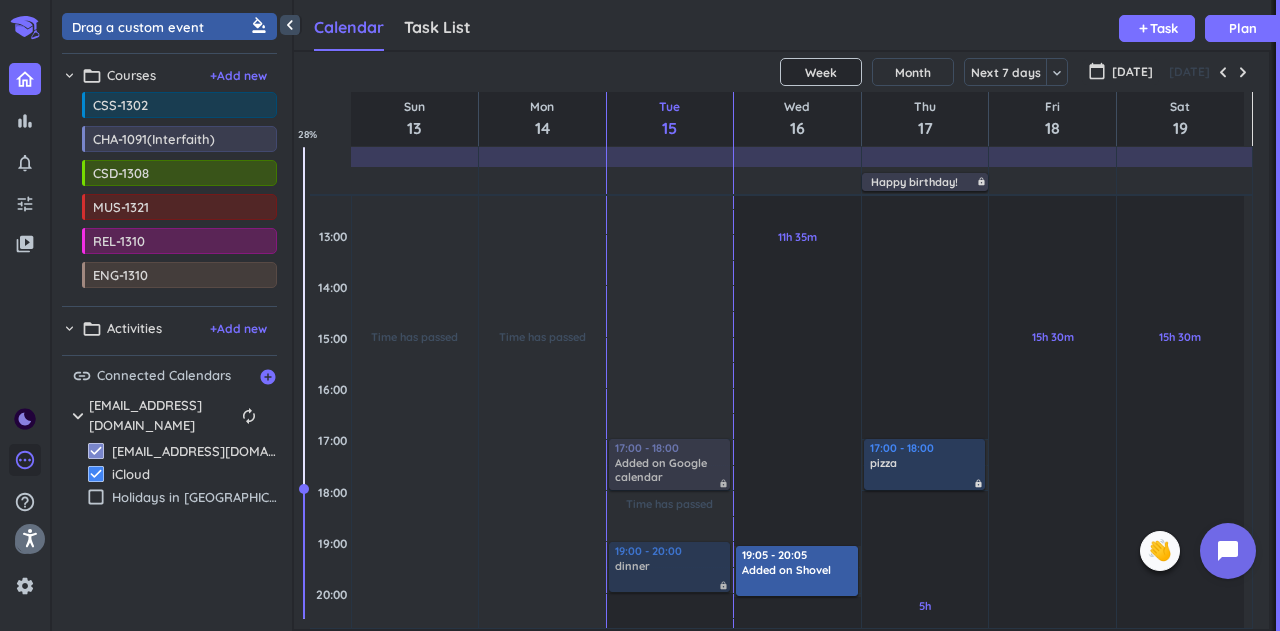 click on "pending" at bounding box center (25, 460) 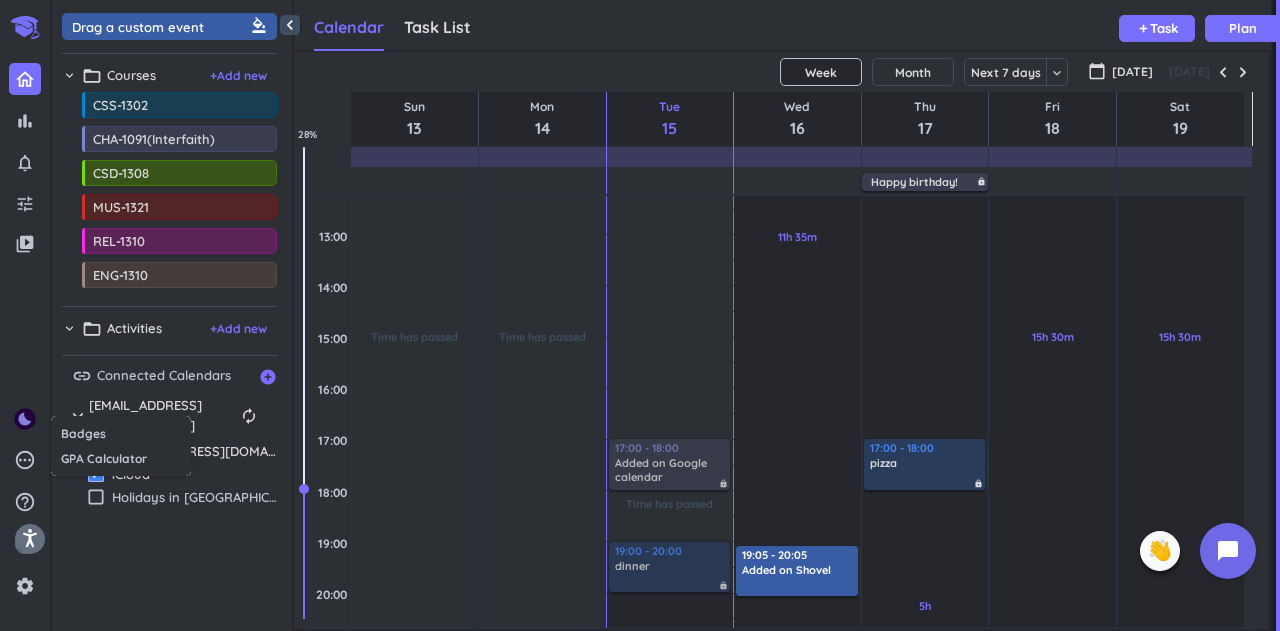 click at bounding box center (640, 315) 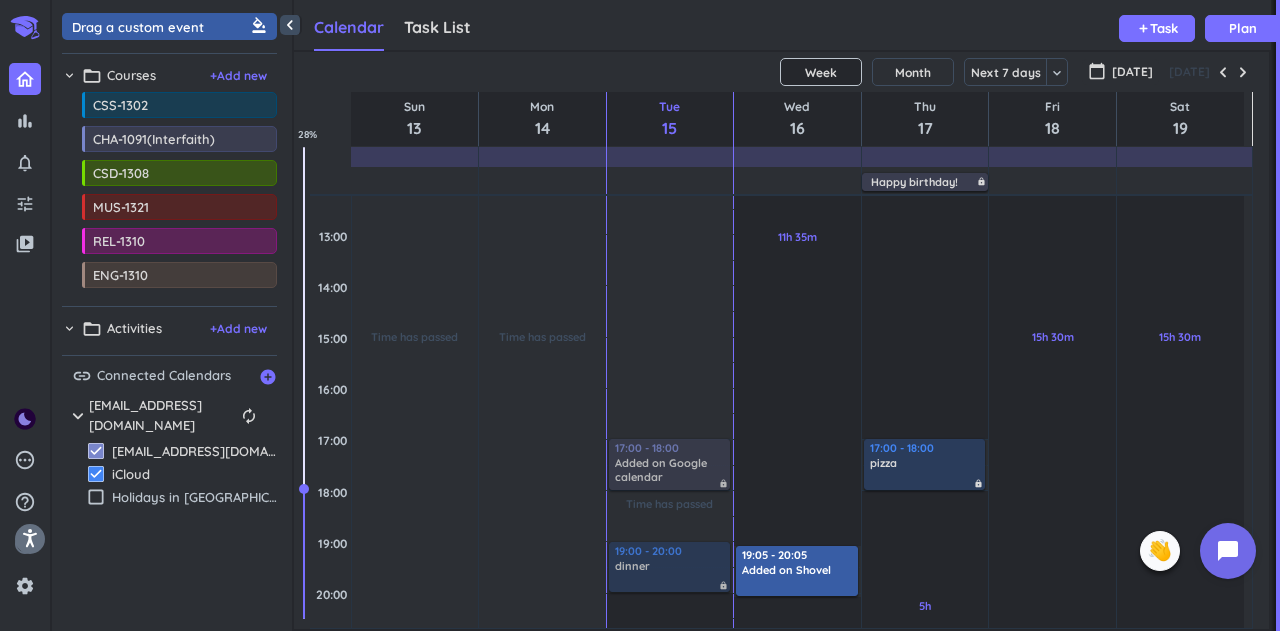 click on "Task List" at bounding box center [437, 27] 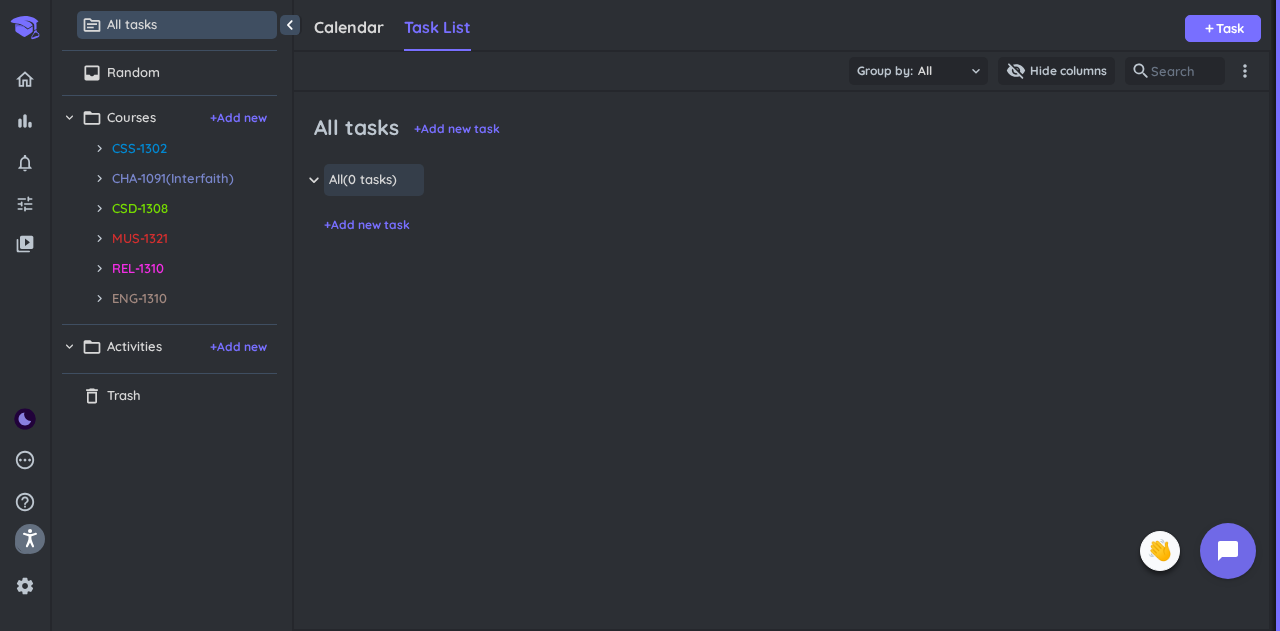 scroll, scrollTop: 9, scrollLeft: 8, axis: both 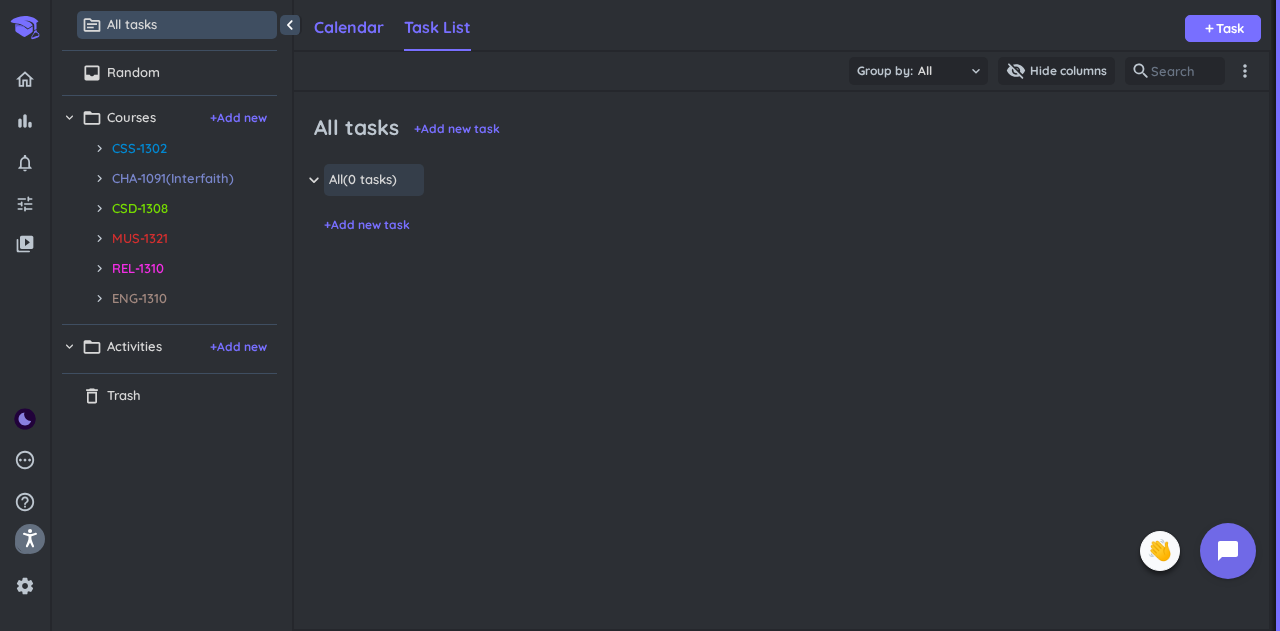 click on "Calendar" at bounding box center [349, 27] 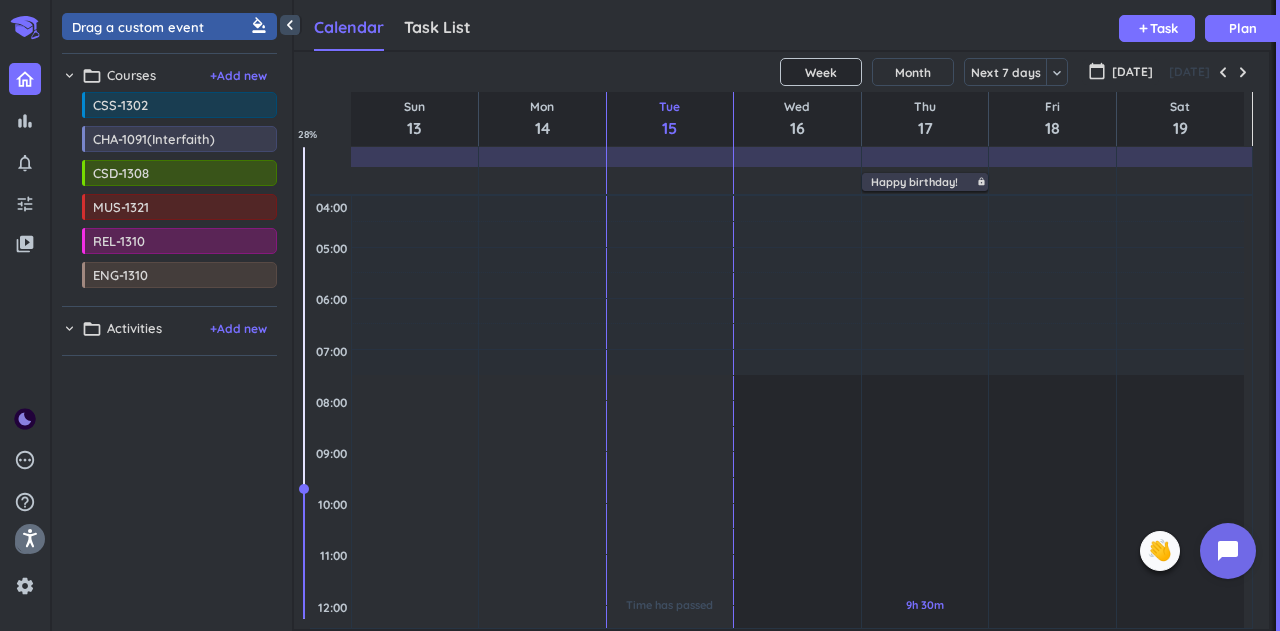 scroll, scrollTop: 9, scrollLeft: 8, axis: both 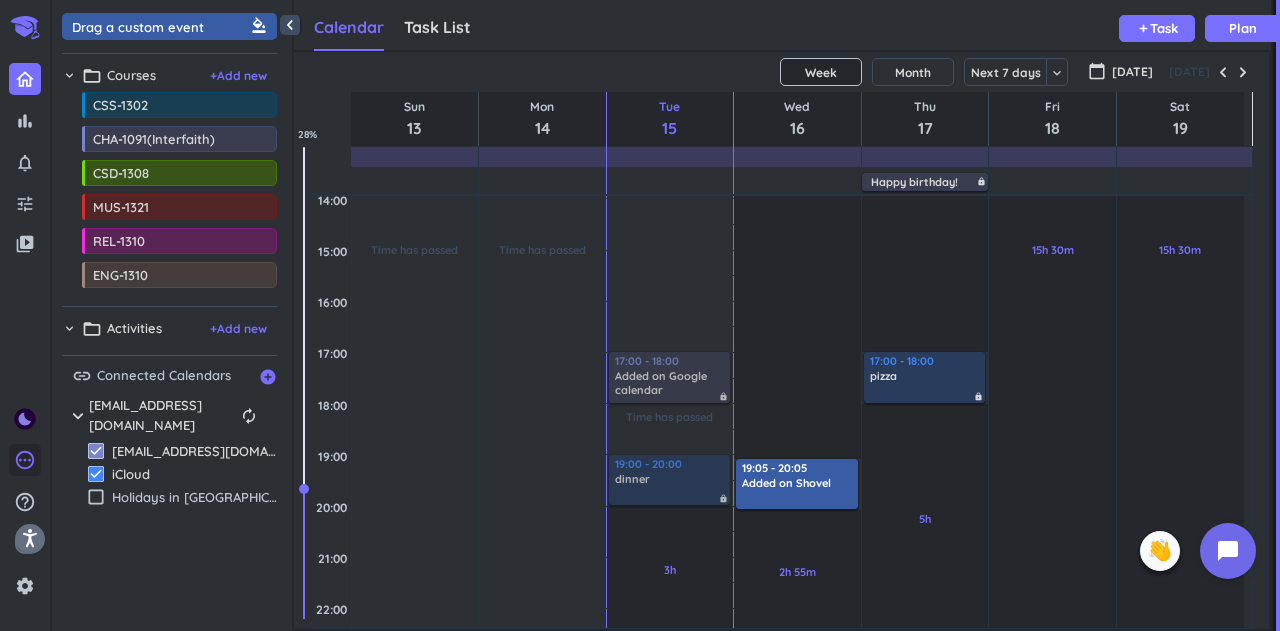 click on "pending" at bounding box center (25, 460) 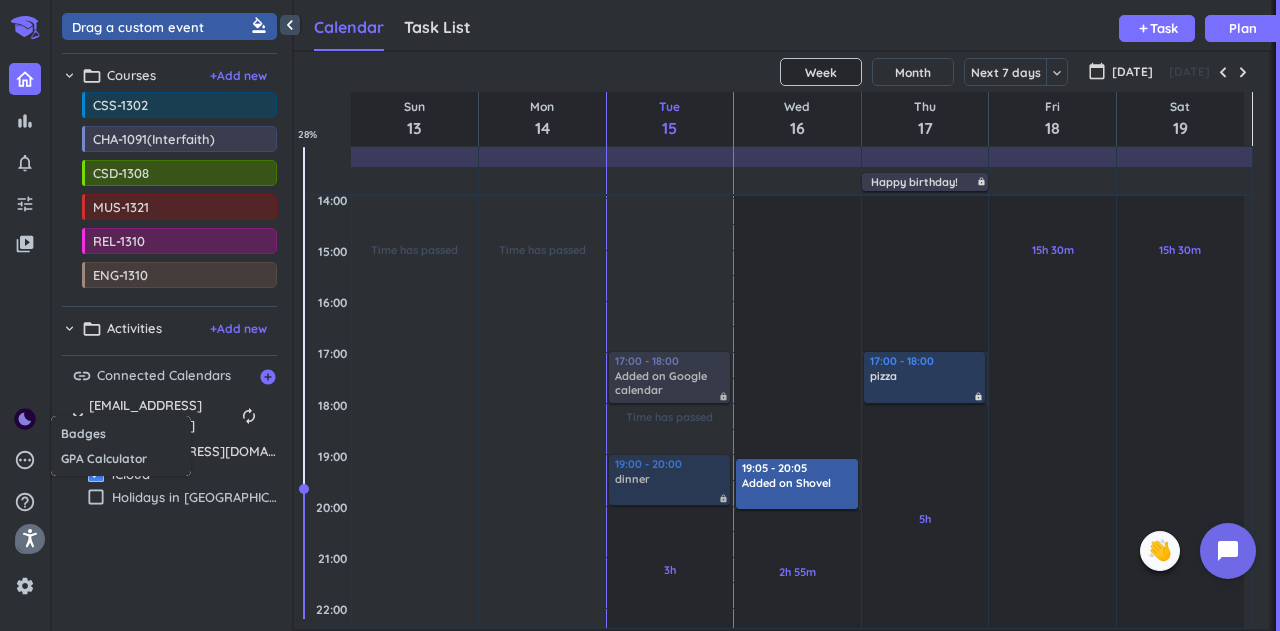 click at bounding box center (640, 315) 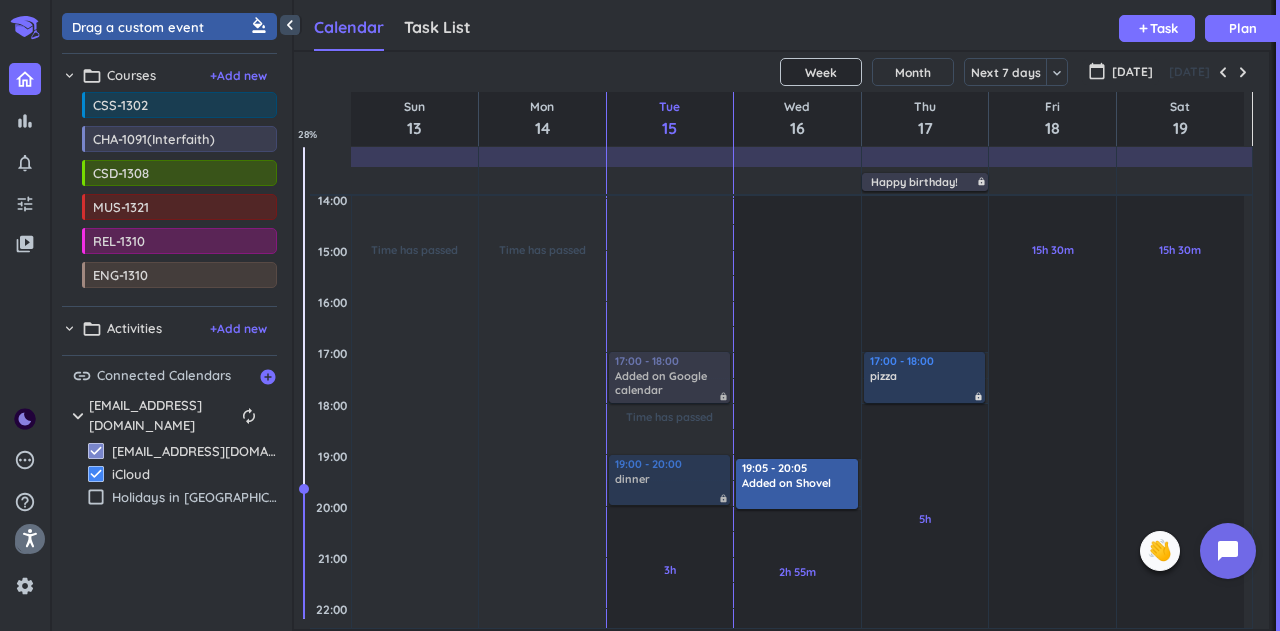 click on "Connected Calendars" at bounding box center (164, 376) 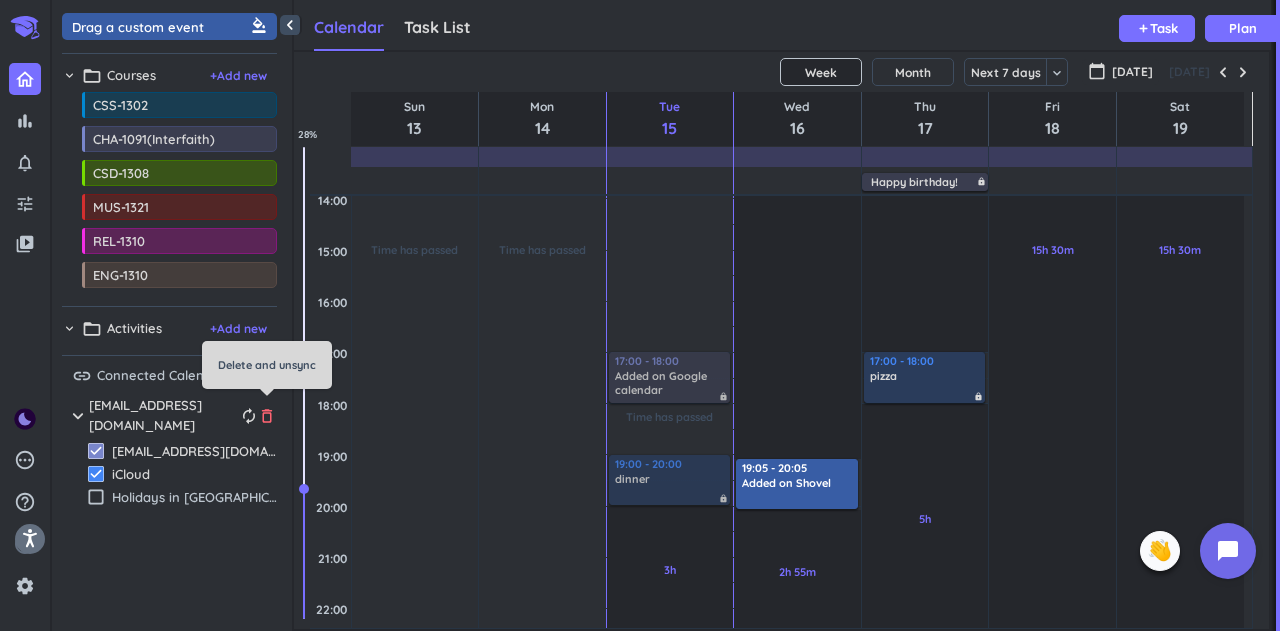 click on "delete_outline" at bounding box center (267, 416) 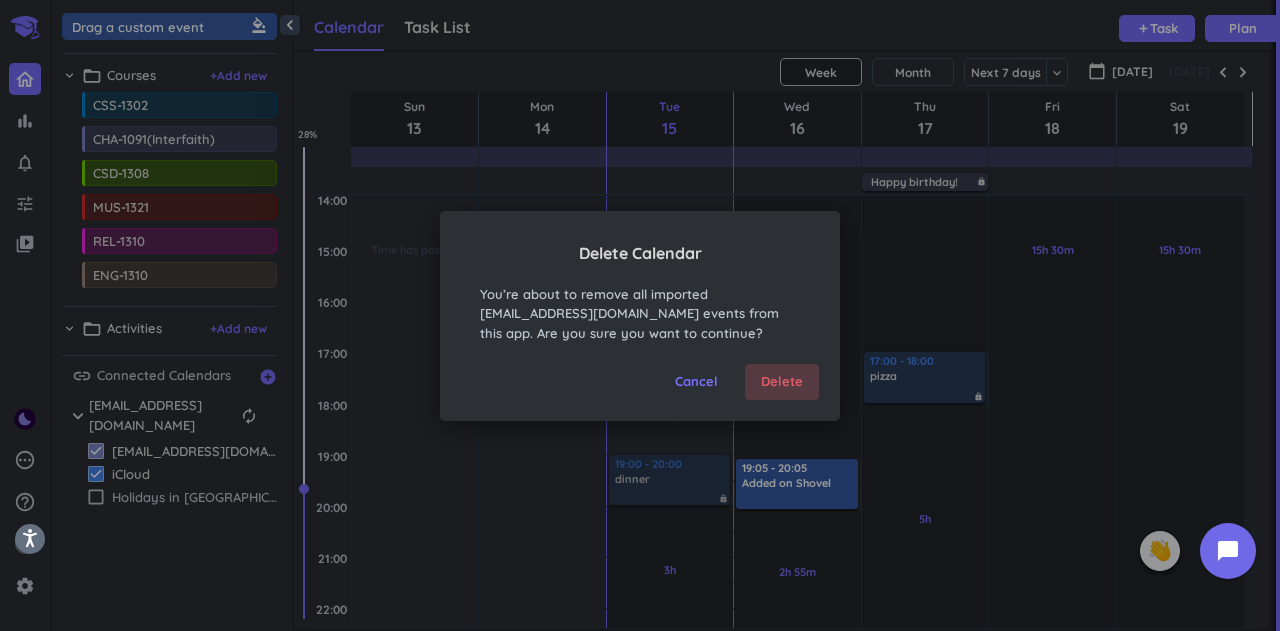 click on "Delete" at bounding box center [782, 382] 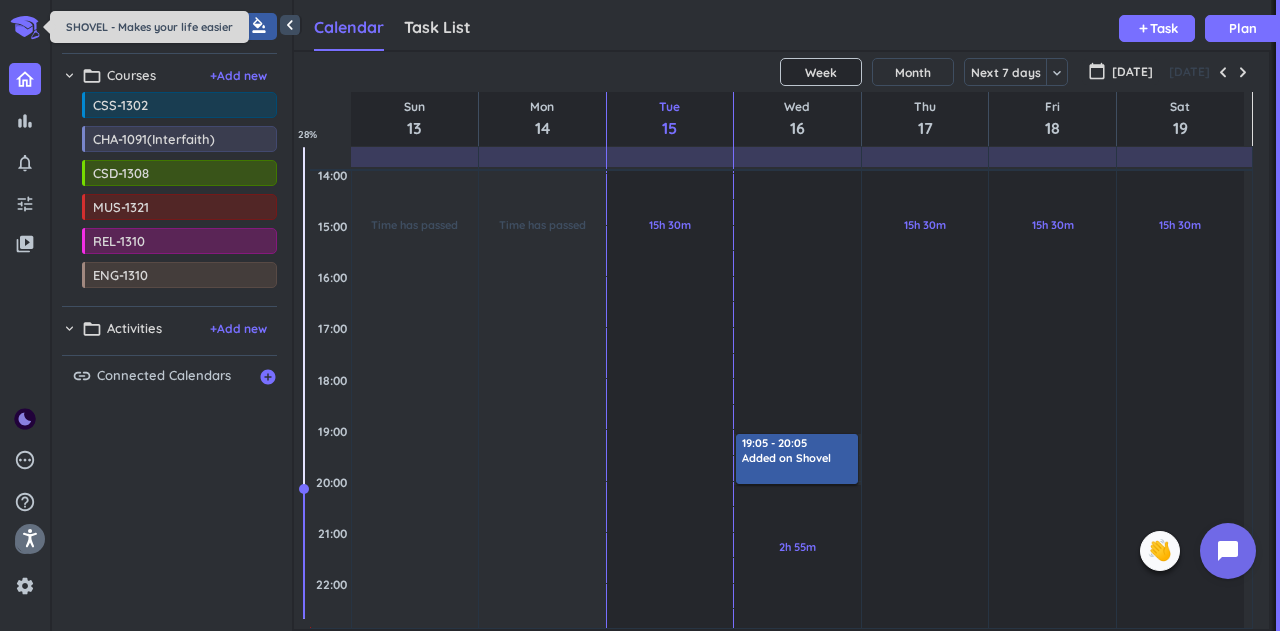 click 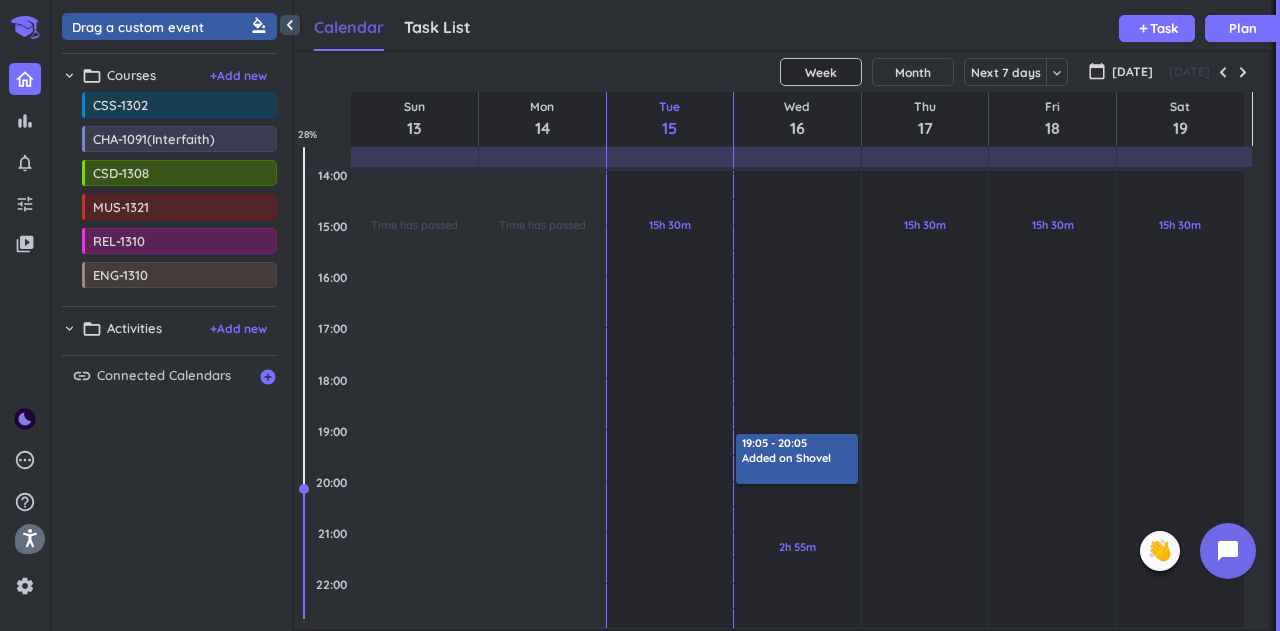 click on "Calendar" at bounding box center (349, 27) 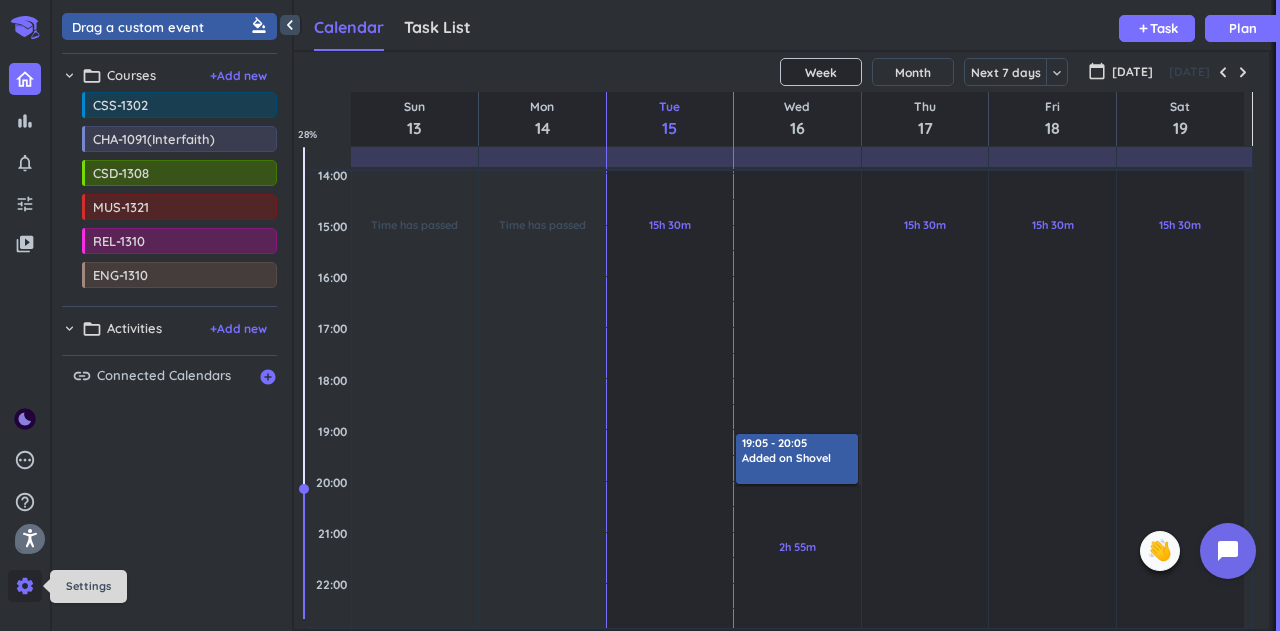 click on "settings" at bounding box center [25, 586] 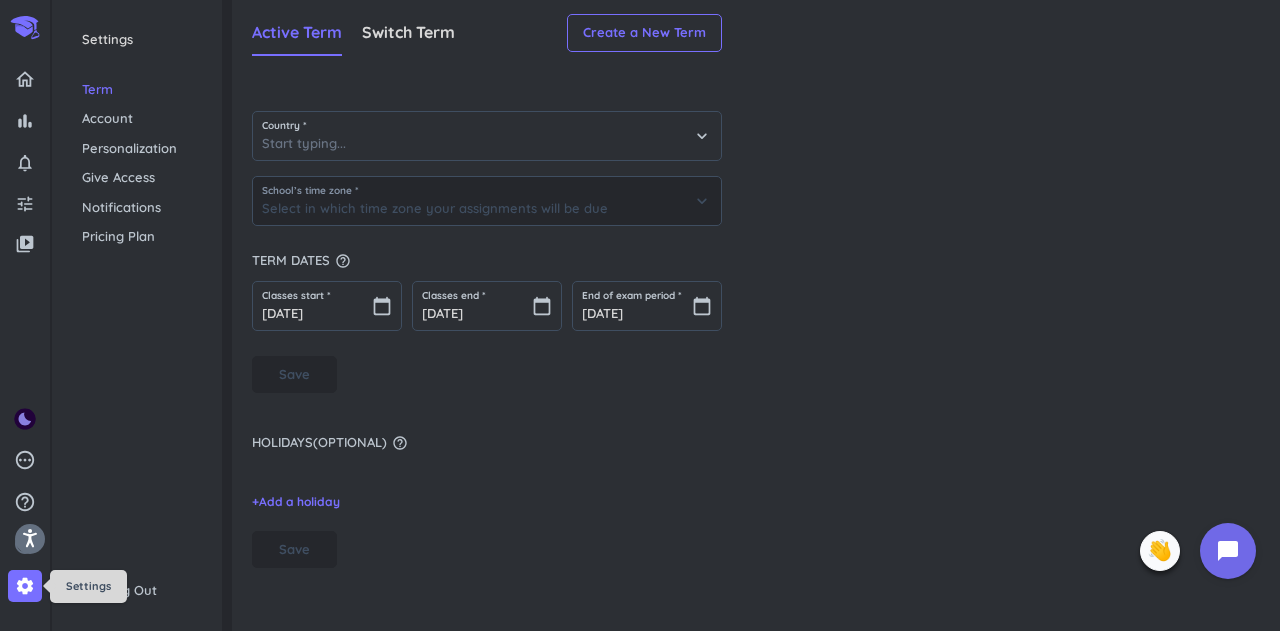 type on "[GEOGRAPHIC_DATA]" 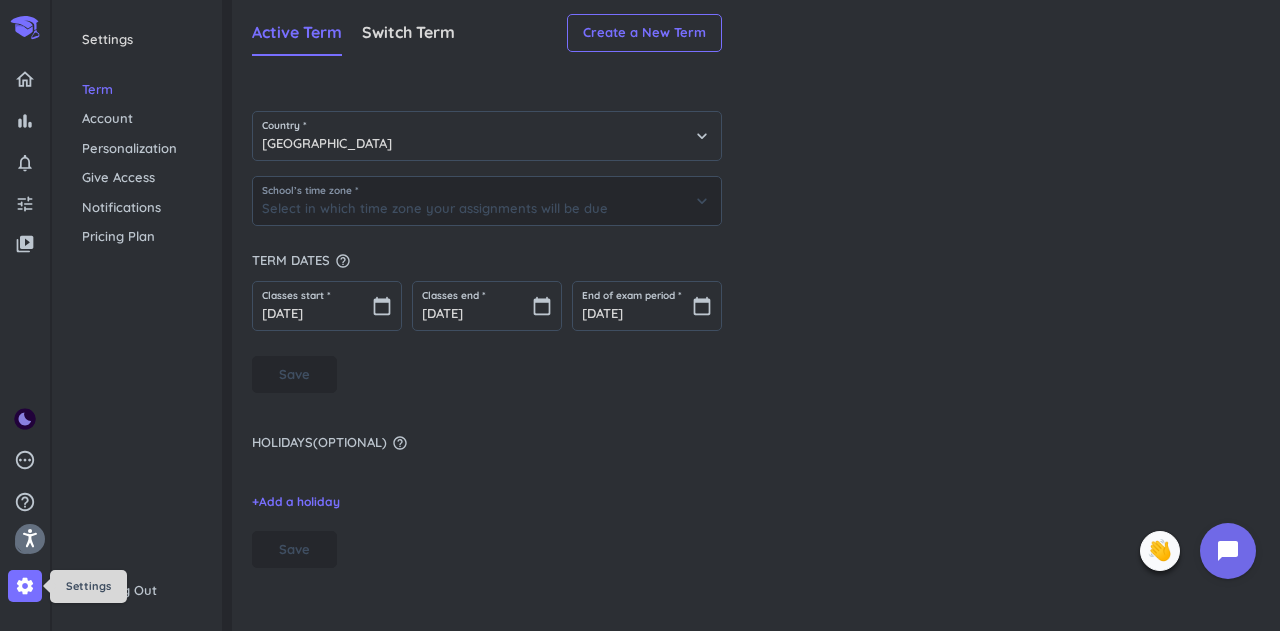 type on "(GMT-05:00) Central Time" 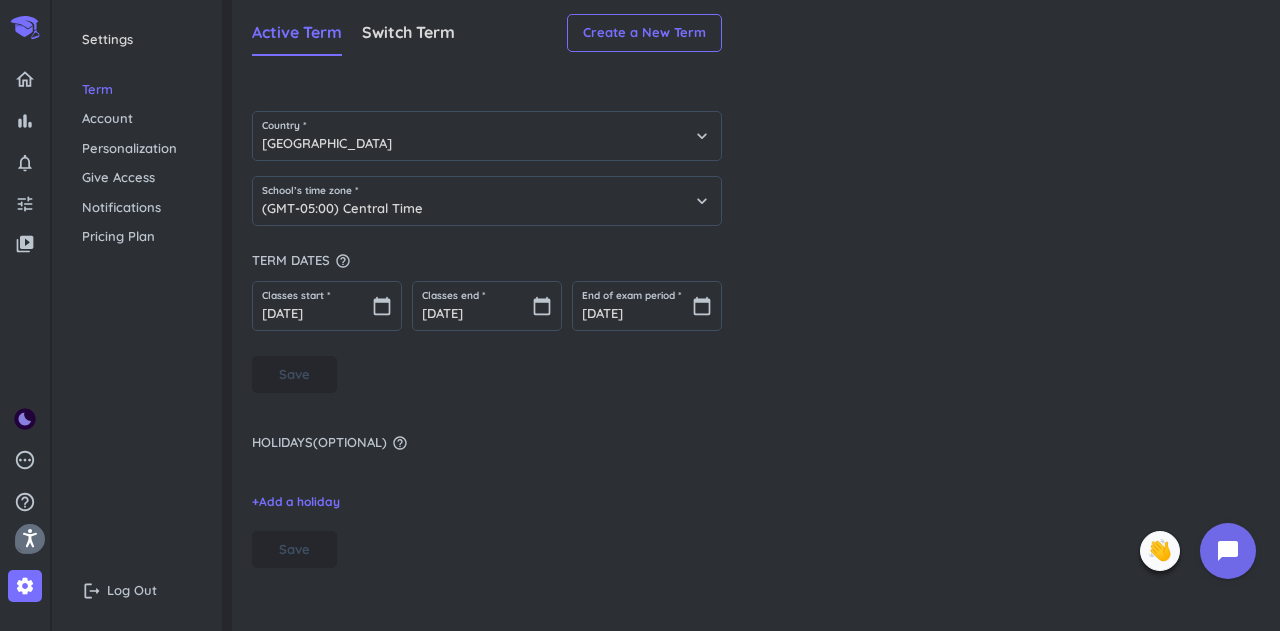 click on "Settings Term Account Personalization Give Access Notifications Pricing Plan" at bounding box center (137, 138) 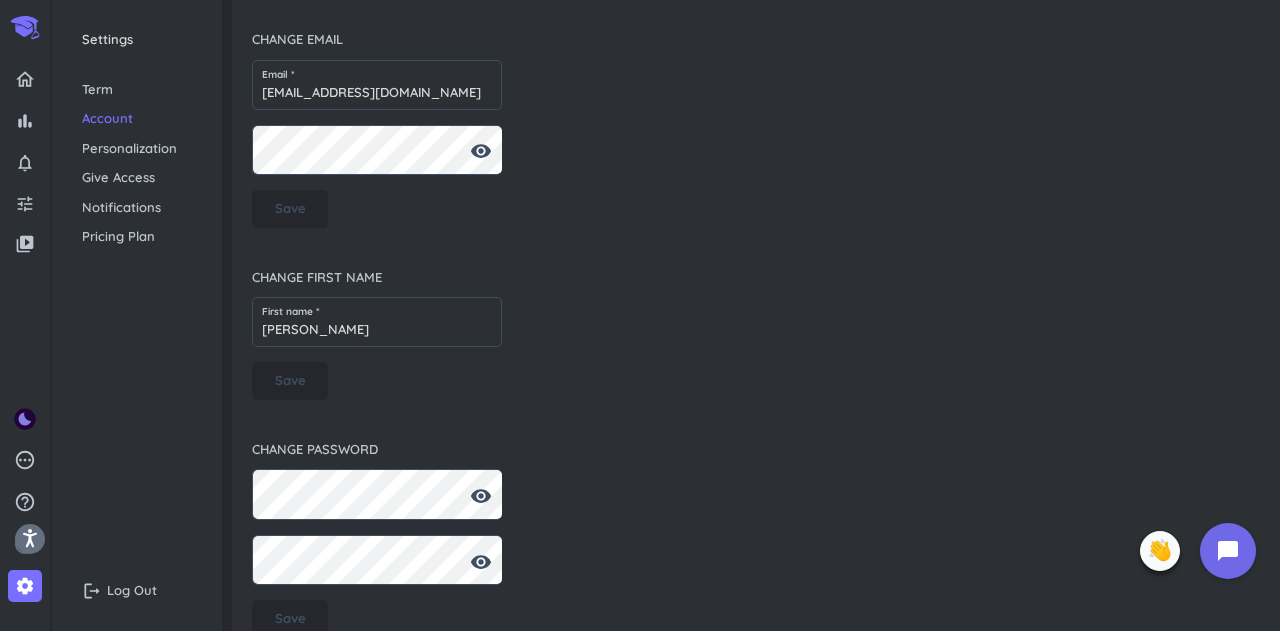 click on "Personalization" at bounding box center [137, 149] 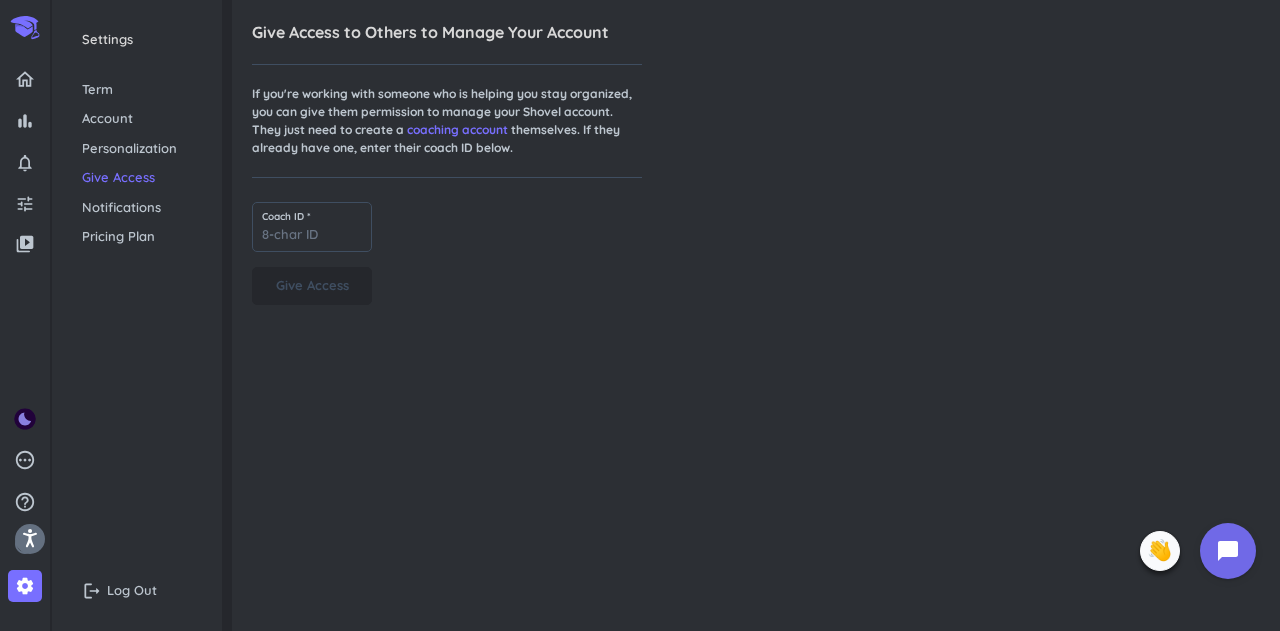 click on "Notifications" at bounding box center (137, 208) 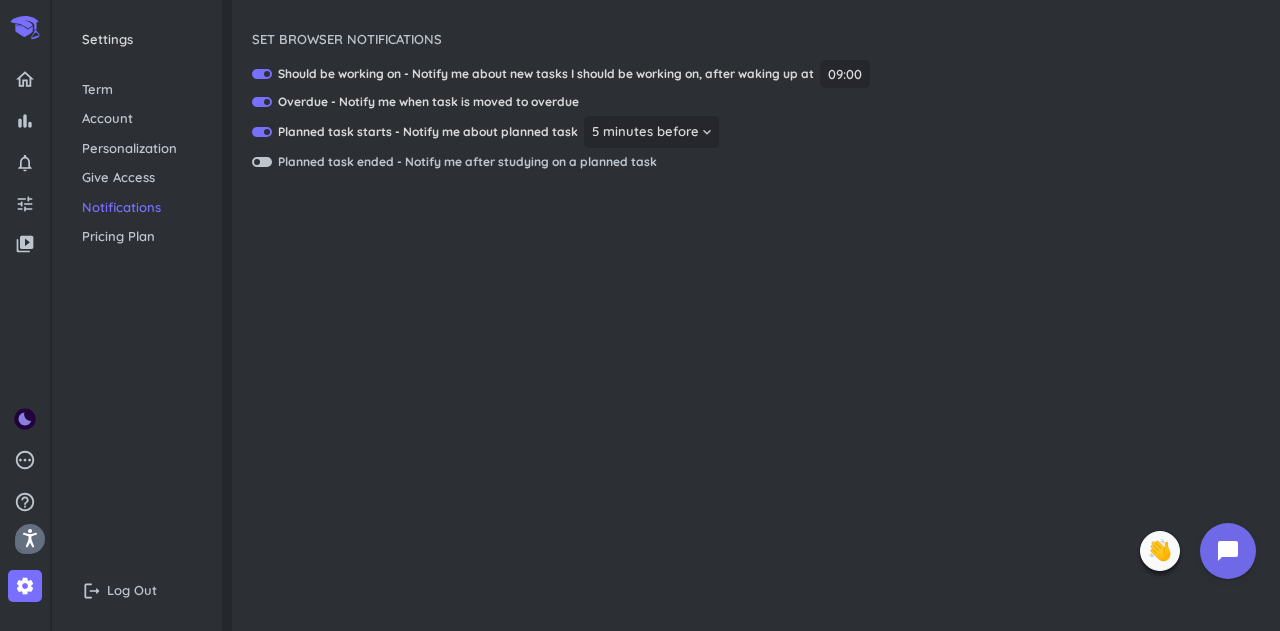 click on "Pricing Plan" at bounding box center [137, 237] 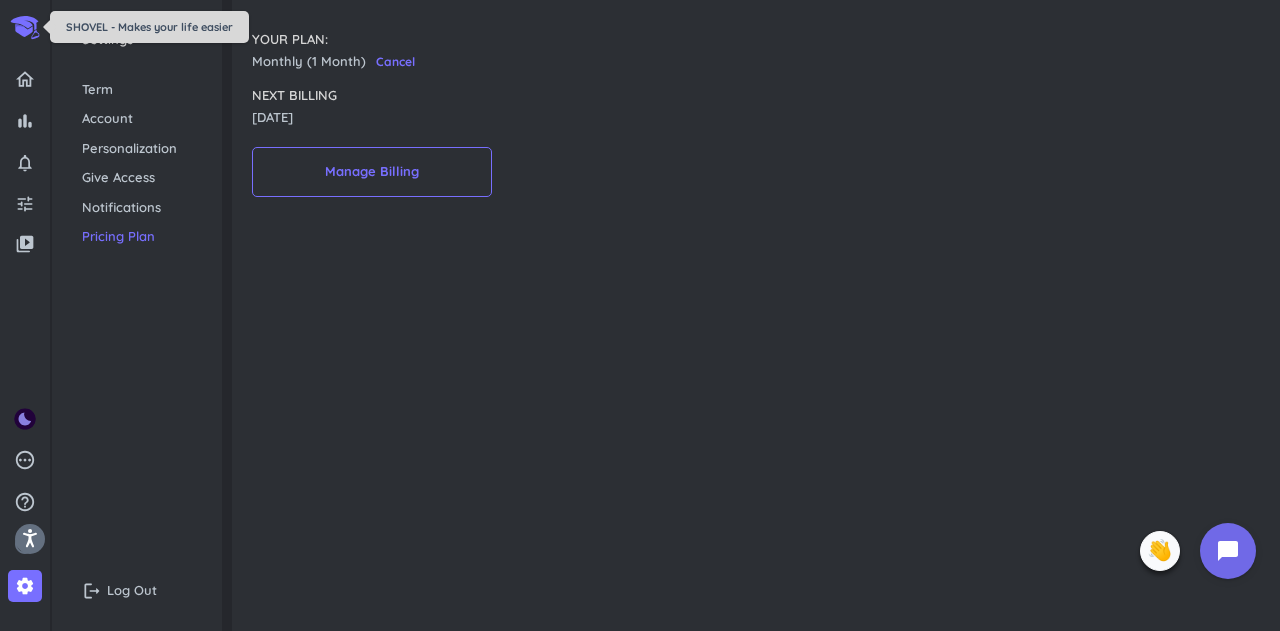 click 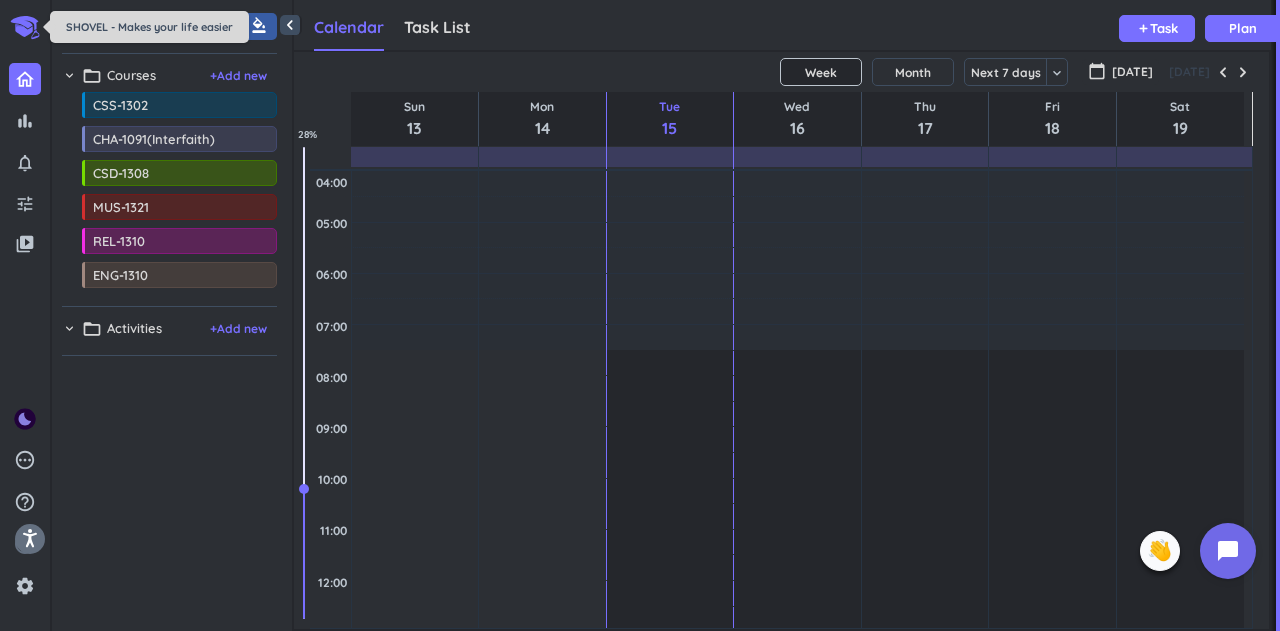 scroll, scrollTop: 9, scrollLeft: 8, axis: both 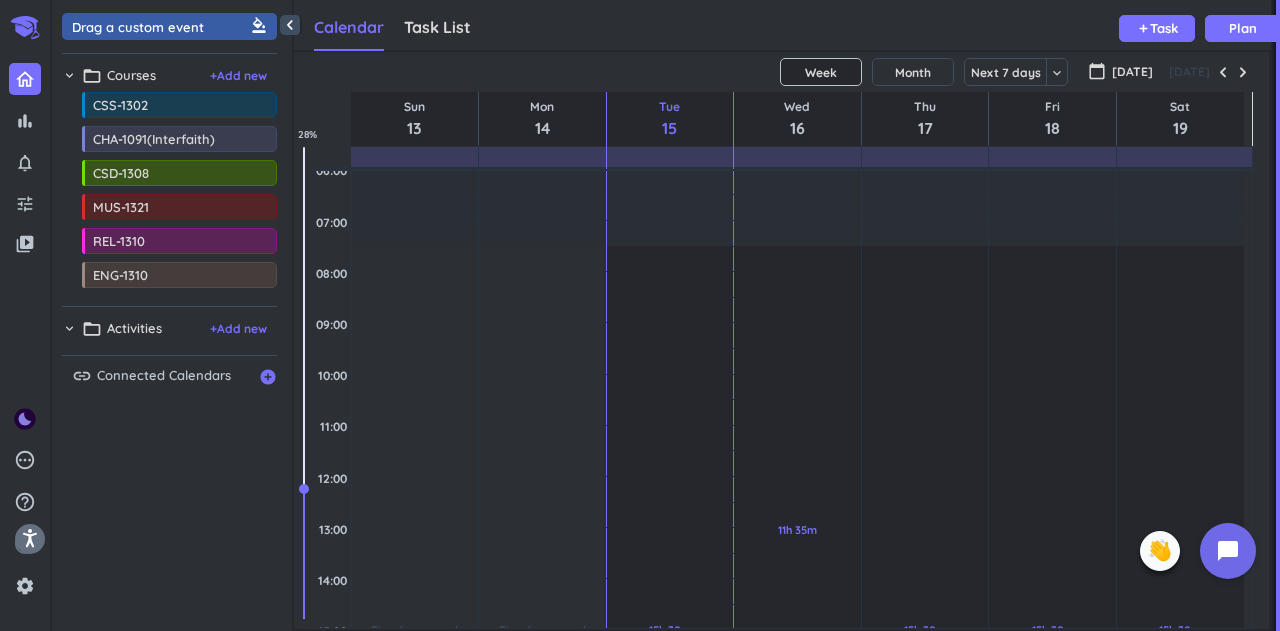 click on "chevron_right" at bounding box center (69, 75) 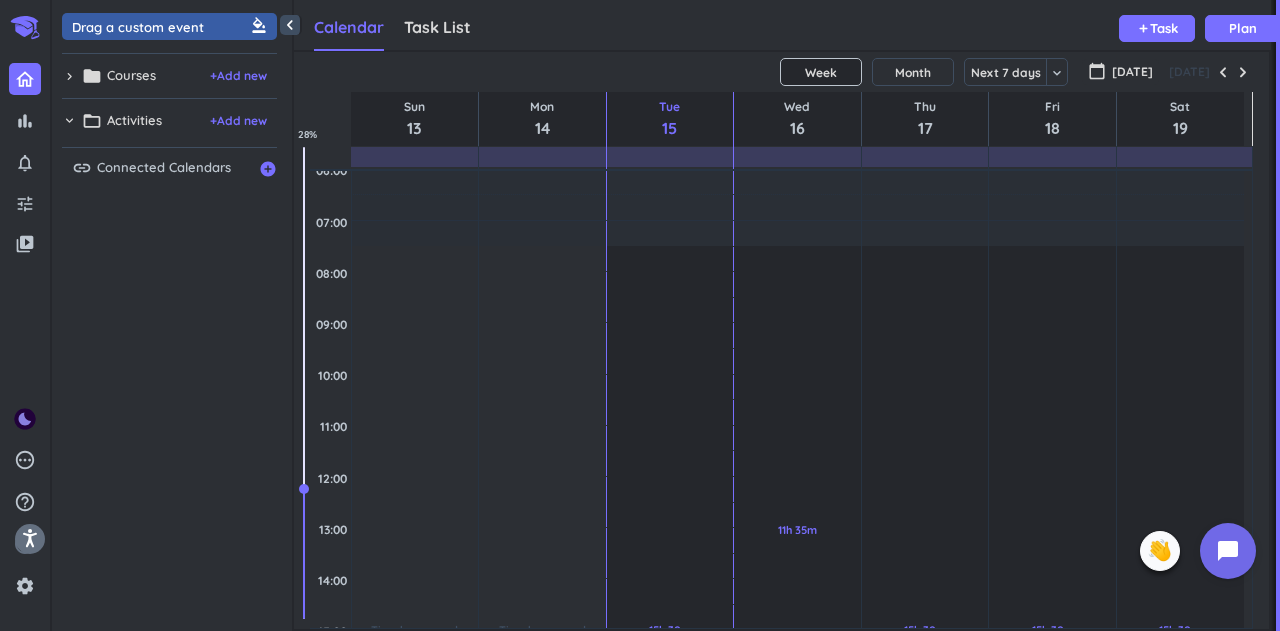 click on "chevron_right" at bounding box center (69, 76) 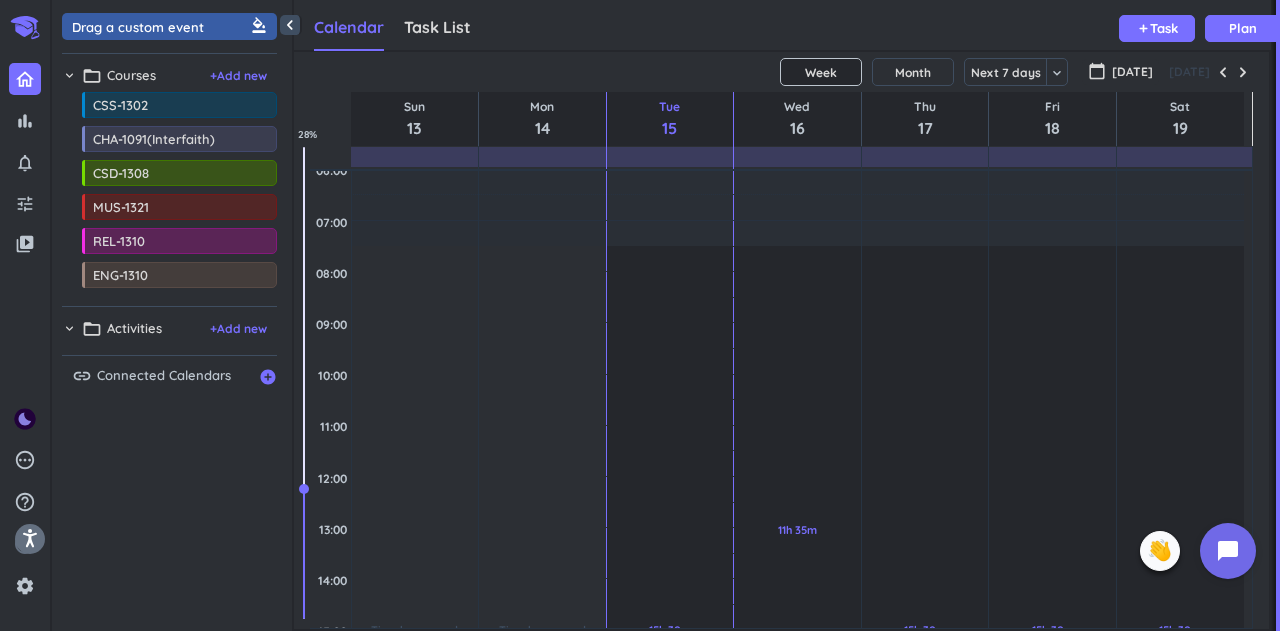 click on "link" at bounding box center (82, 376) 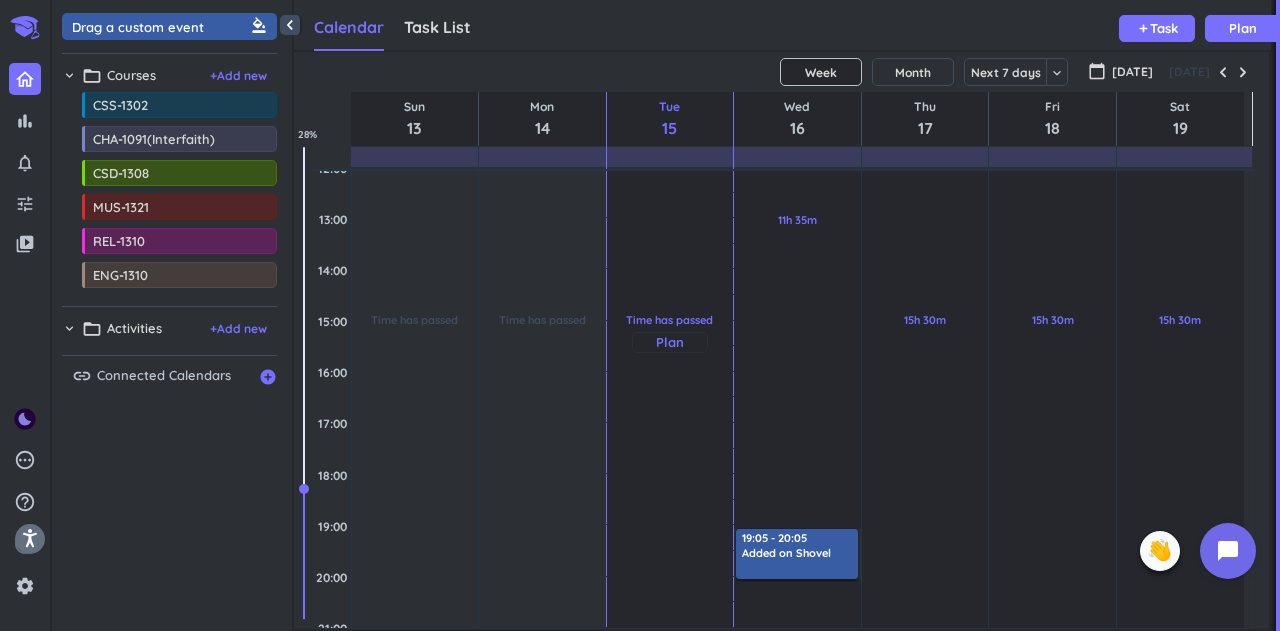 scroll, scrollTop: 0, scrollLeft: 0, axis: both 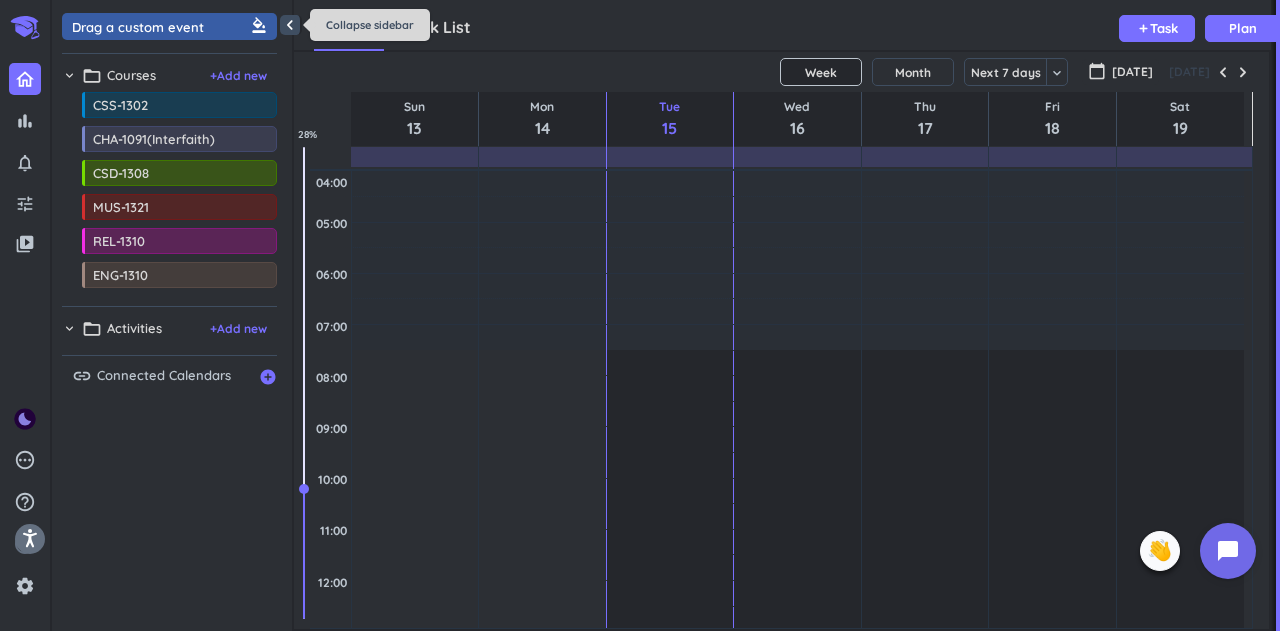 click on "chevron_left" at bounding box center [290, 25] 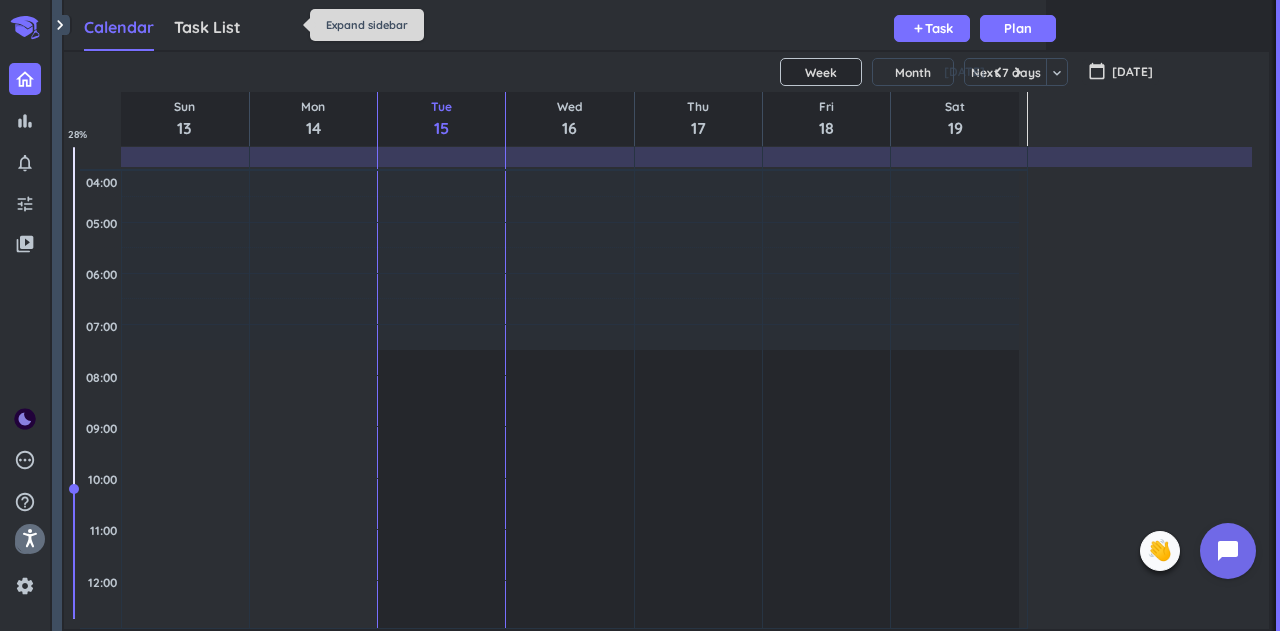 scroll, scrollTop: 9, scrollLeft: 9, axis: both 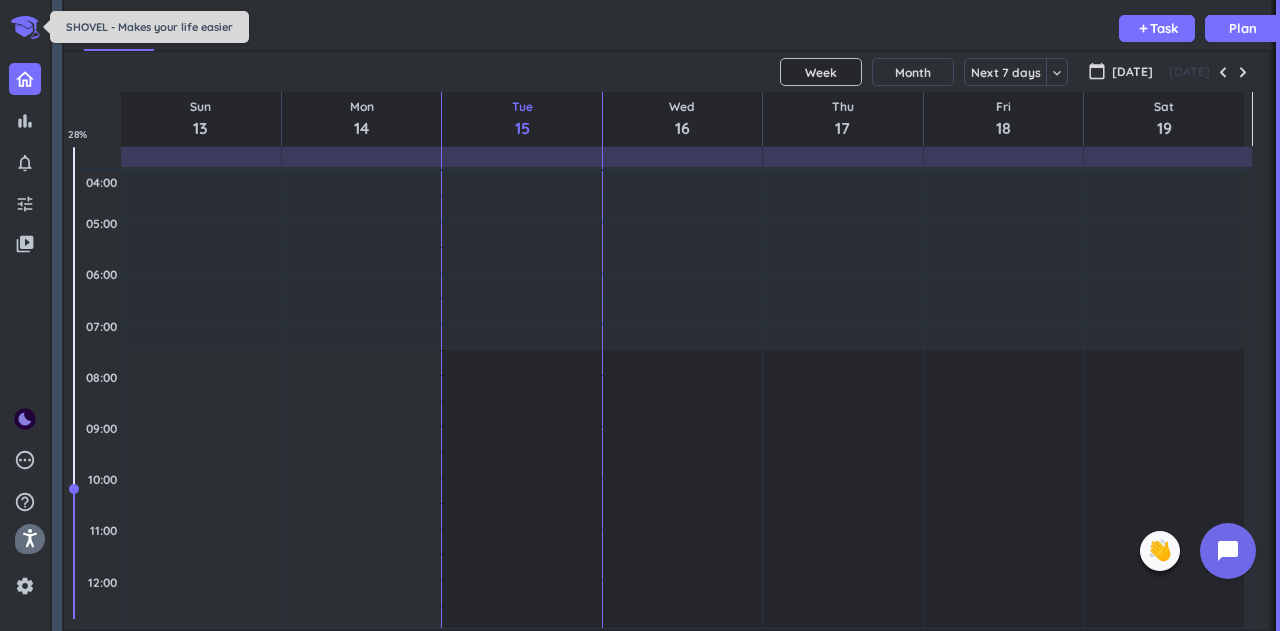 click 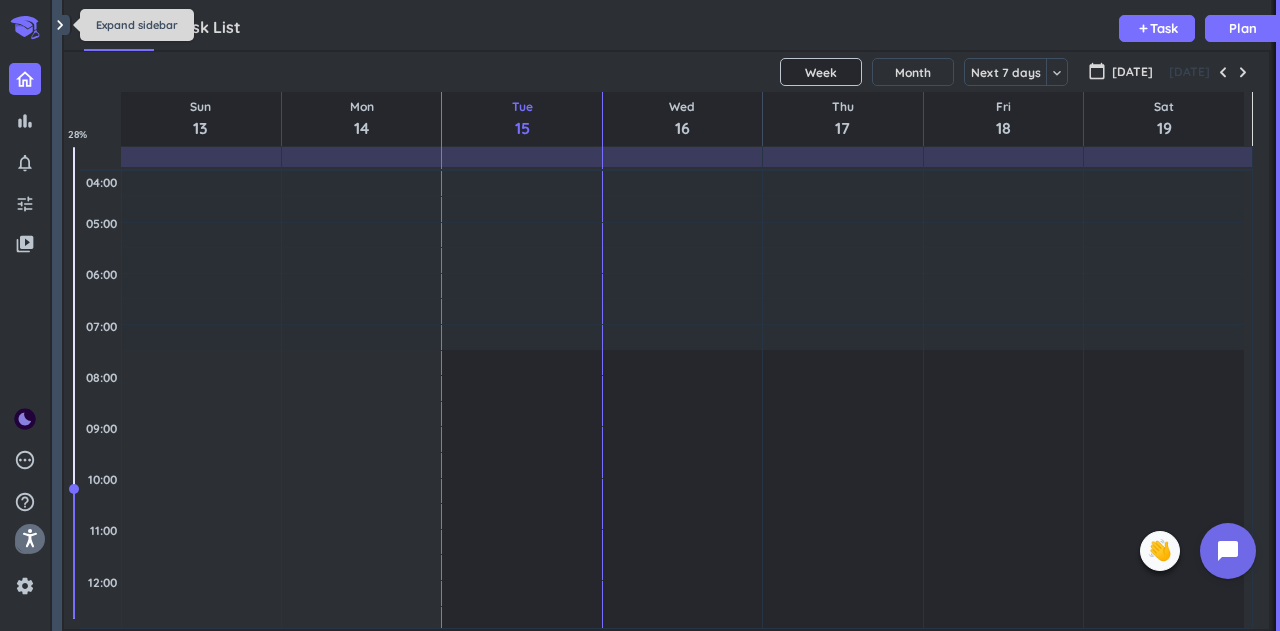 click on "chevron_right" at bounding box center [60, 25] 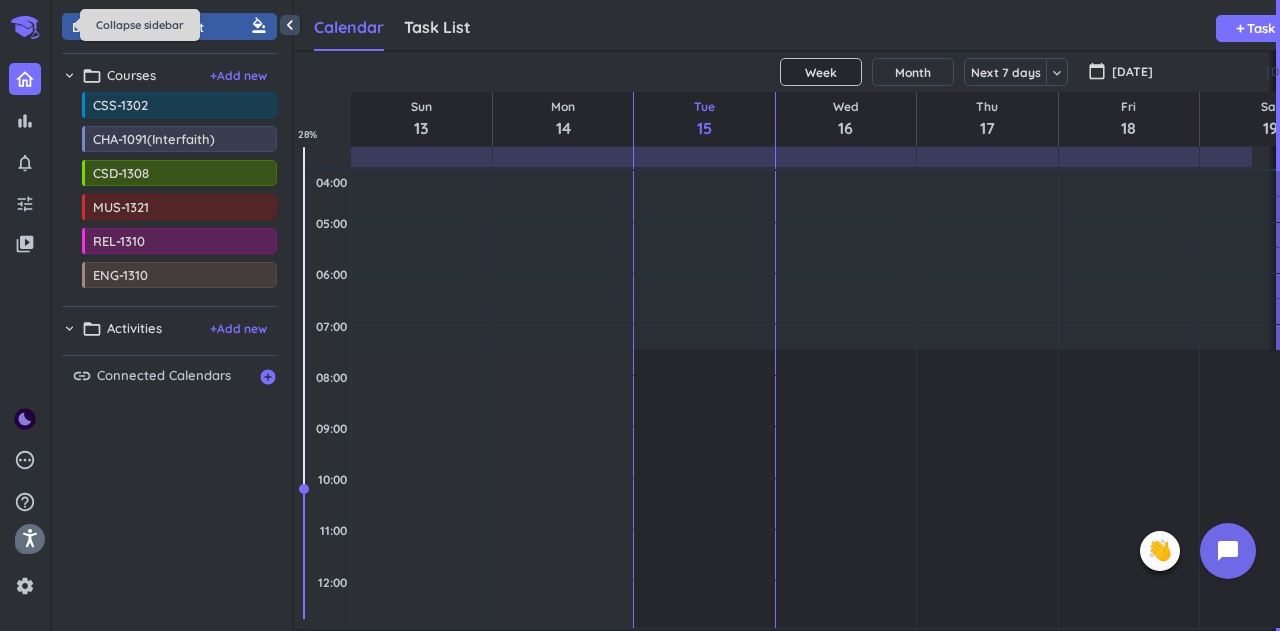 scroll, scrollTop: 42, scrollLeft: 977, axis: both 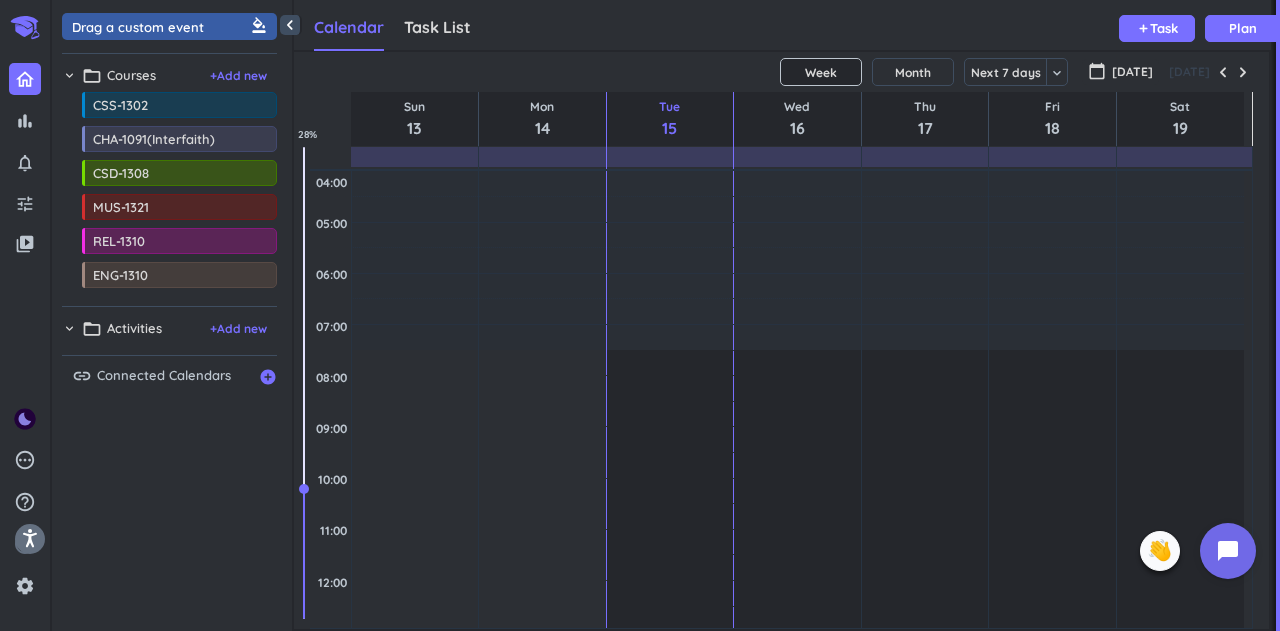 click on "chevron_right" at bounding box center [69, 328] 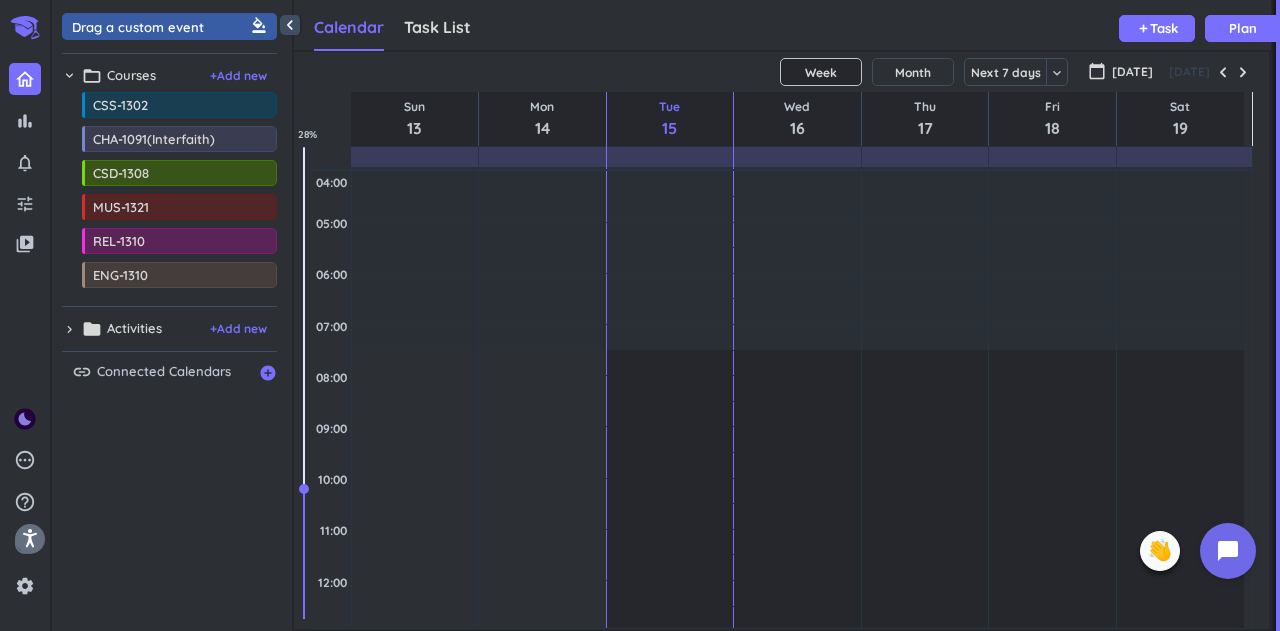 click on "chevron_right" at bounding box center [69, 329] 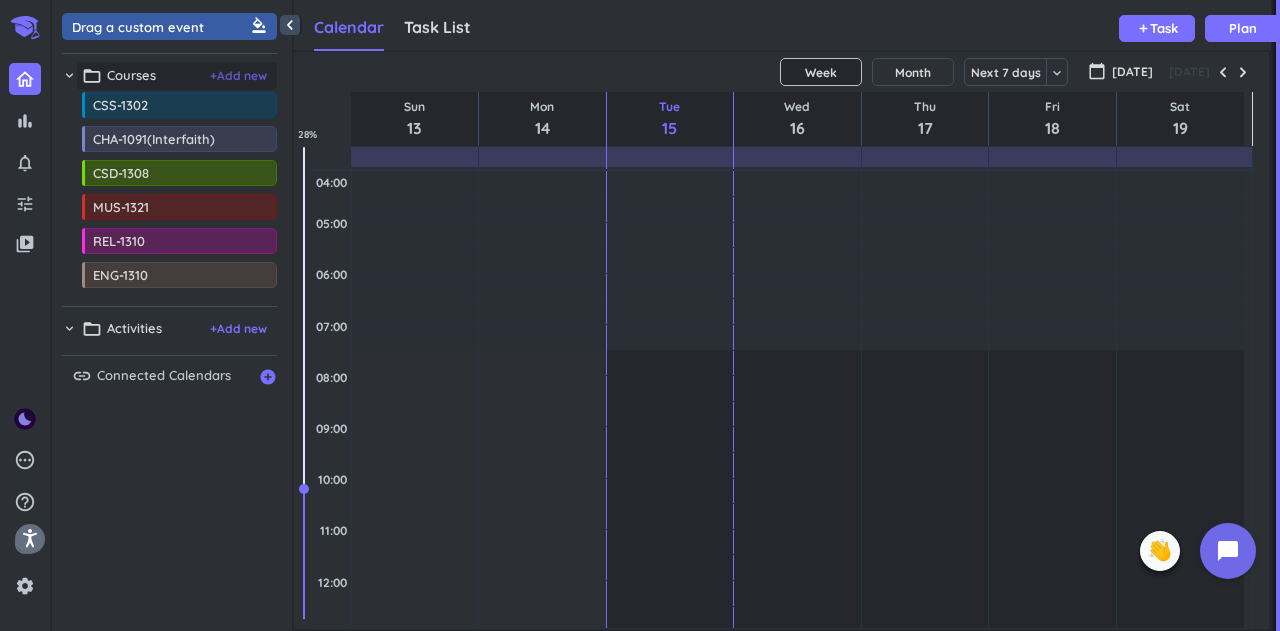 click on "+  Add new" at bounding box center (238, 76) 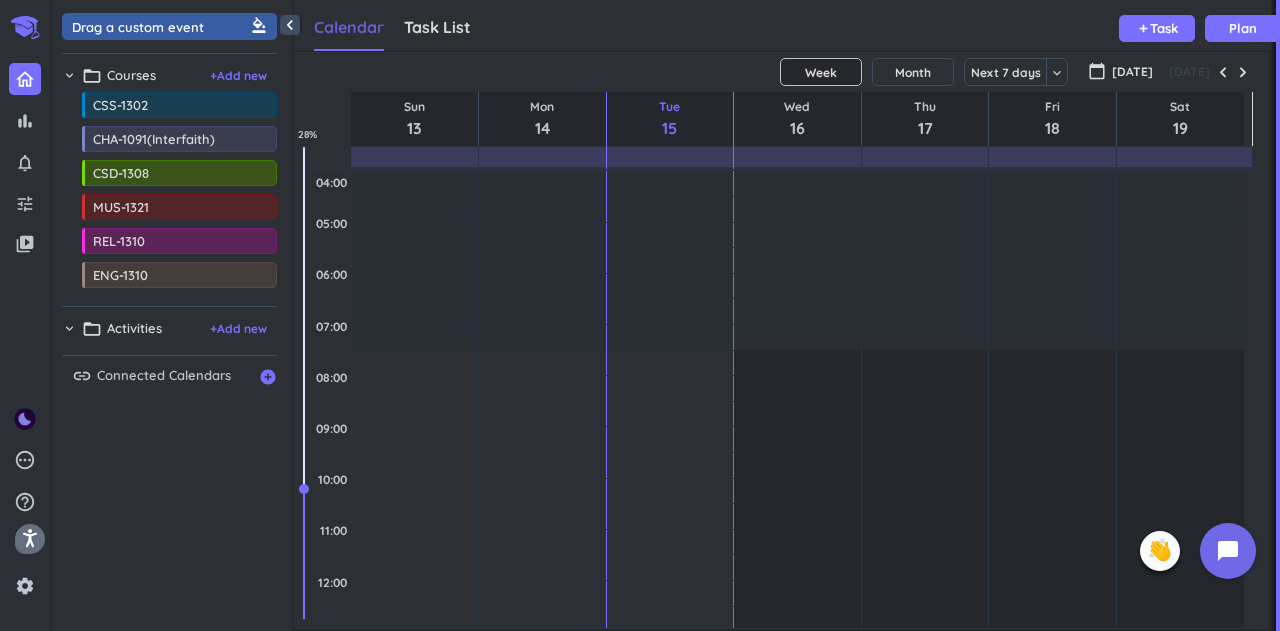 click on "Calendar" at bounding box center [349, 27] 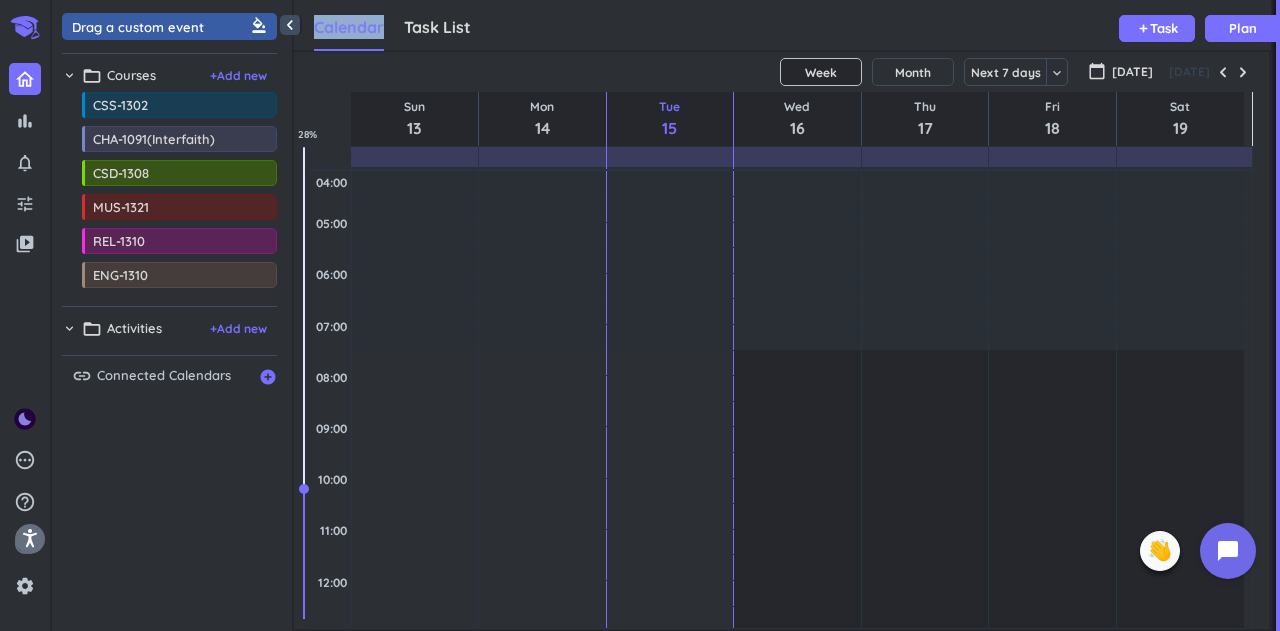 click on "Calendar" at bounding box center (349, 27) 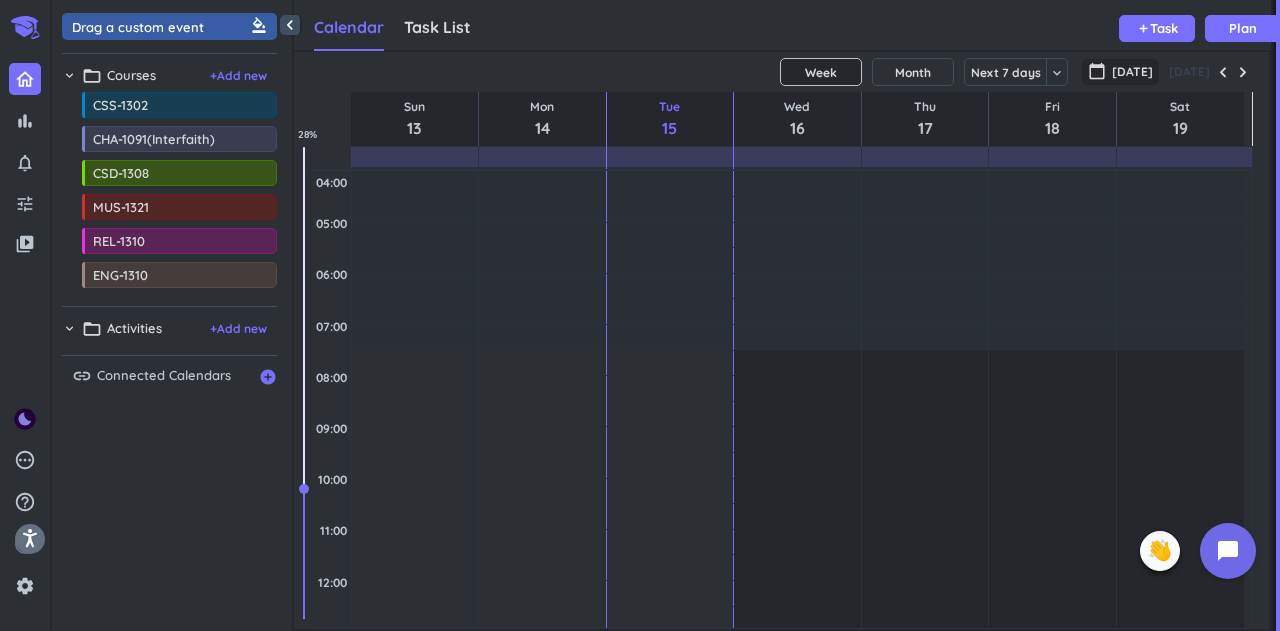click on "[DATE]" at bounding box center [1132, 72] 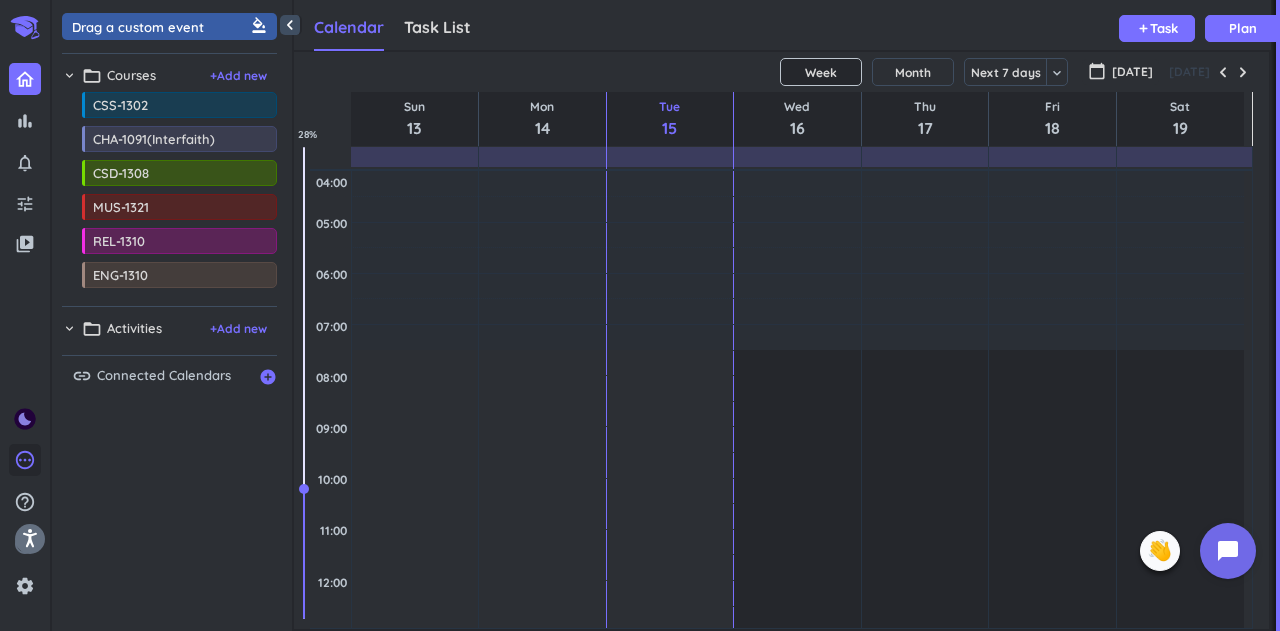 click on "pending" at bounding box center (25, 460) 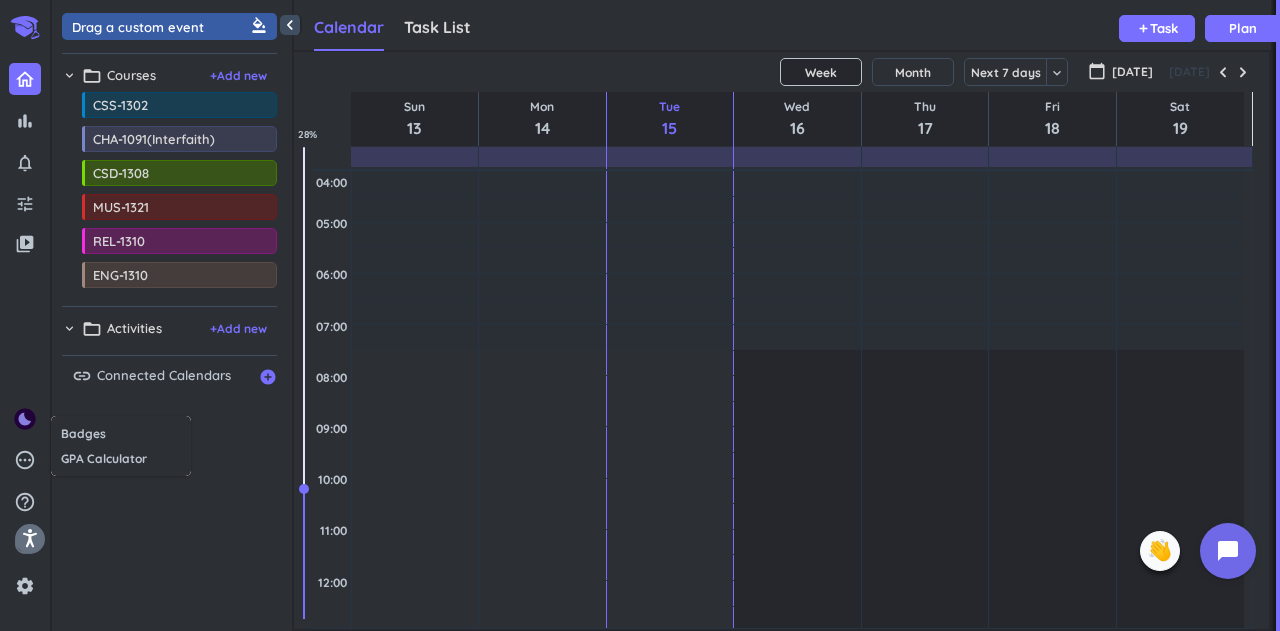 click at bounding box center [640, 315] 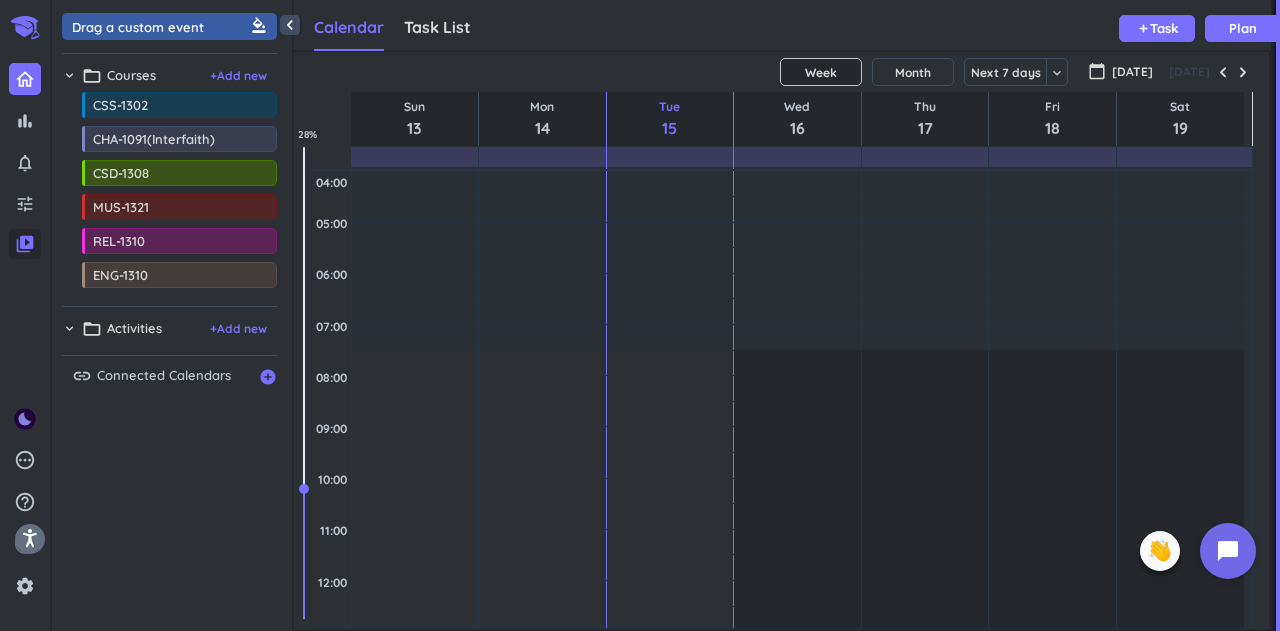click on "video_library" at bounding box center [25, 244] 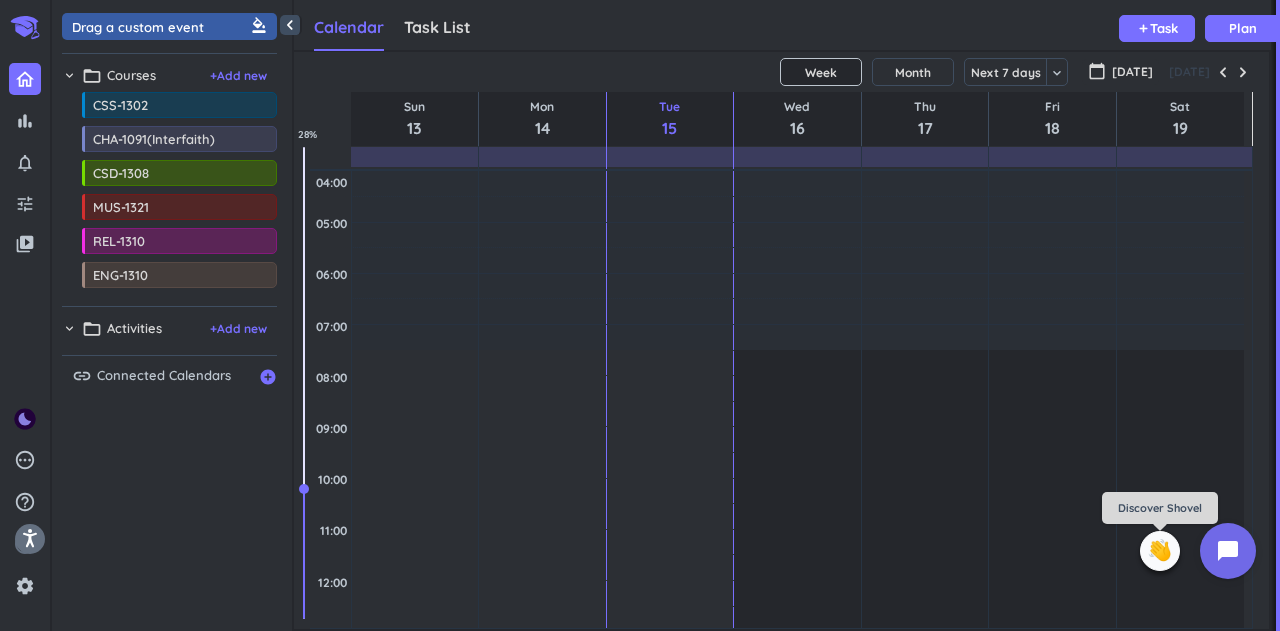 click on "👋" at bounding box center (1160, 551) 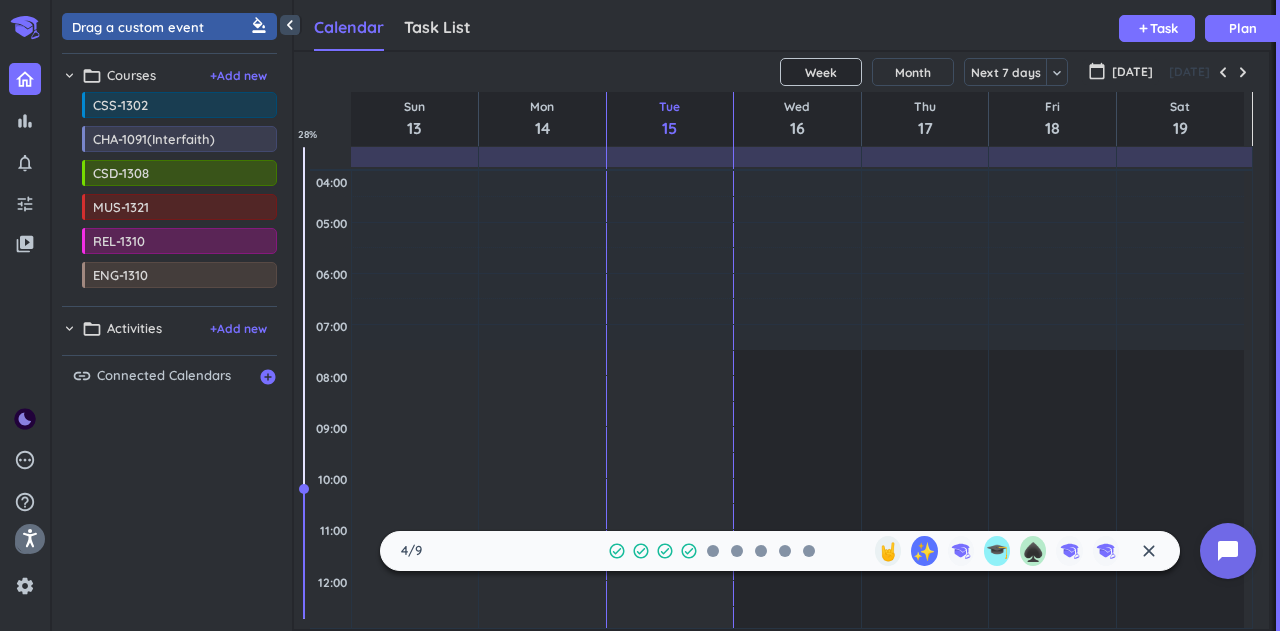 click on "close" at bounding box center (1149, 551) 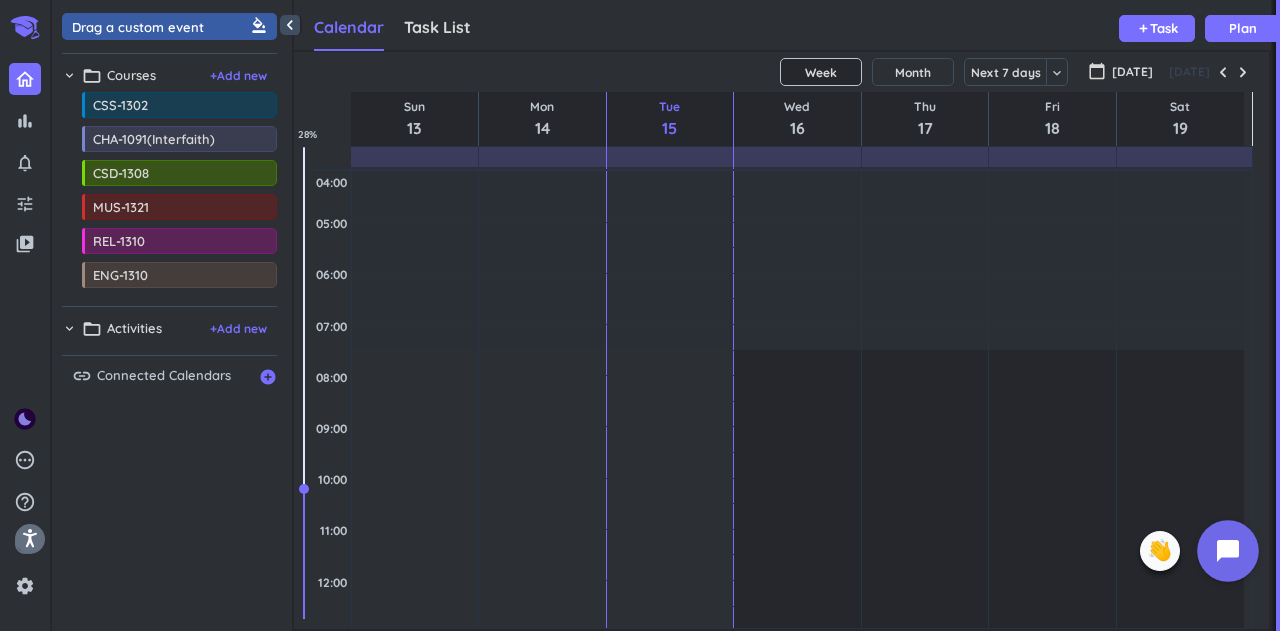 click 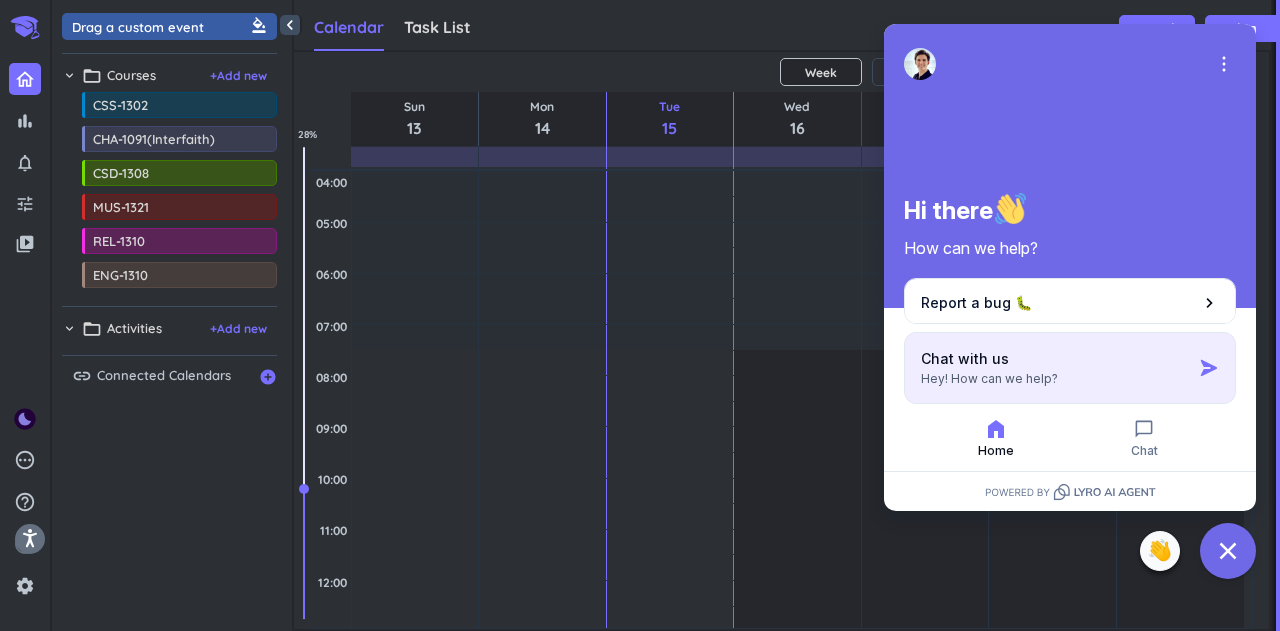 click on "Chat with us Hey! How can we help?" at bounding box center [1056, 368] 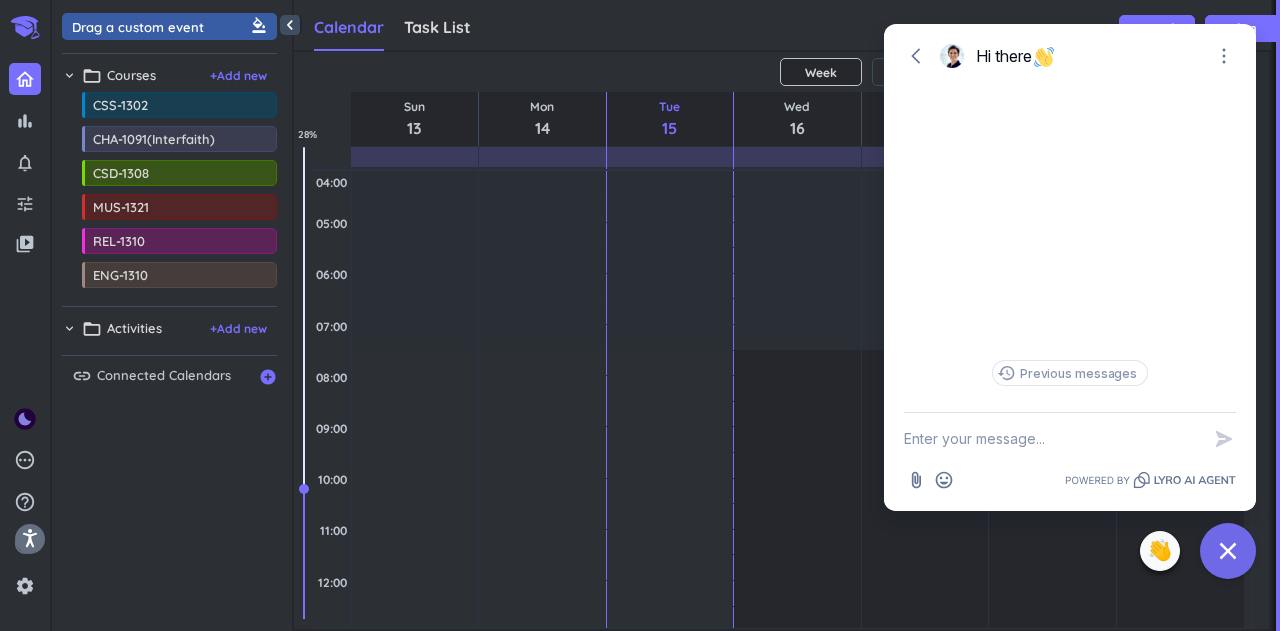 click at bounding box center (1052, 439) 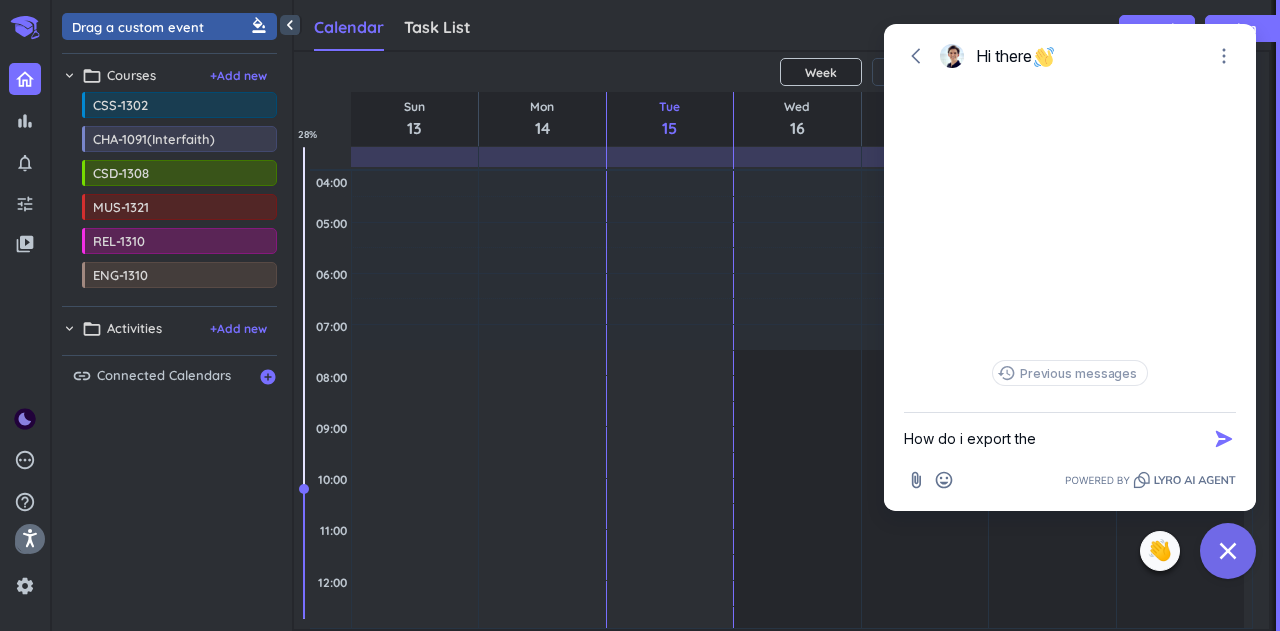paste on "iCal link" 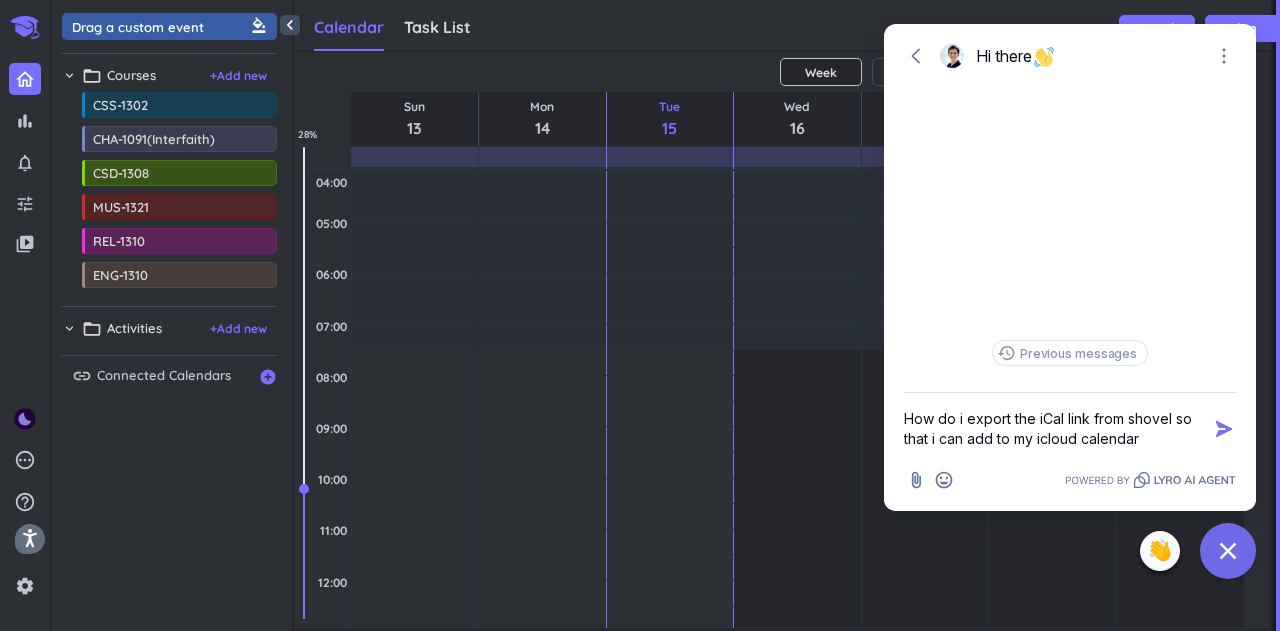 type on "How do i export the iCal link from shovel so that i can add to my icloud calendar?" 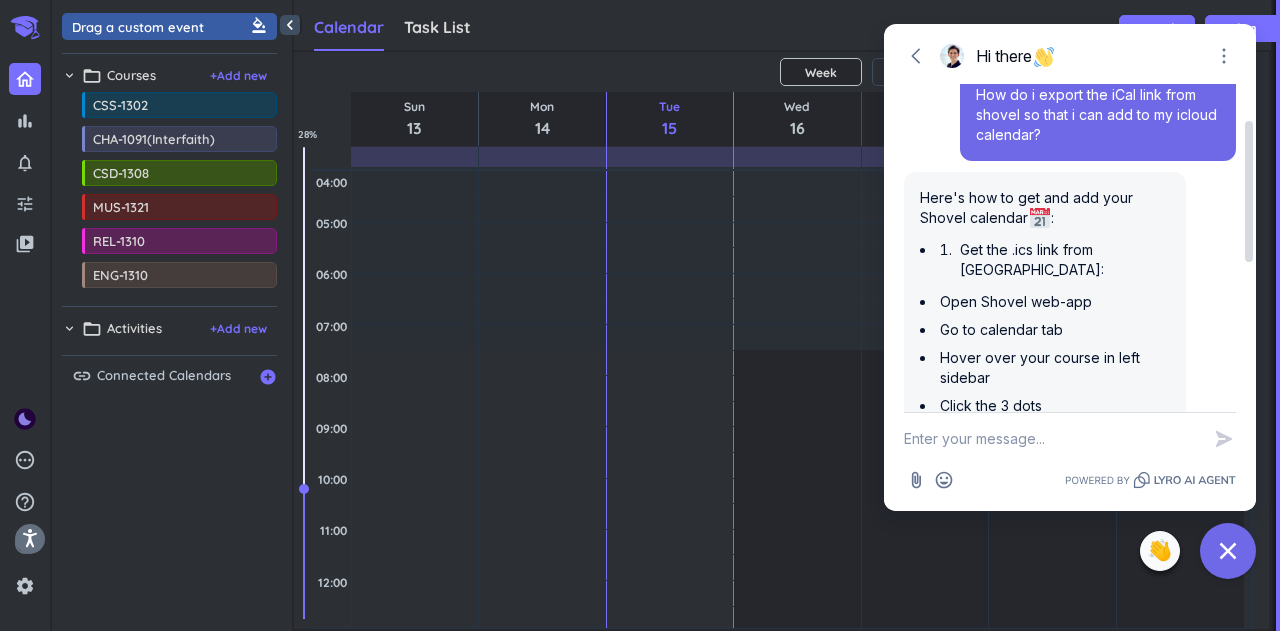 scroll, scrollTop: 105, scrollLeft: 0, axis: vertical 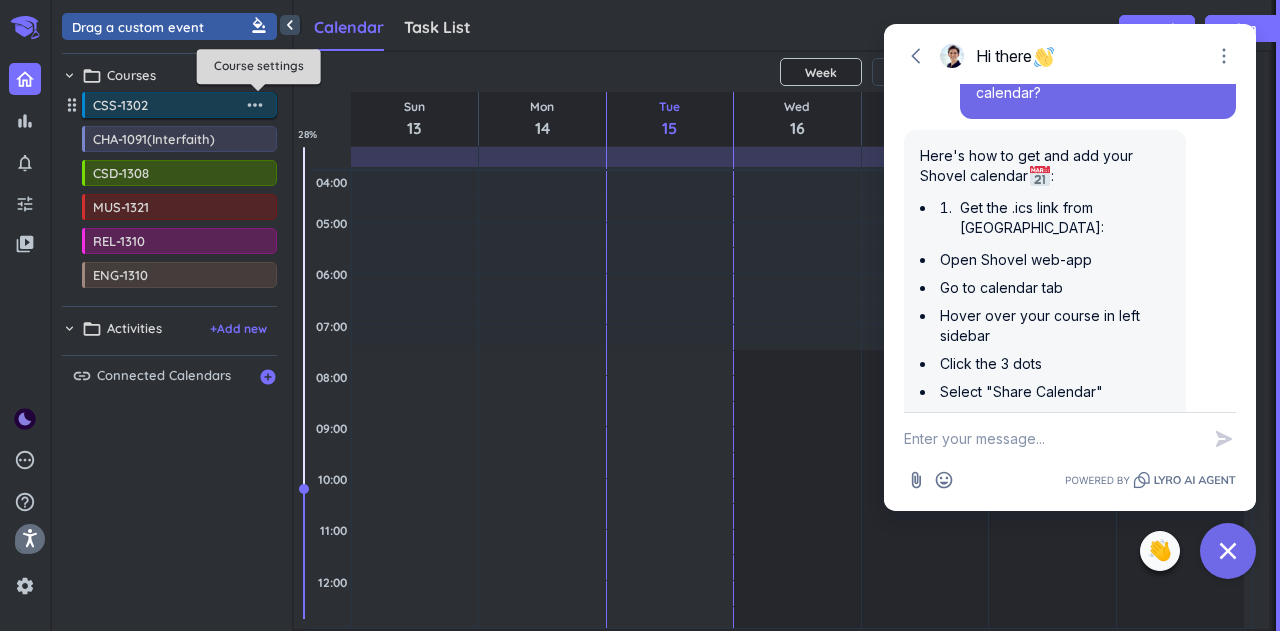 click on "more_horiz" at bounding box center (255, 105) 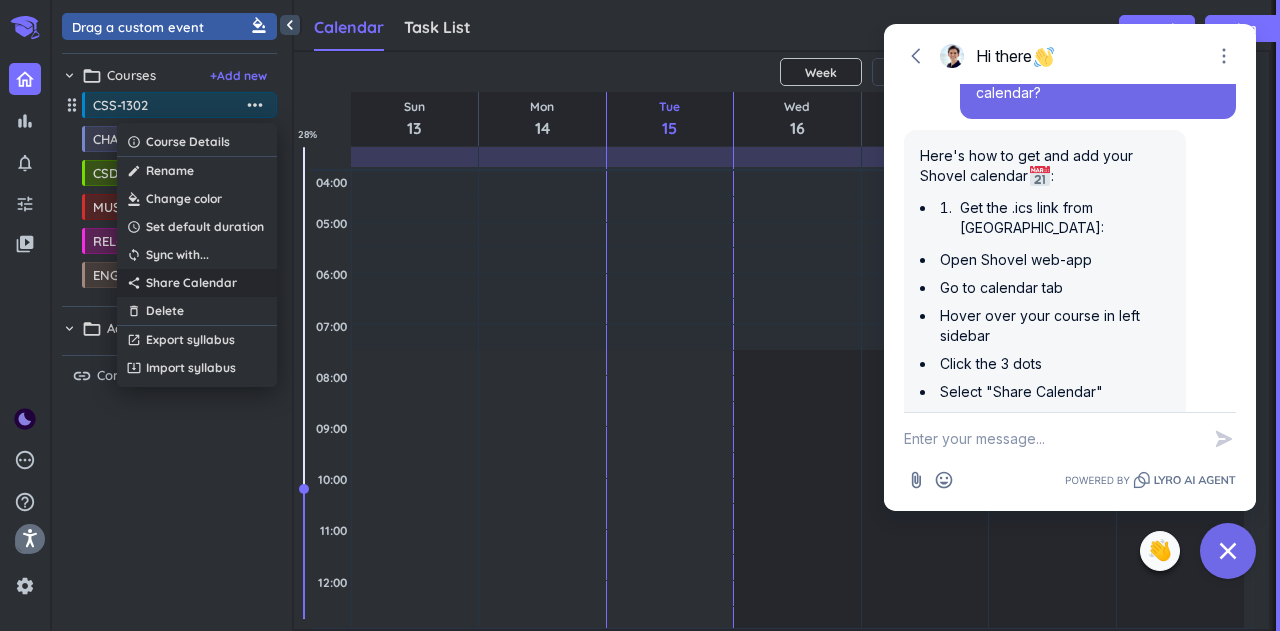type 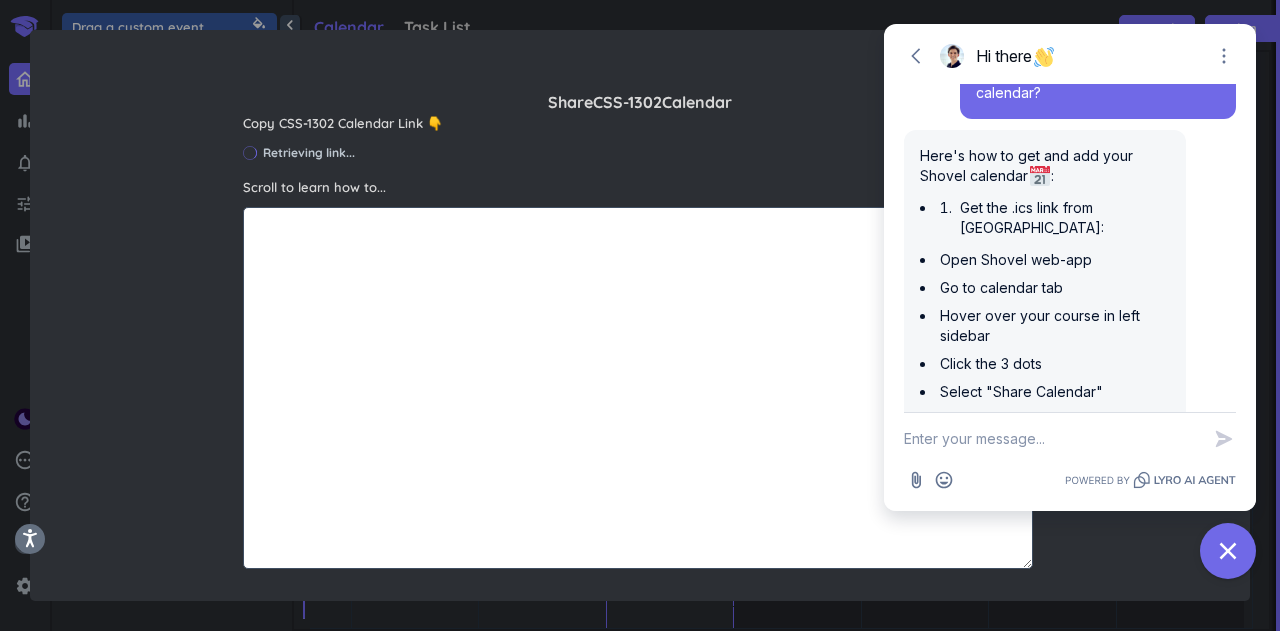 scroll, scrollTop: 9, scrollLeft: 8, axis: both 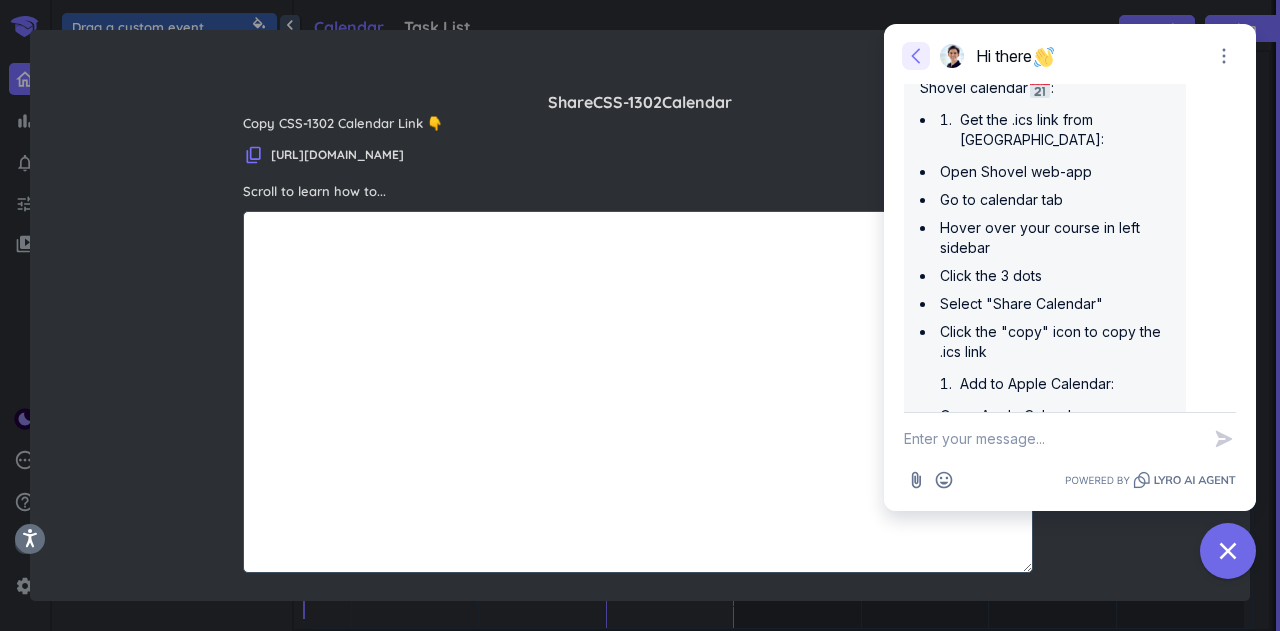 click 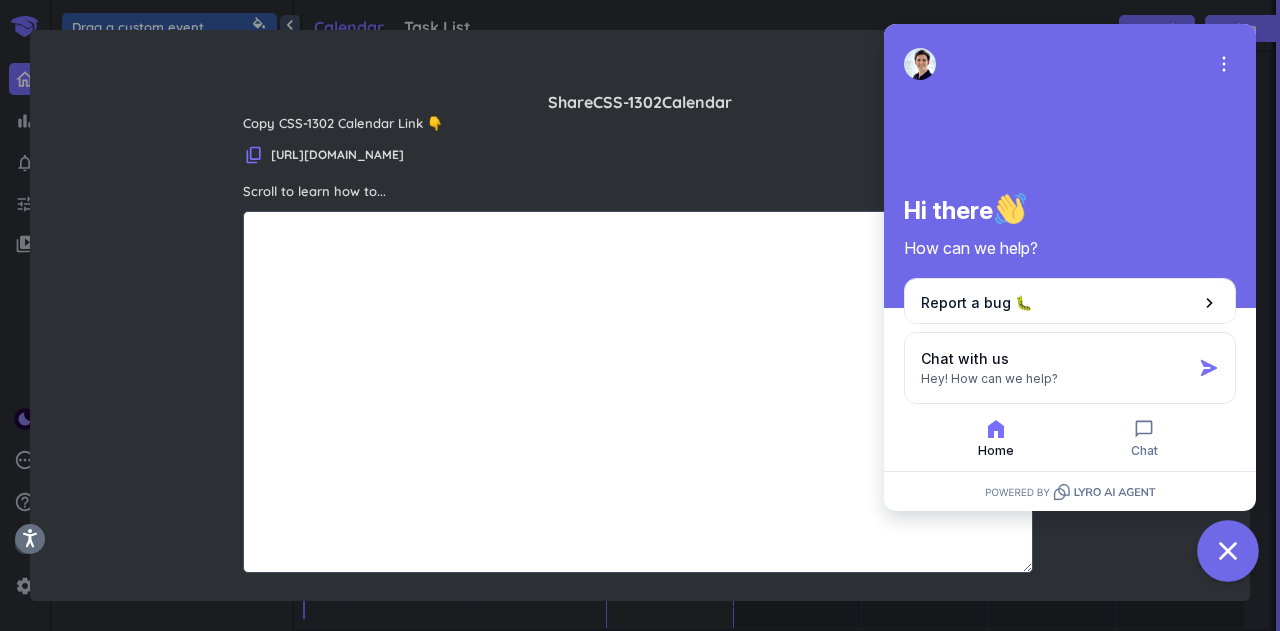 click 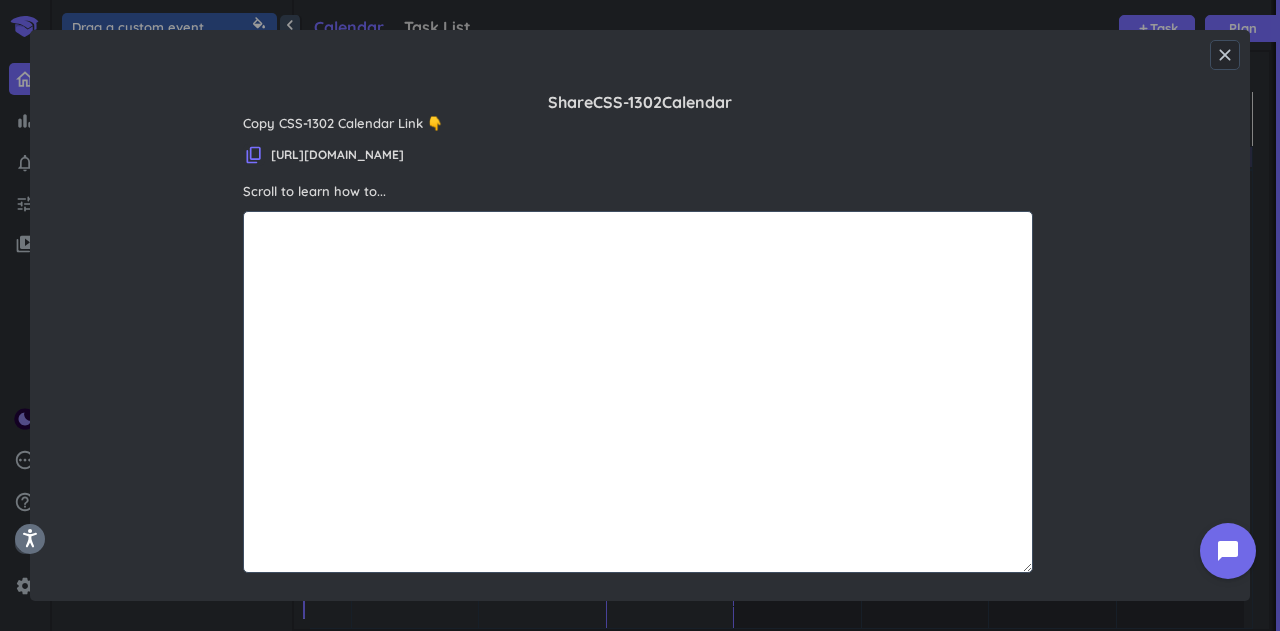 drag, startPoint x: 426, startPoint y: 175, endPoint x: 268, endPoint y: 153, distance: 159.52429 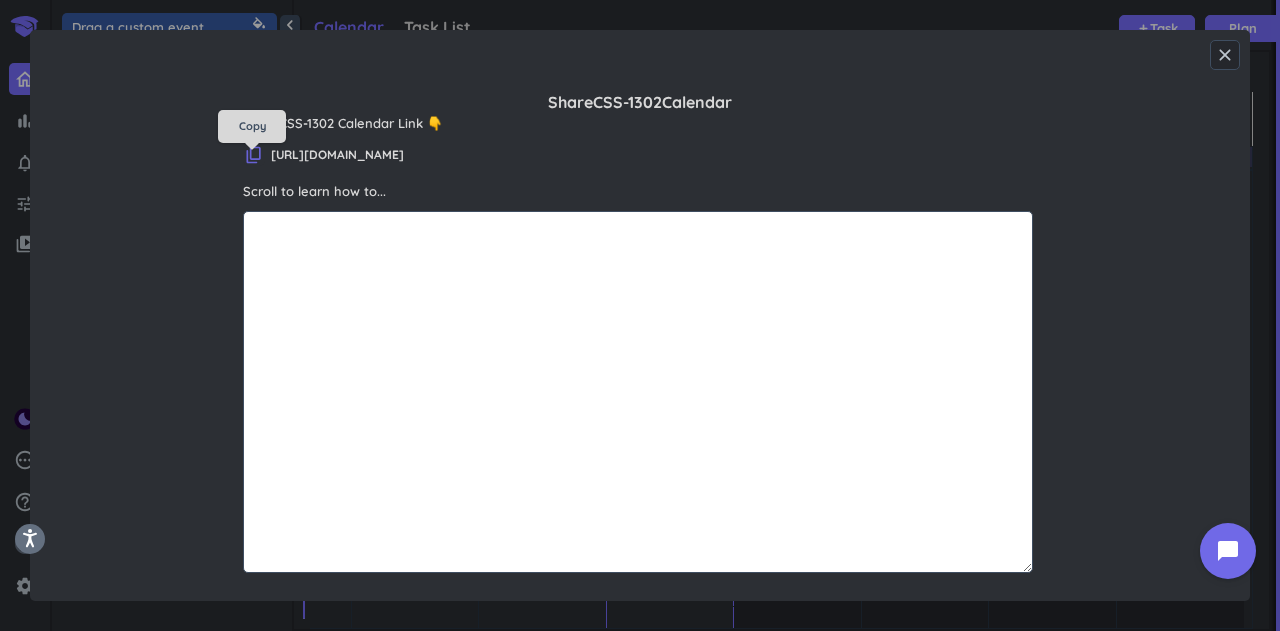 click on "content_copy" at bounding box center [254, 155] 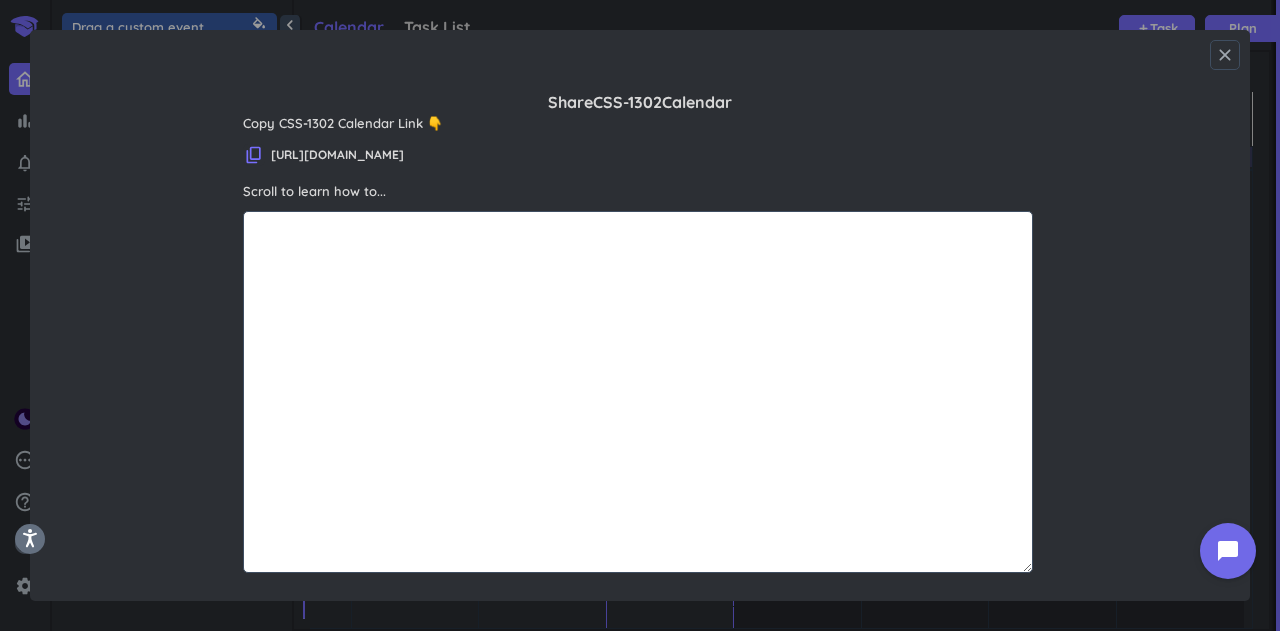 click on "close" at bounding box center [1225, 55] 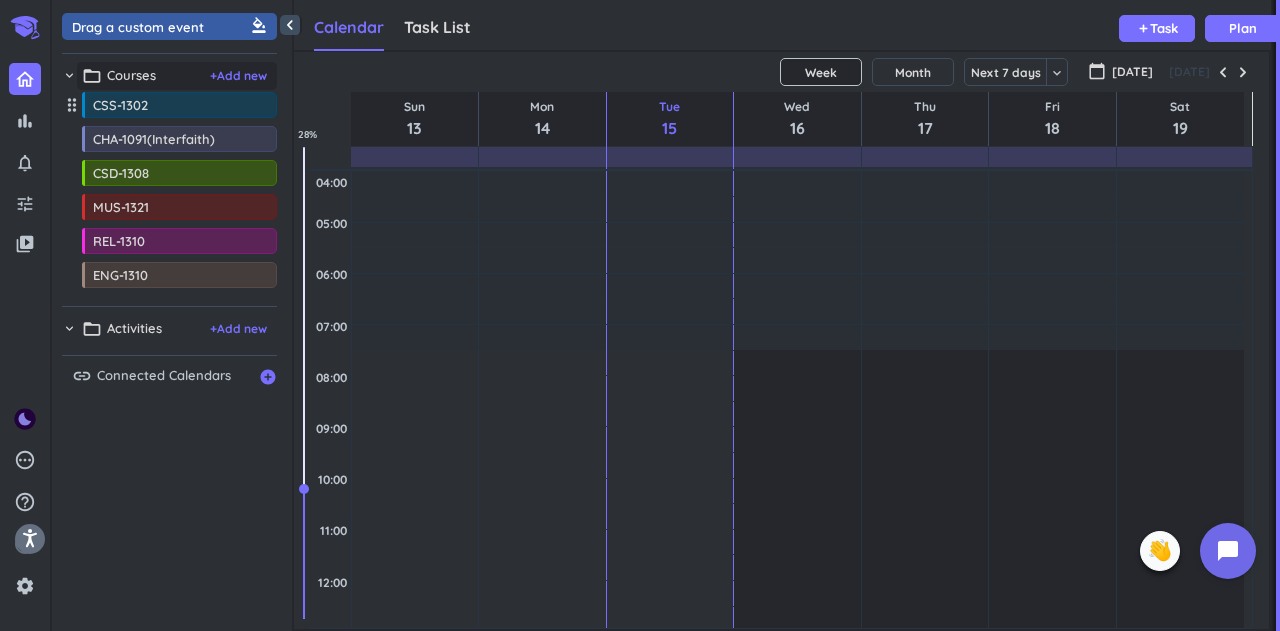 click on "folder_open Courses   +  Add new" at bounding box center [177, 76] 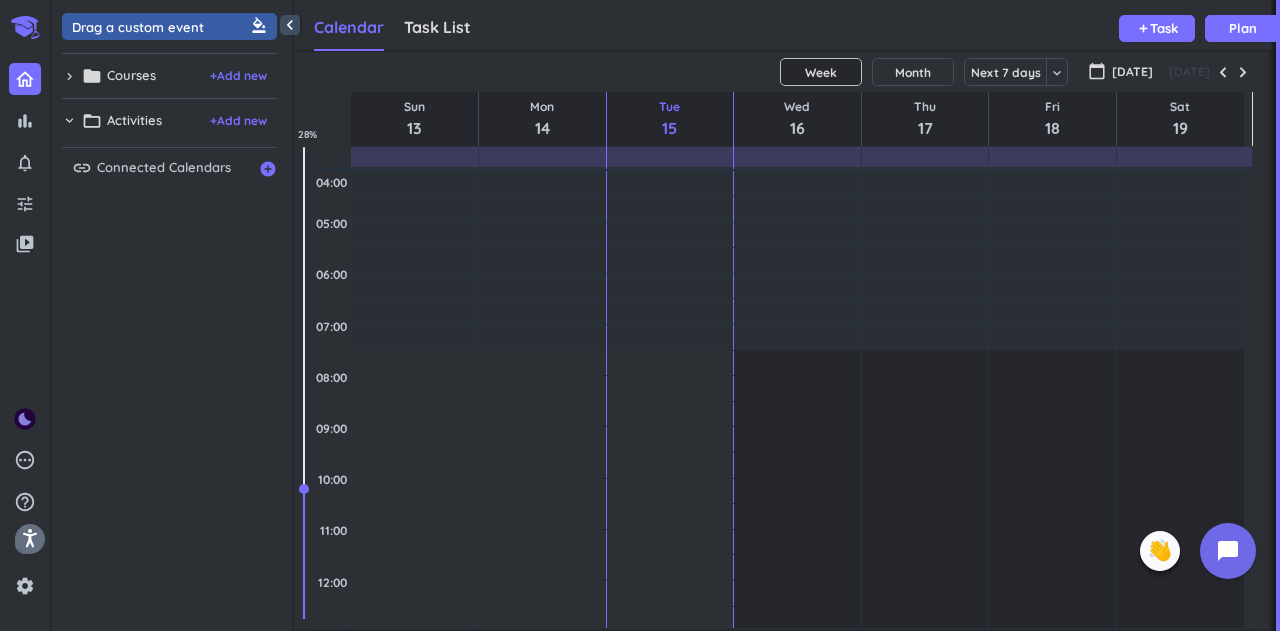 click on "chevron_right" at bounding box center (69, 76) 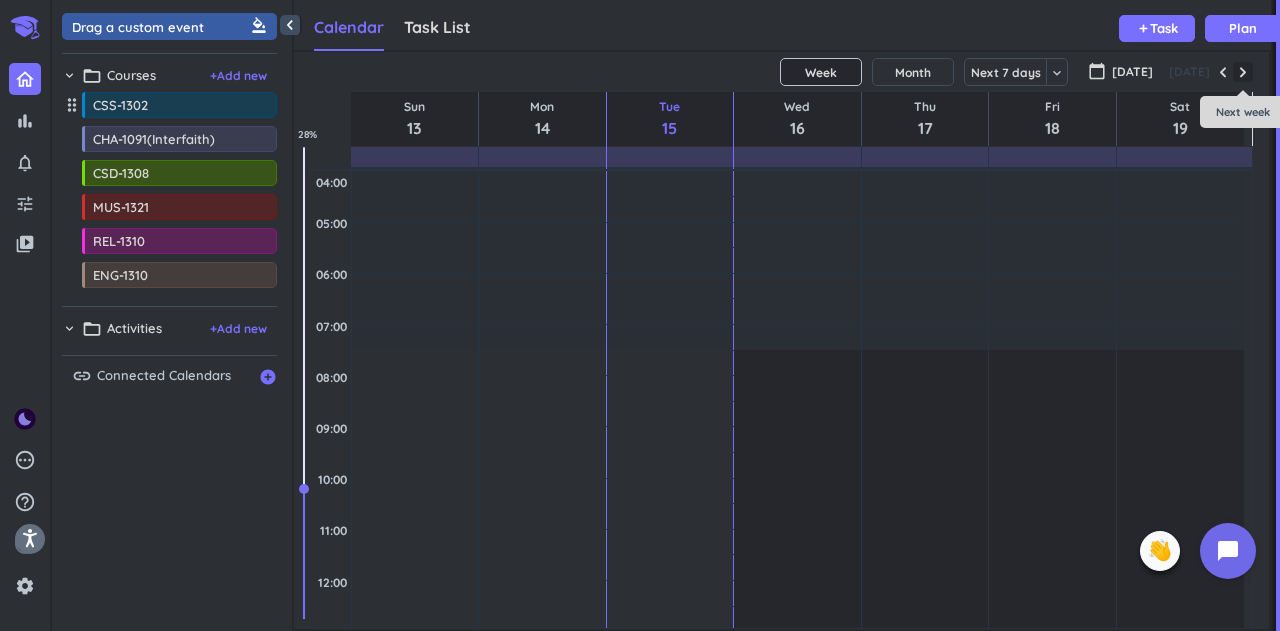 click at bounding box center (1243, 72) 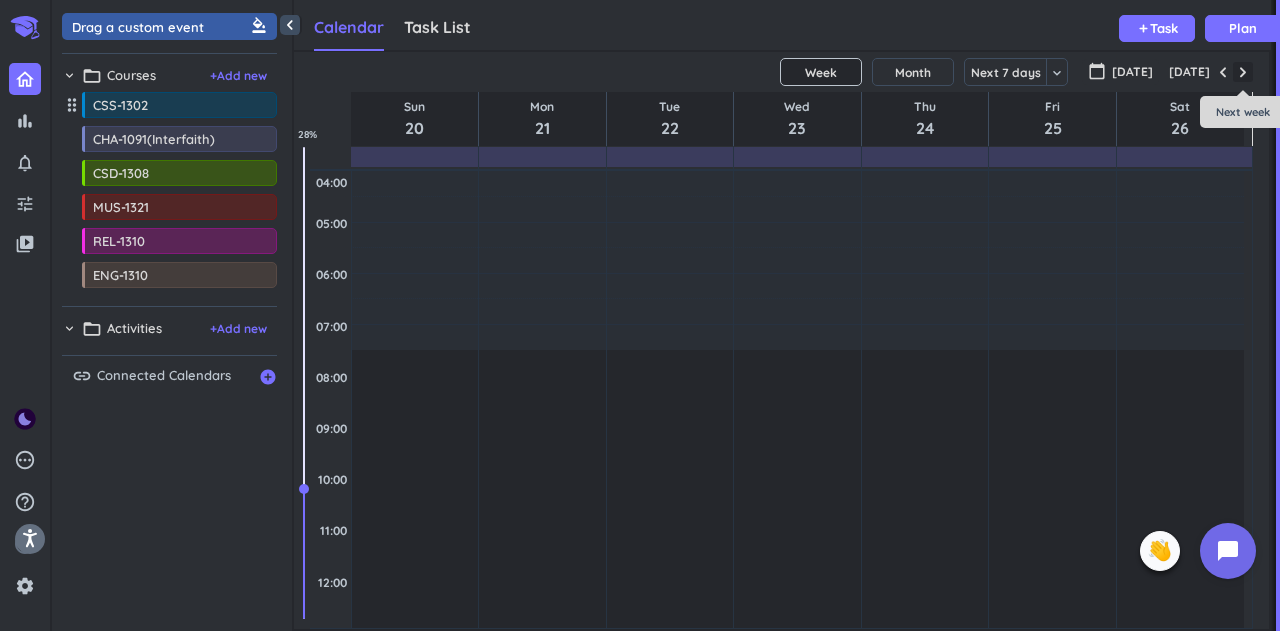 scroll, scrollTop: 104, scrollLeft: 0, axis: vertical 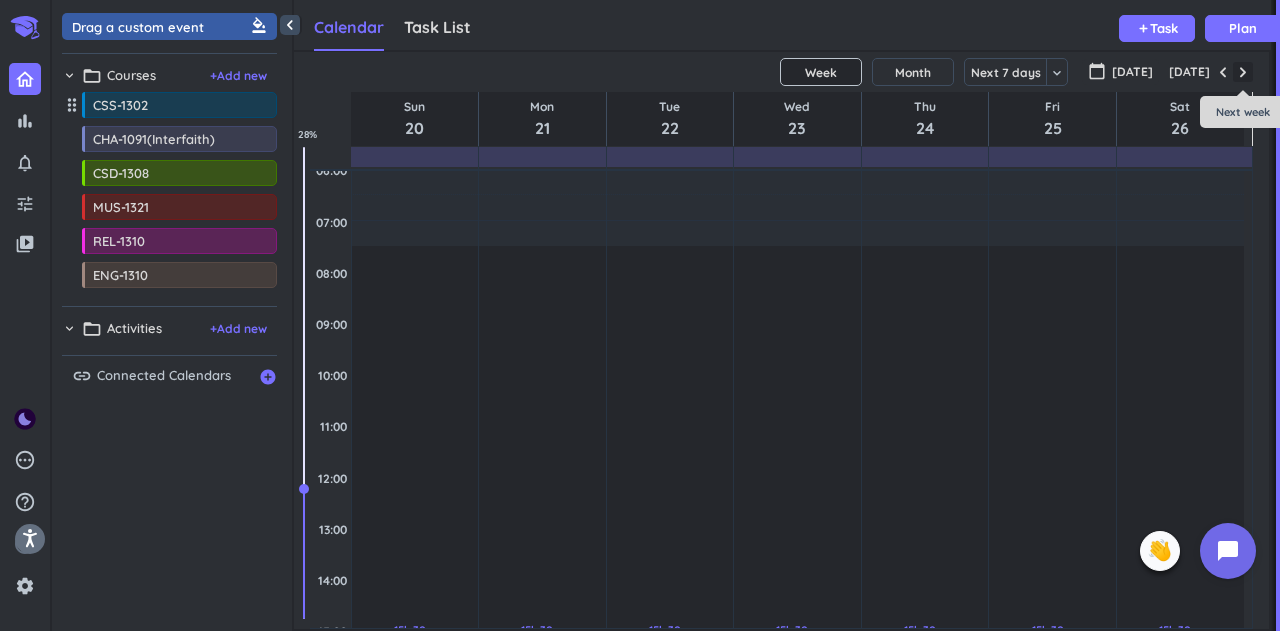 click at bounding box center (1243, 72) 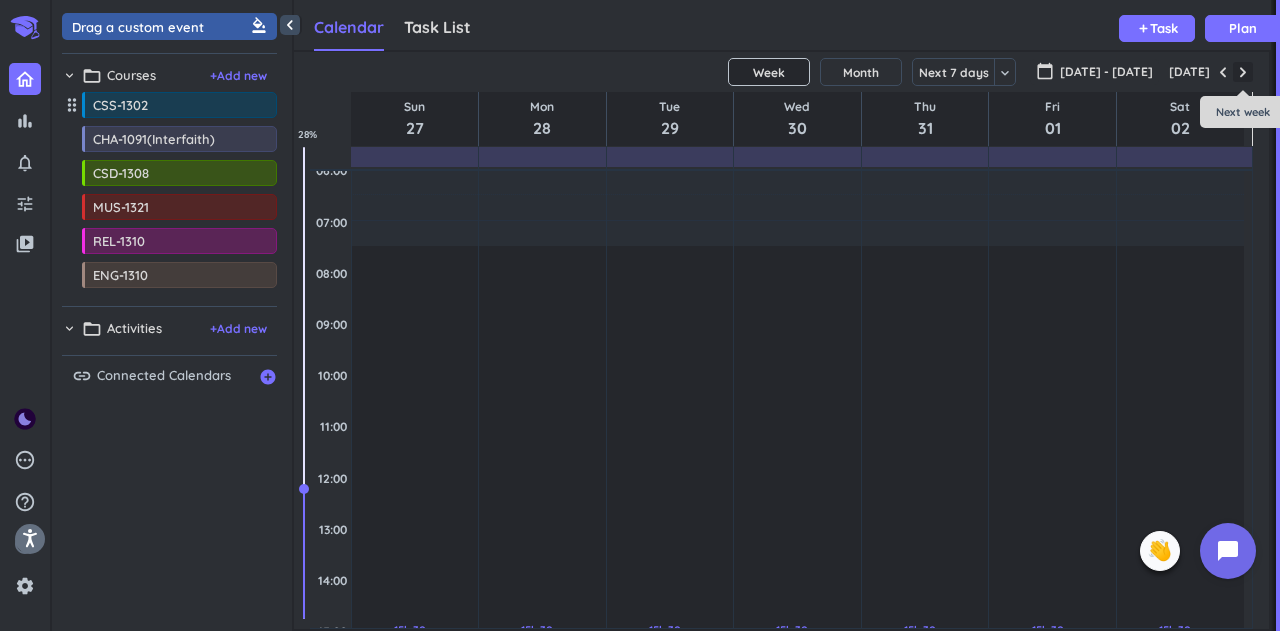 click at bounding box center [1243, 72] 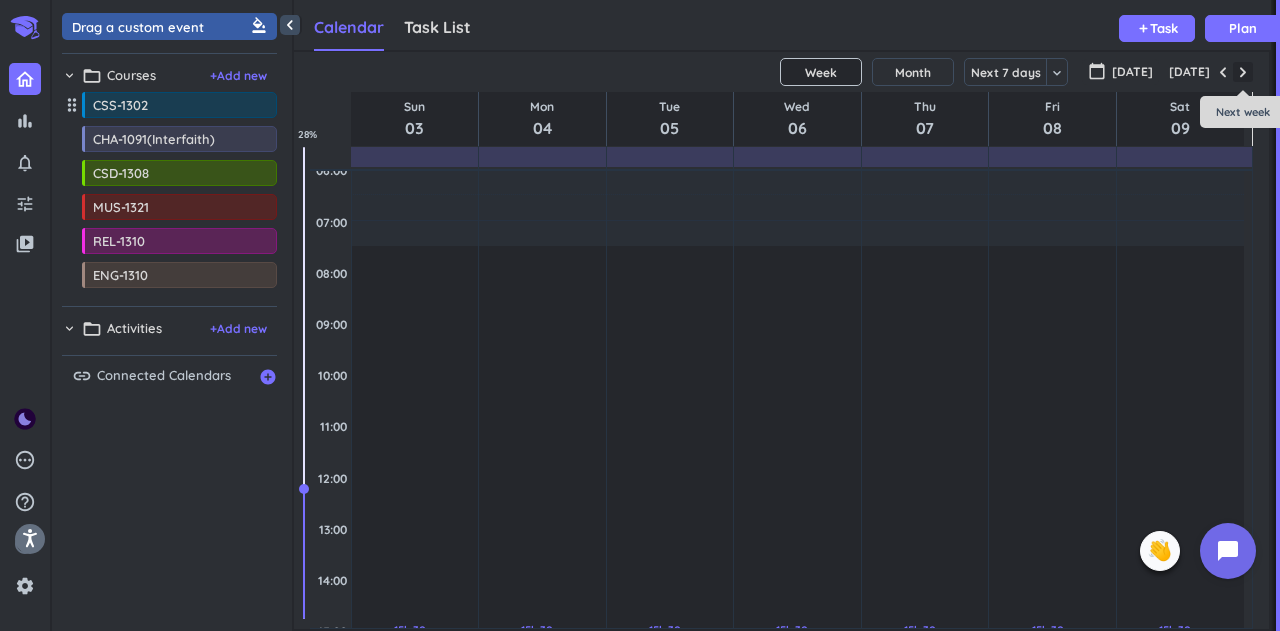 click at bounding box center (1243, 72) 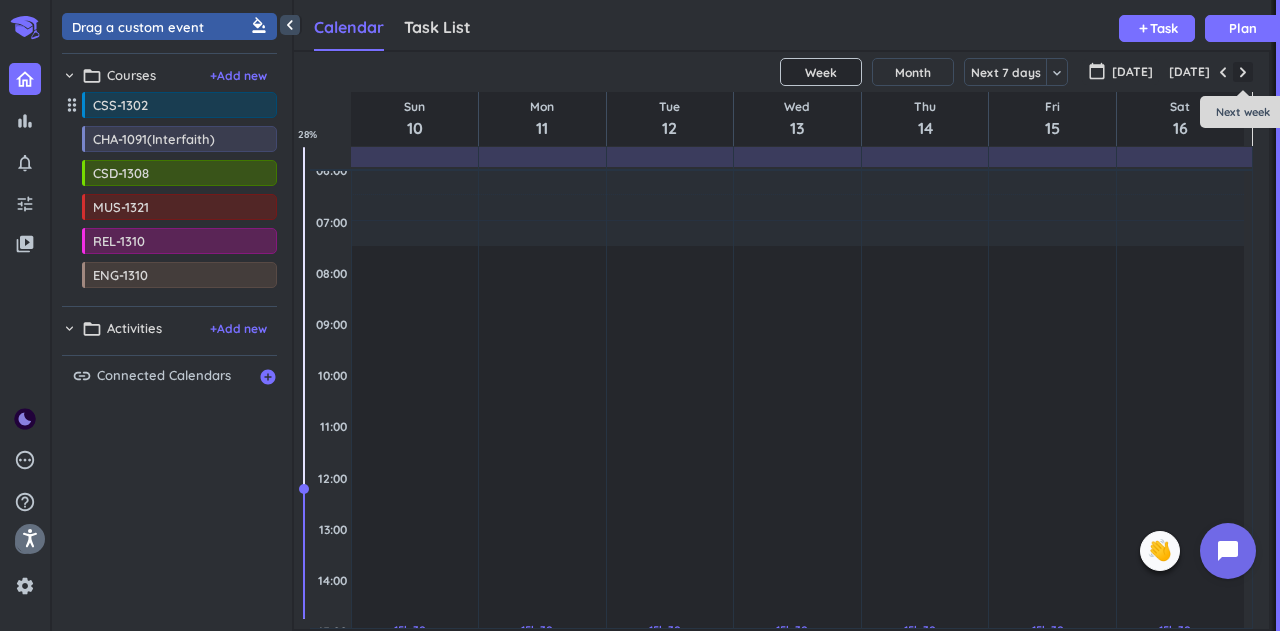 click at bounding box center (1243, 72) 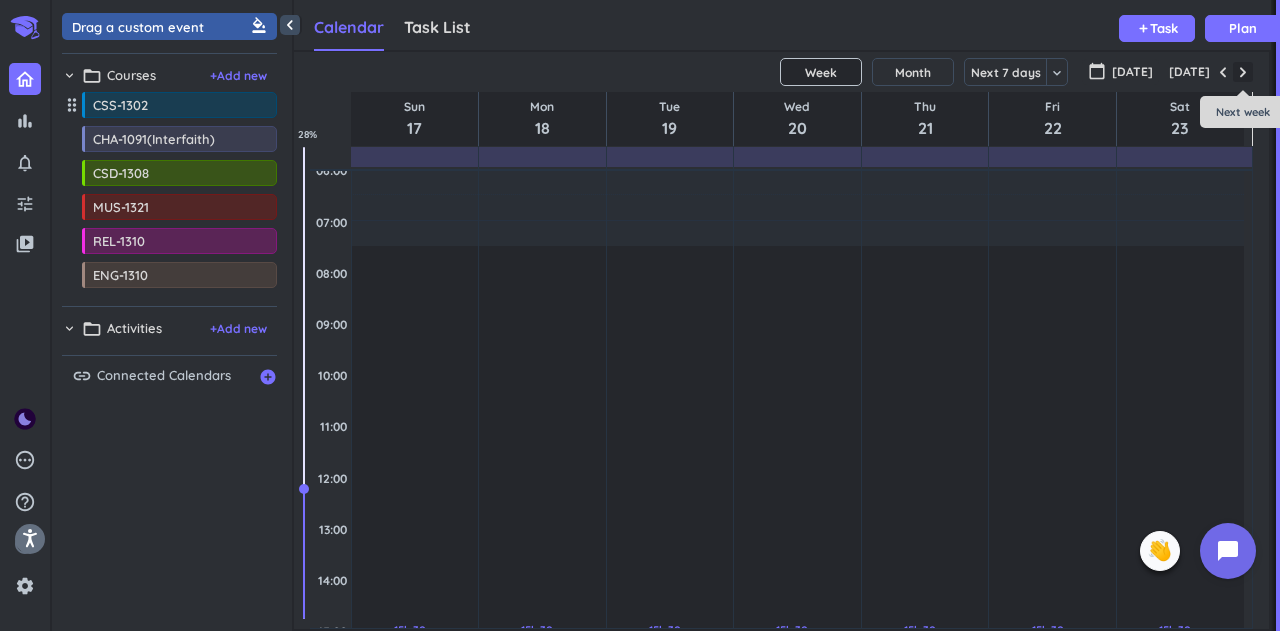 click at bounding box center [1243, 72] 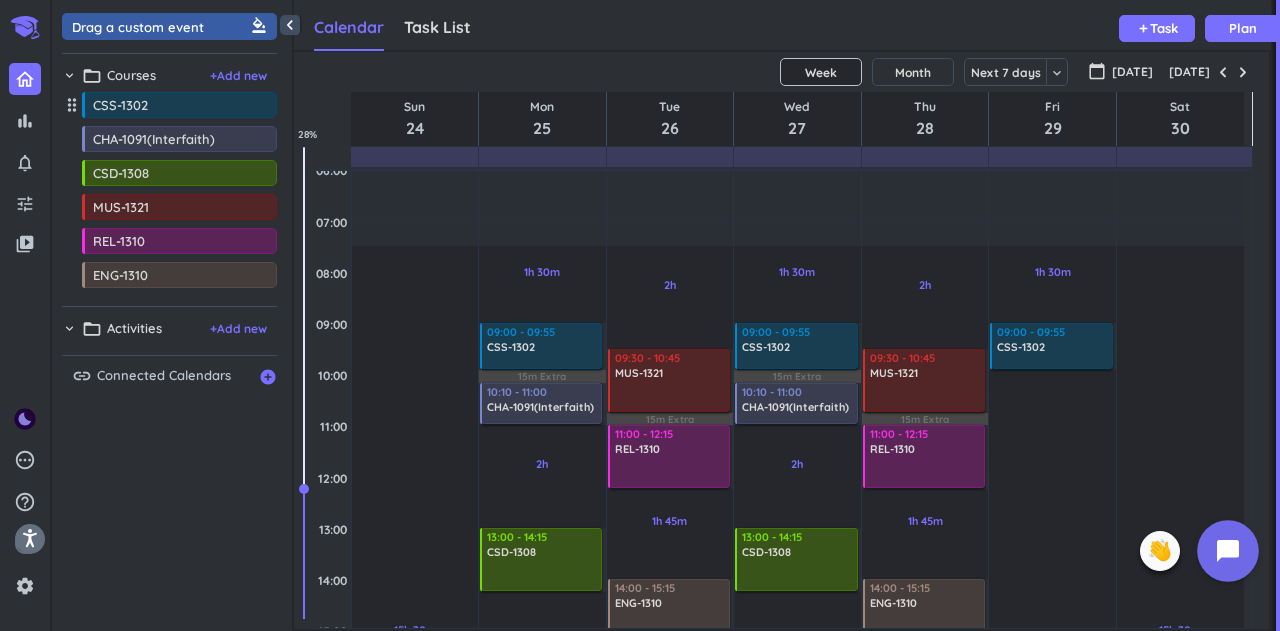 click 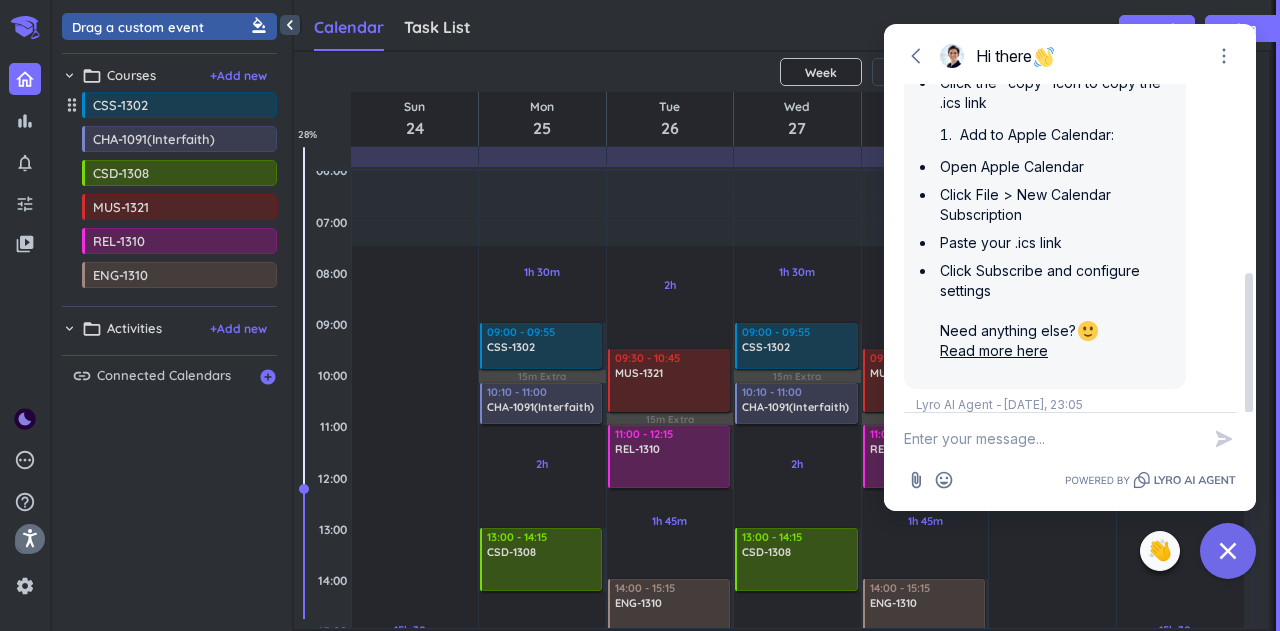 scroll, scrollTop: 442, scrollLeft: 0, axis: vertical 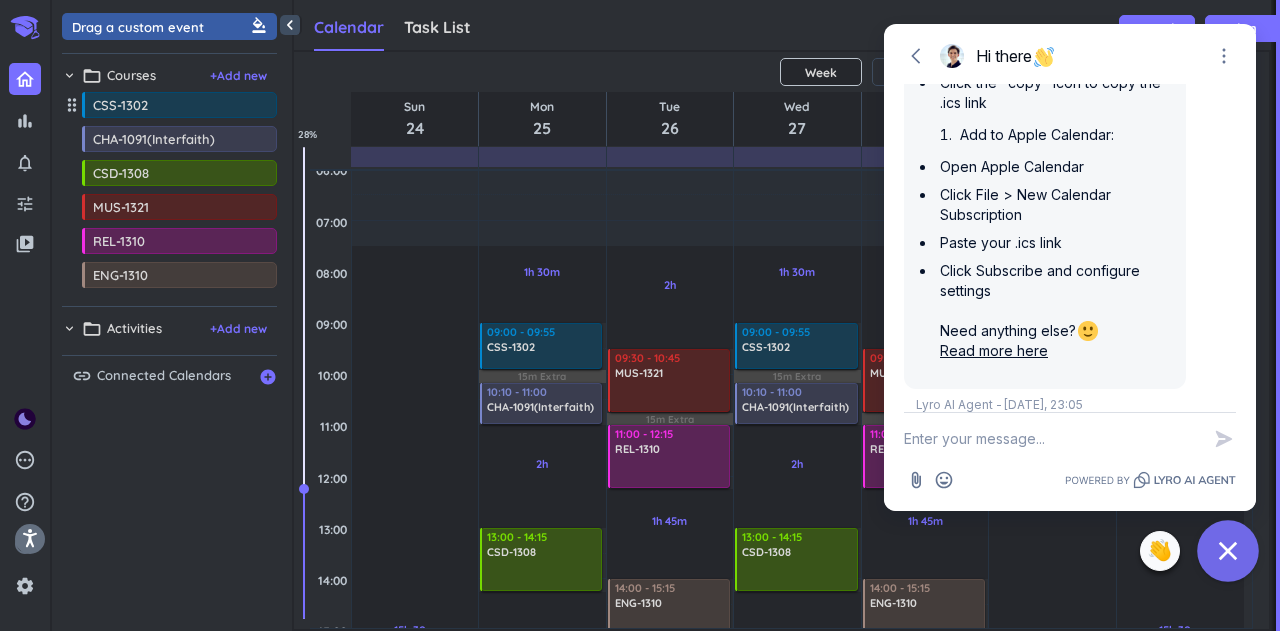 click 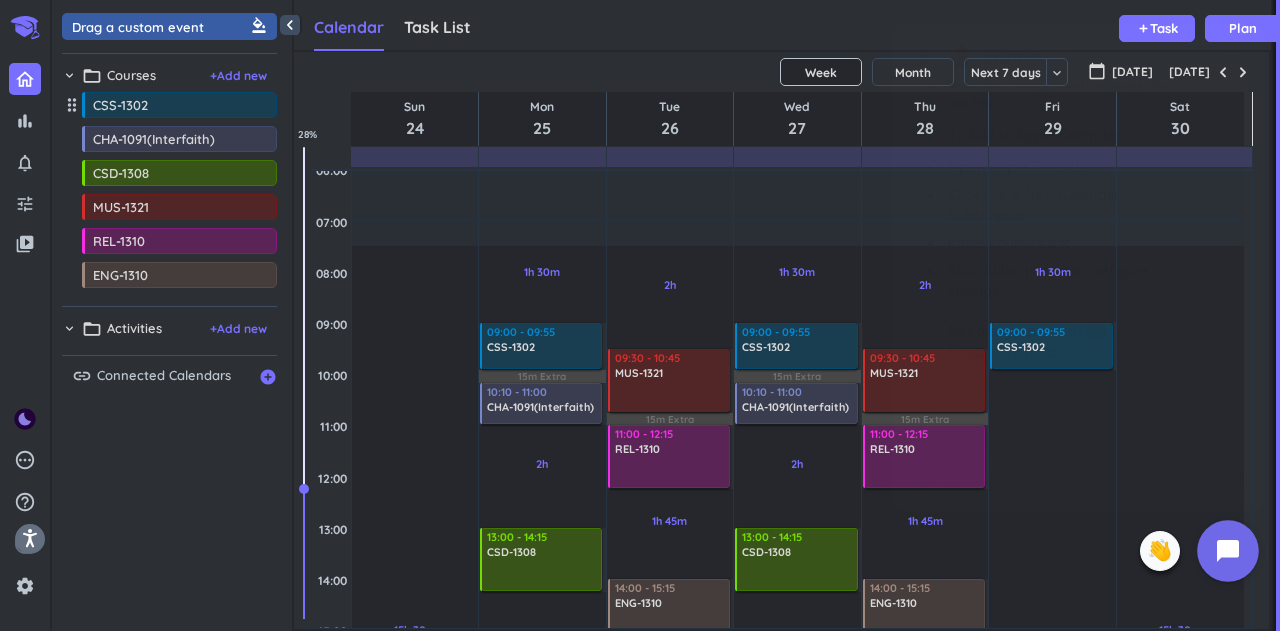 scroll, scrollTop: 442, scrollLeft: 0, axis: vertical 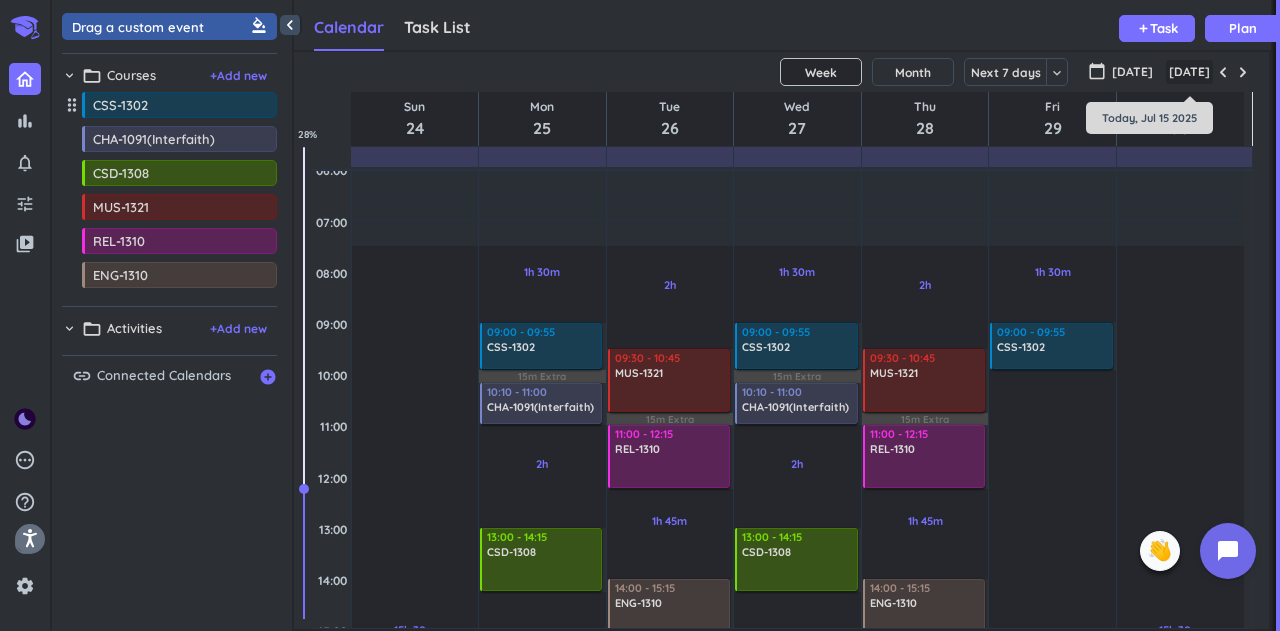 click on "[DATE]" at bounding box center [1189, 72] 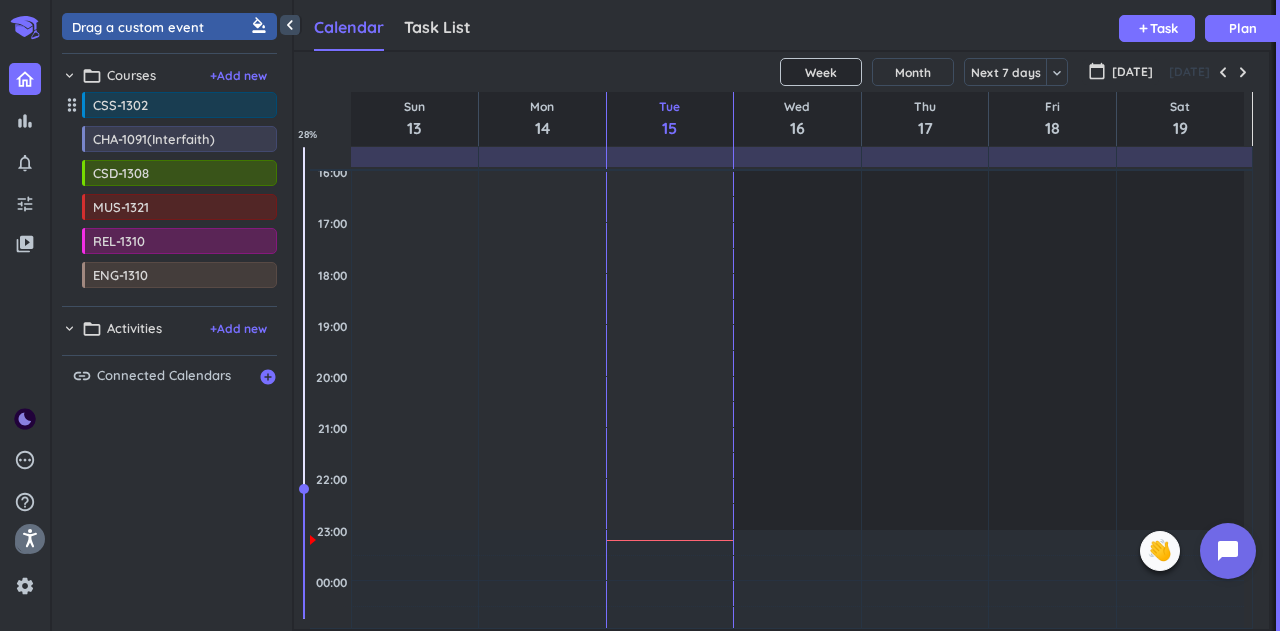 scroll, scrollTop: 771, scrollLeft: 0, axis: vertical 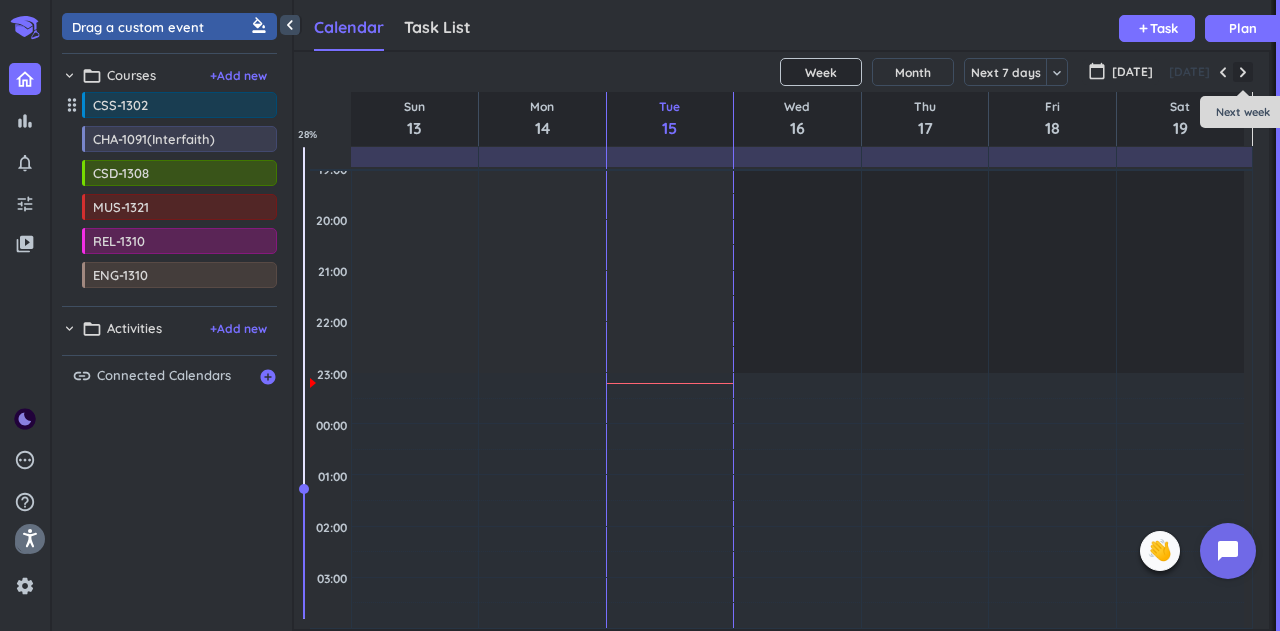 click at bounding box center [1243, 72] 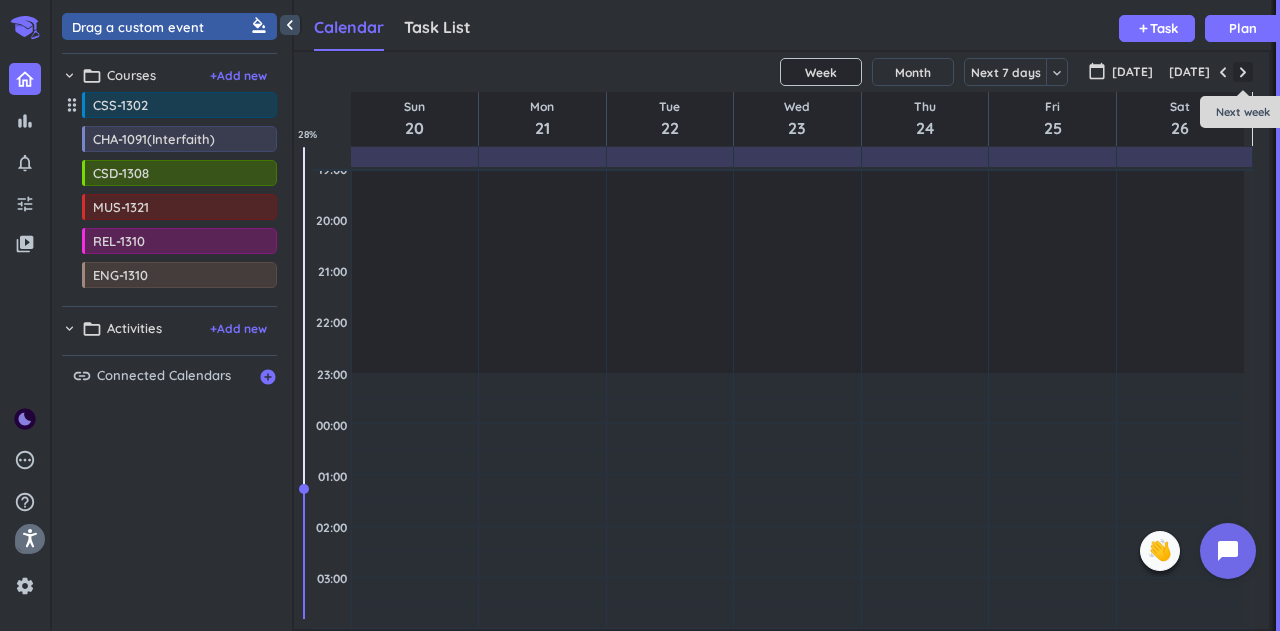 scroll, scrollTop: 104, scrollLeft: 0, axis: vertical 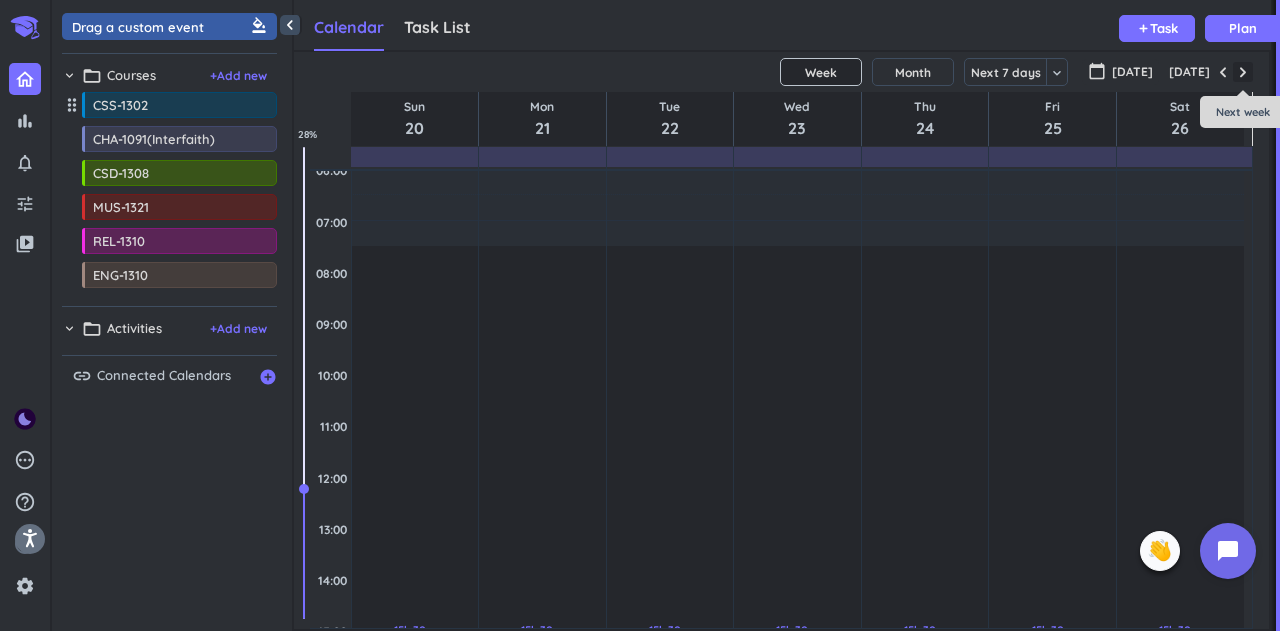 click at bounding box center (1243, 72) 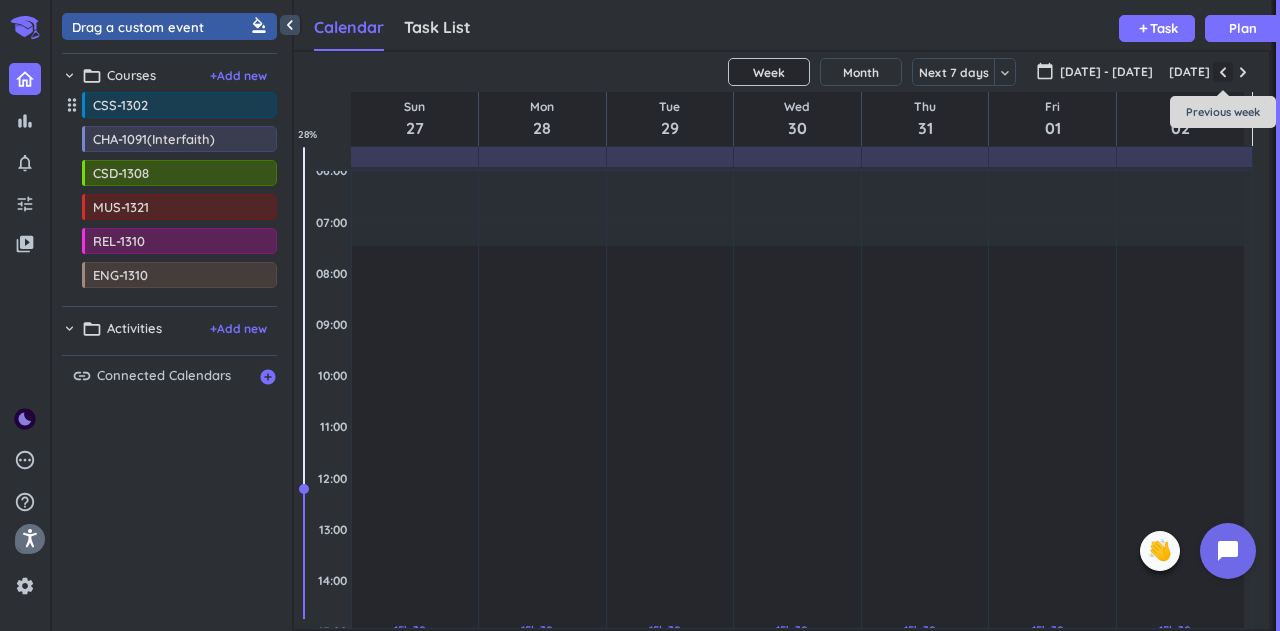 click at bounding box center (1223, 72) 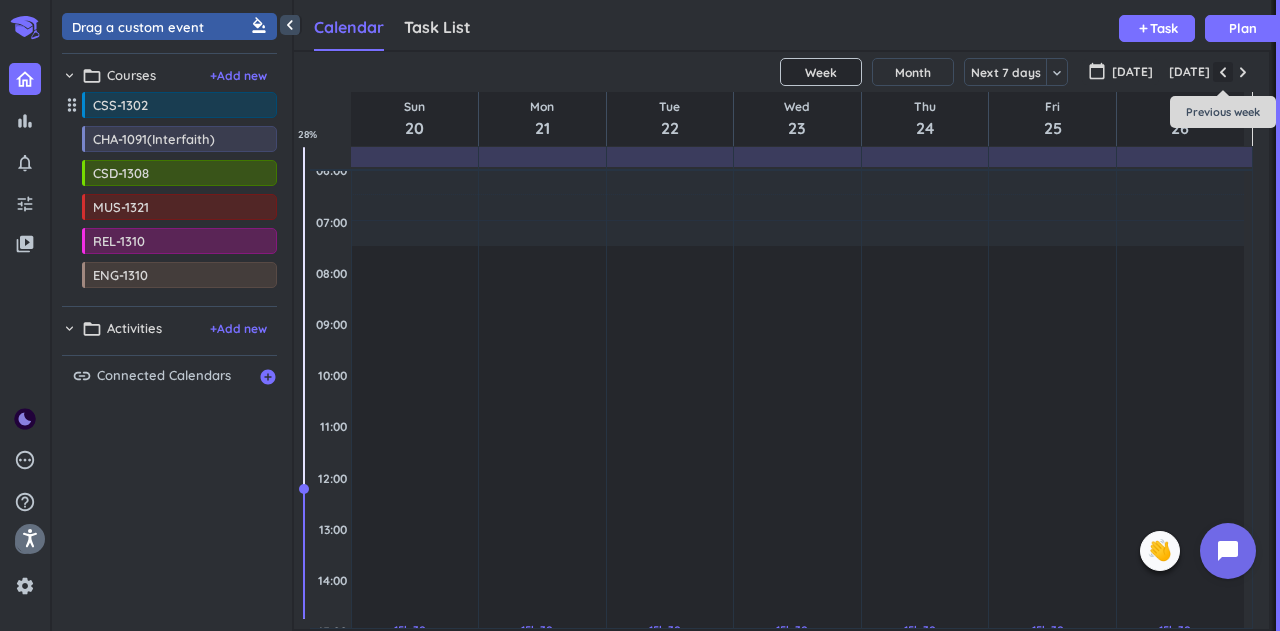 click at bounding box center [1223, 72] 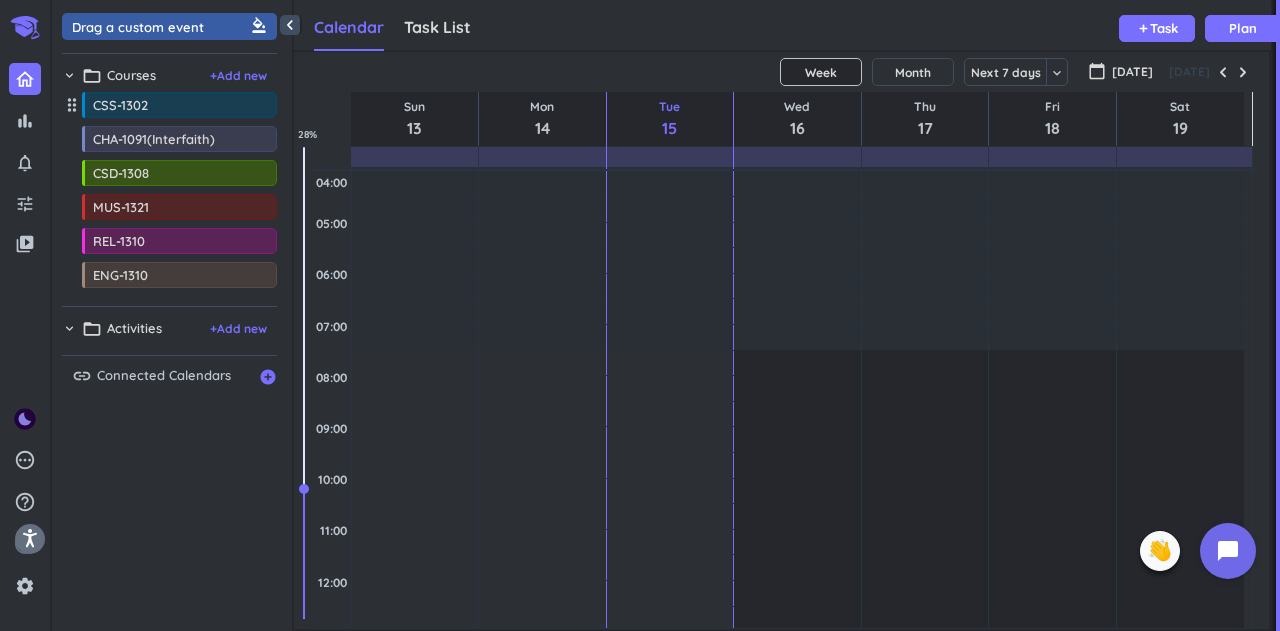 scroll, scrollTop: 2, scrollLeft: 0, axis: vertical 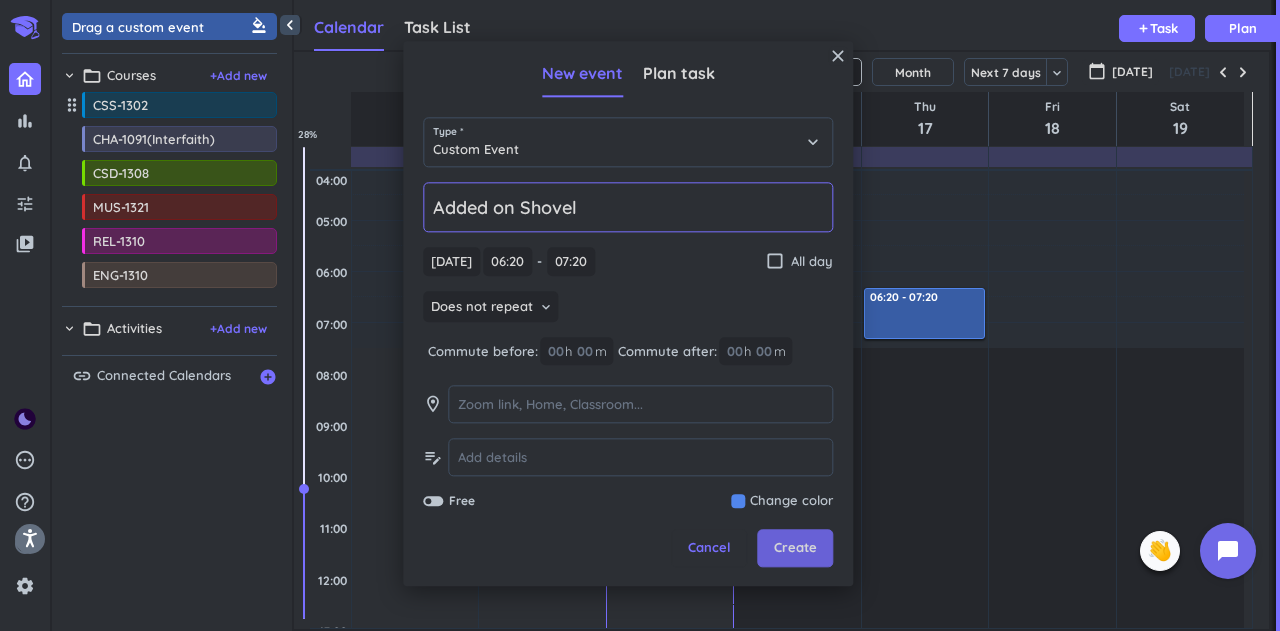 type on "Added on Shovel" 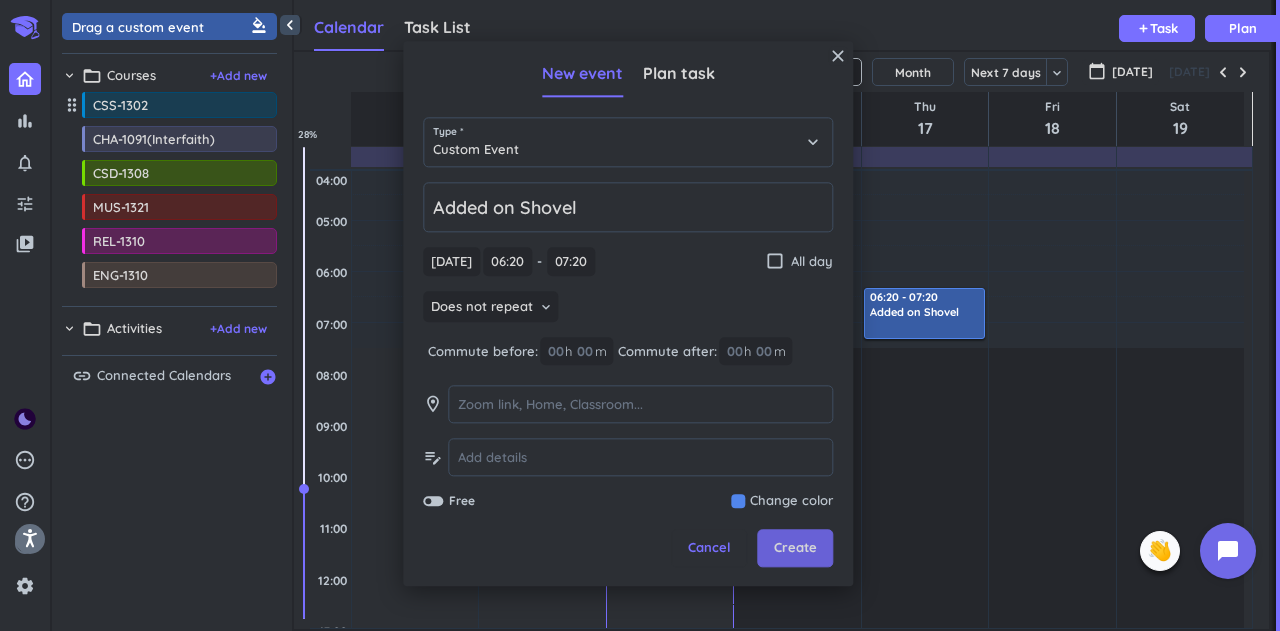 click on "Create" at bounding box center [795, 549] 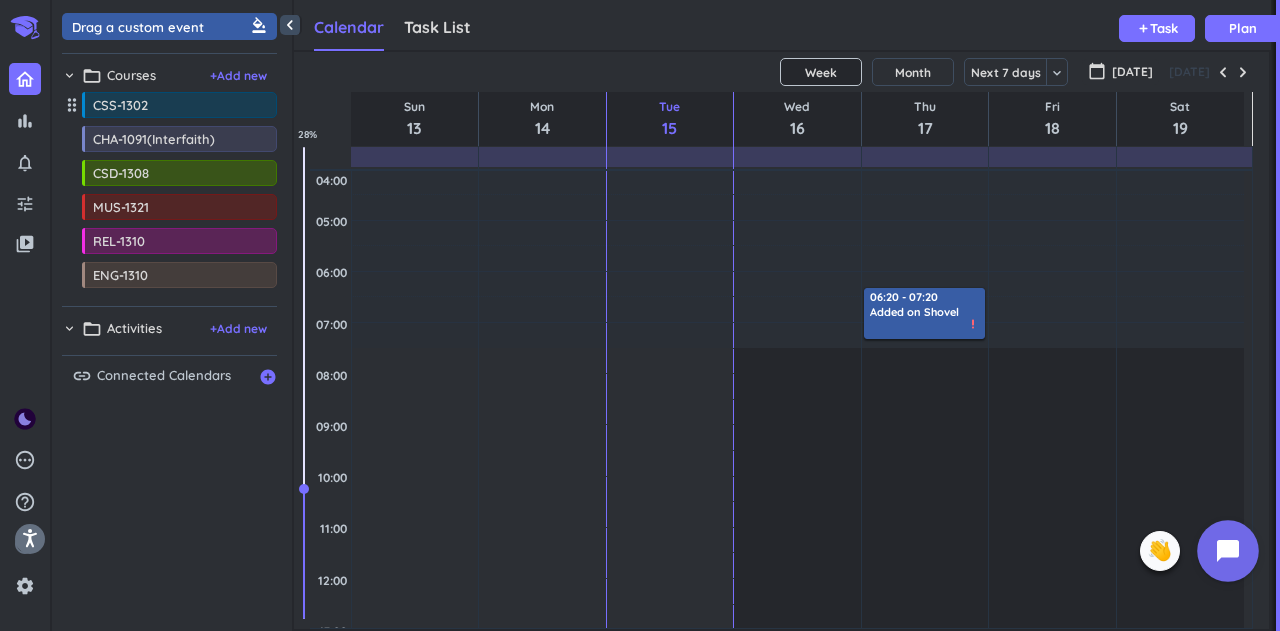 click 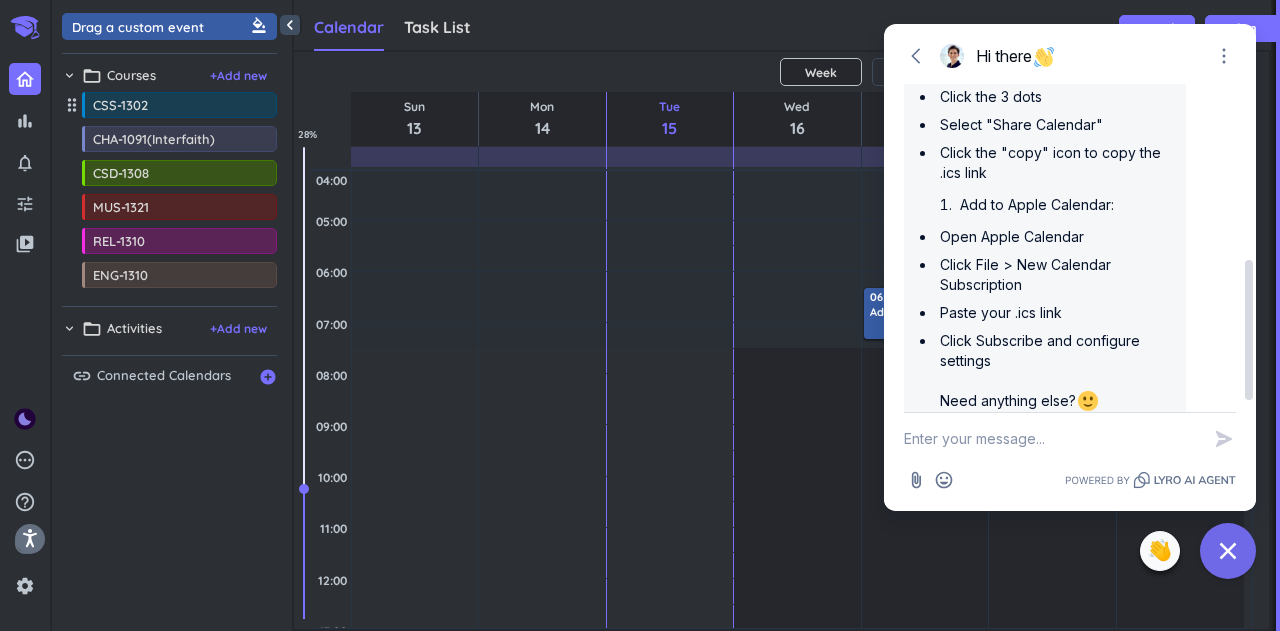 scroll, scrollTop: 442, scrollLeft: 0, axis: vertical 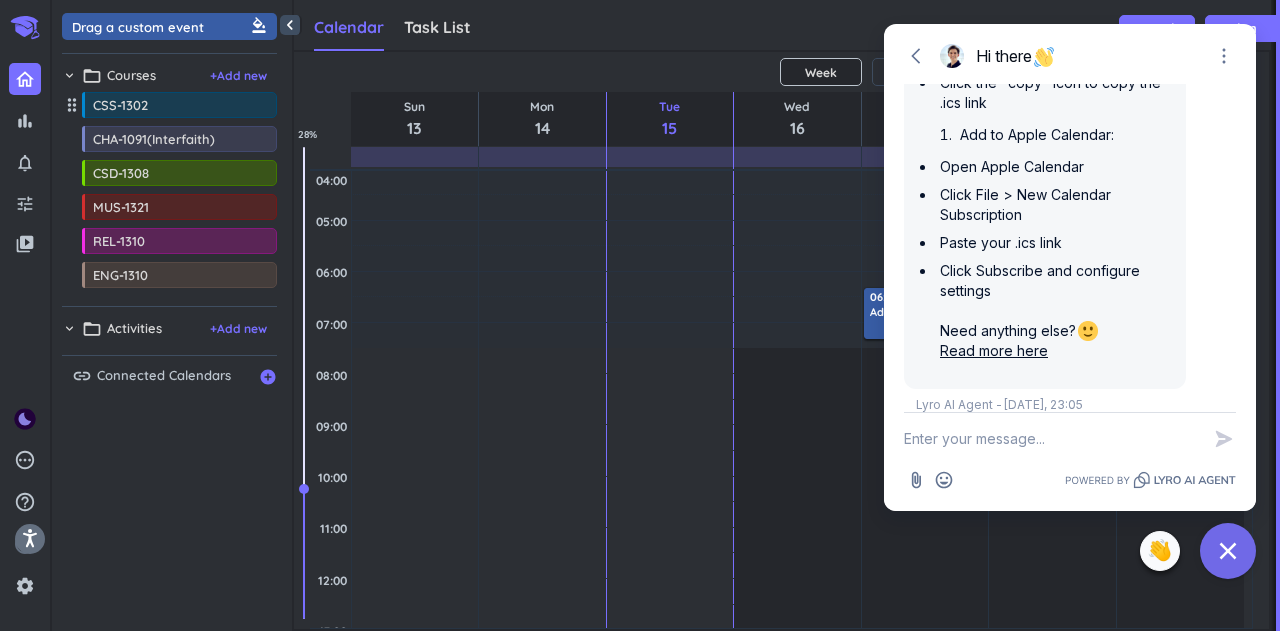 click at bounding box center [1052, 439] 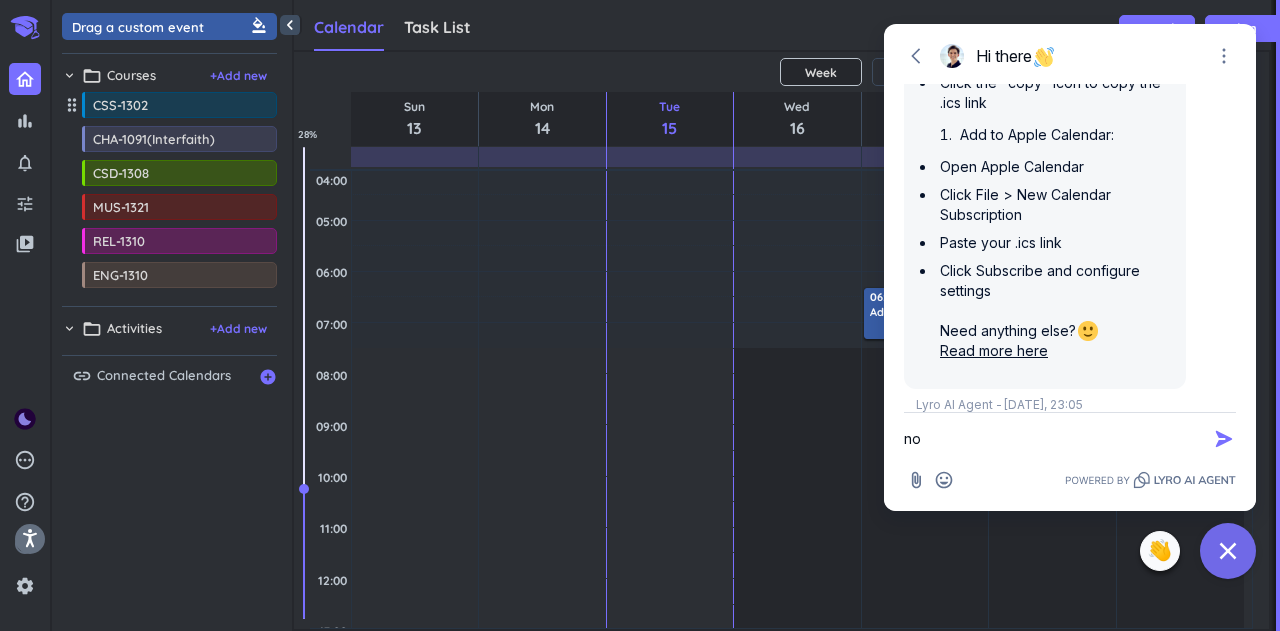 type on "n" 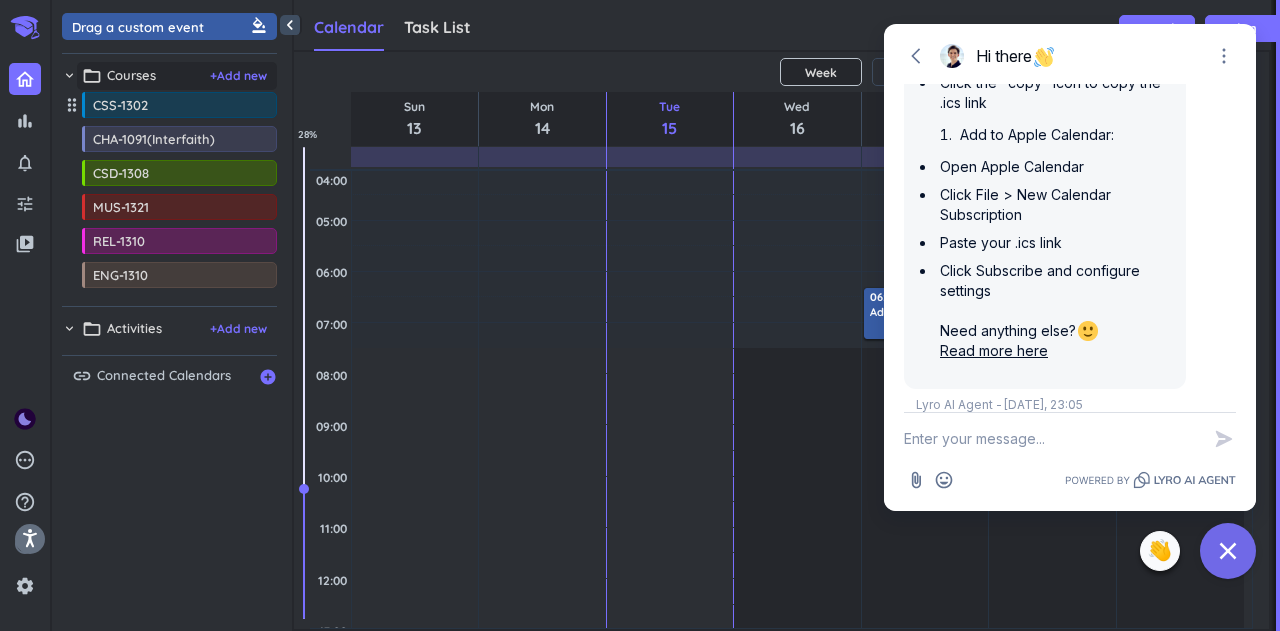 click on "Courses" at bounding box center (131, 76) 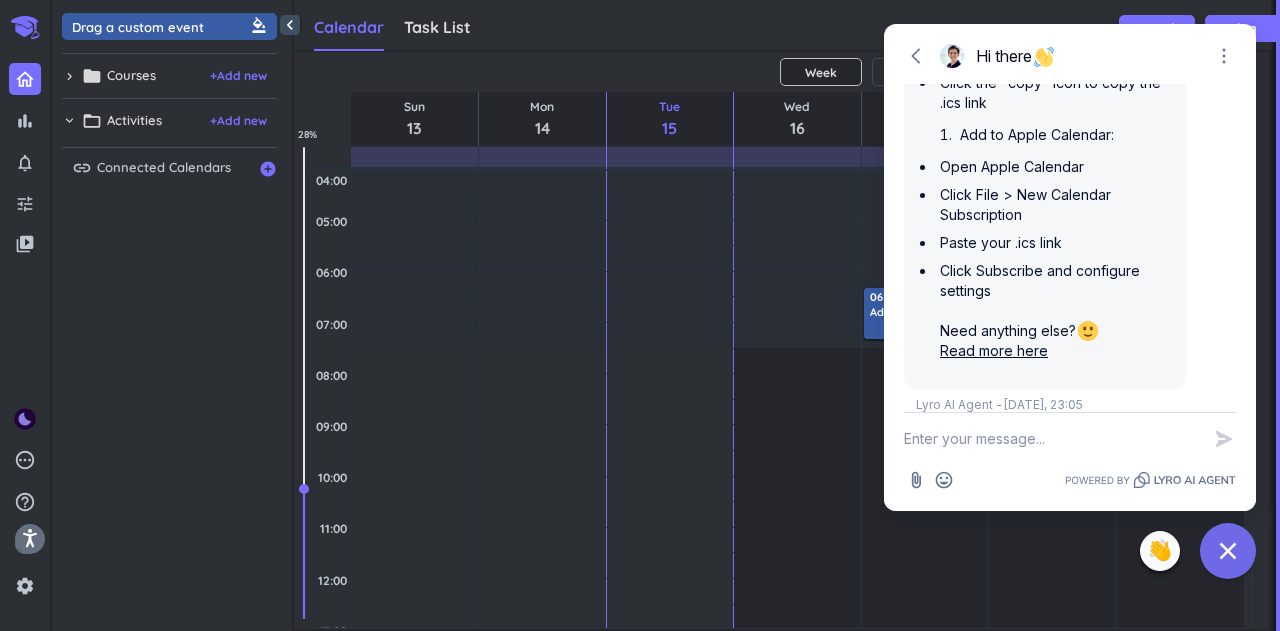 click on "chevron_right" at bounding box center [69, 120] 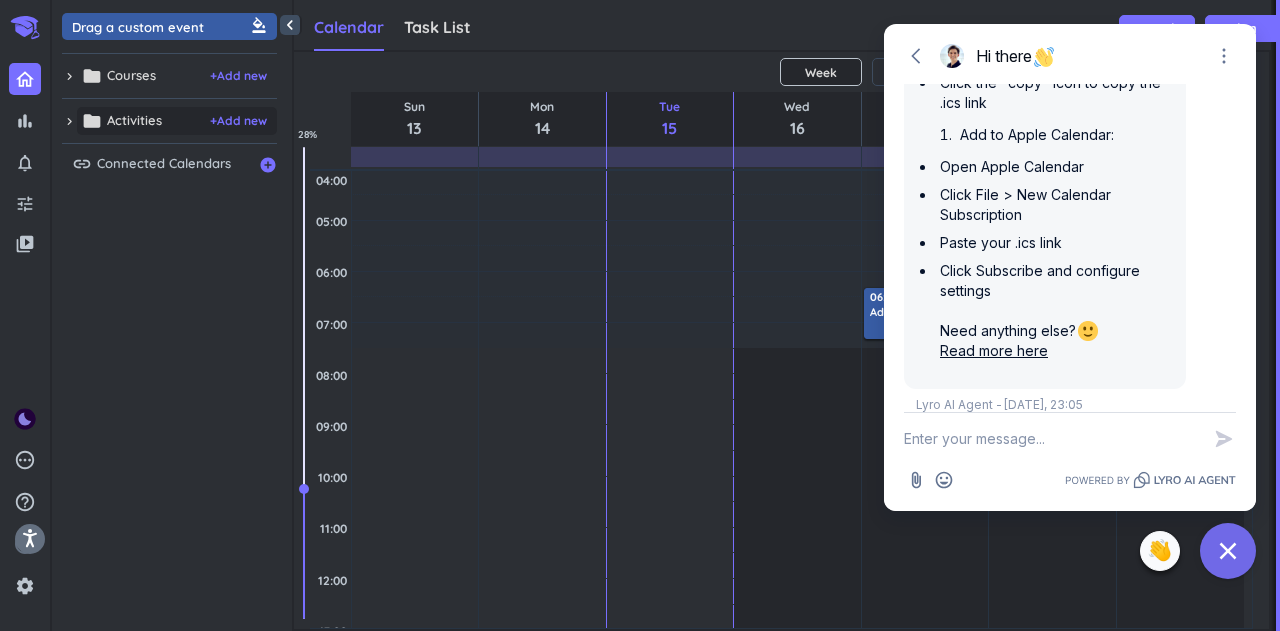 click on "Activities" at bounding box center (134, 121) 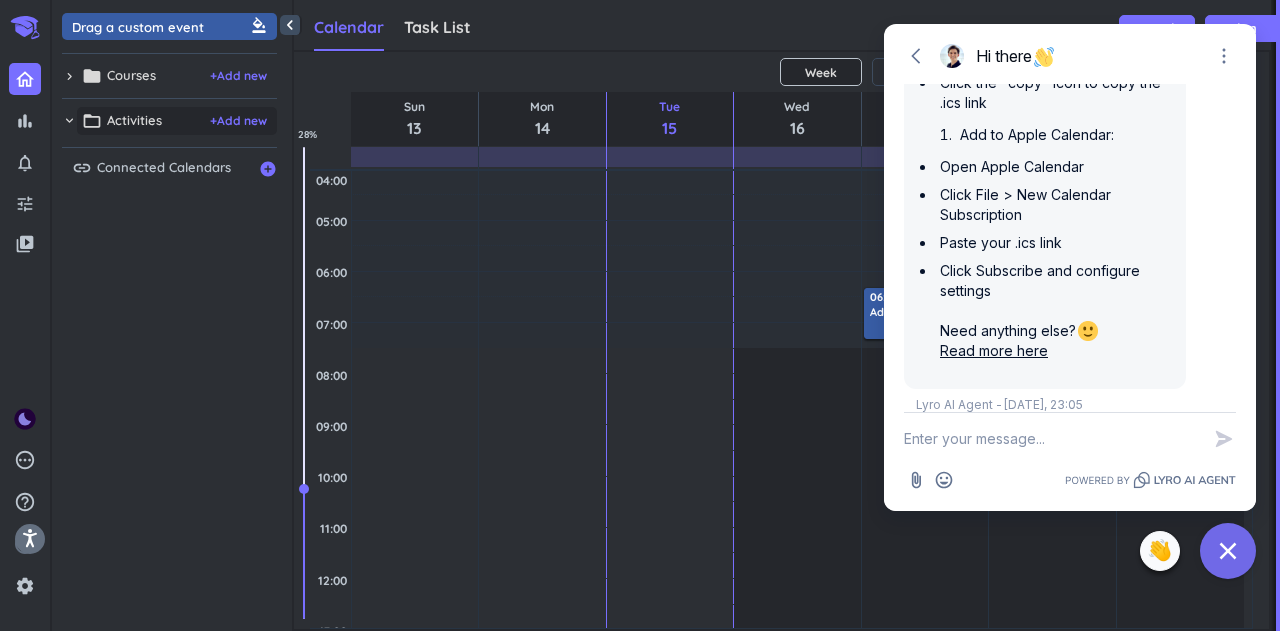 click on "Activities" at bounding box center (134, 121) 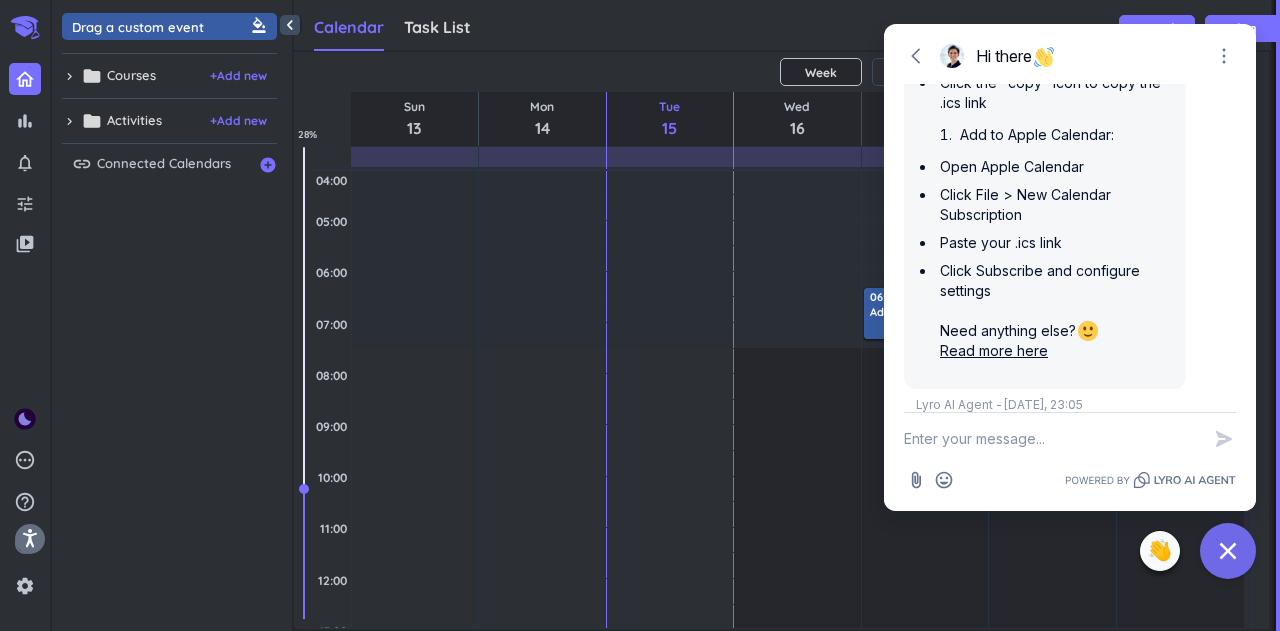 click on "chevron_right" at bounding box center (69, 76) 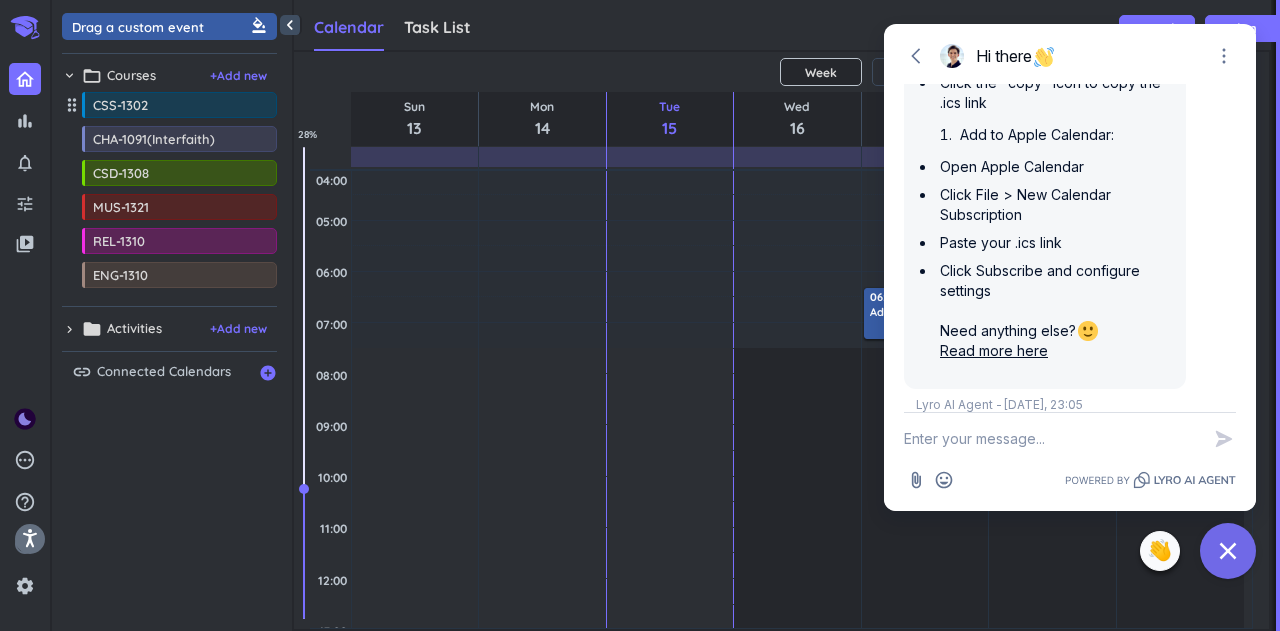 scroll, scrollTop: 442, scrollLeft: 0, axis: vertical 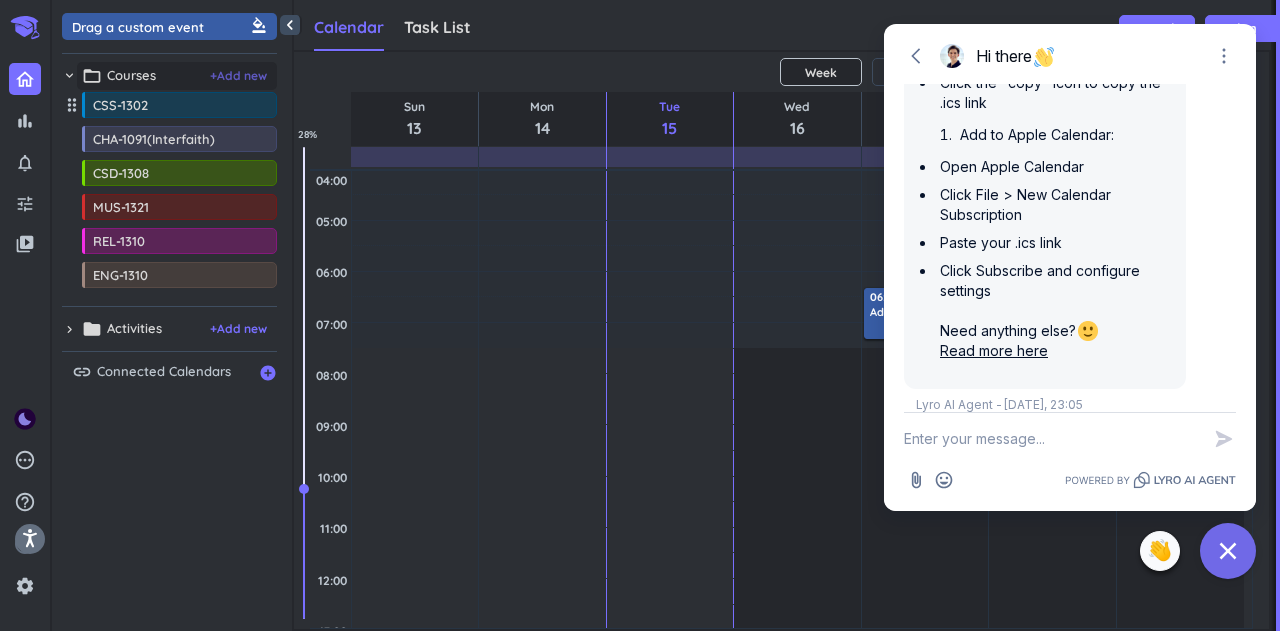 click on "+  Add new" at bounding box center (238, 76) 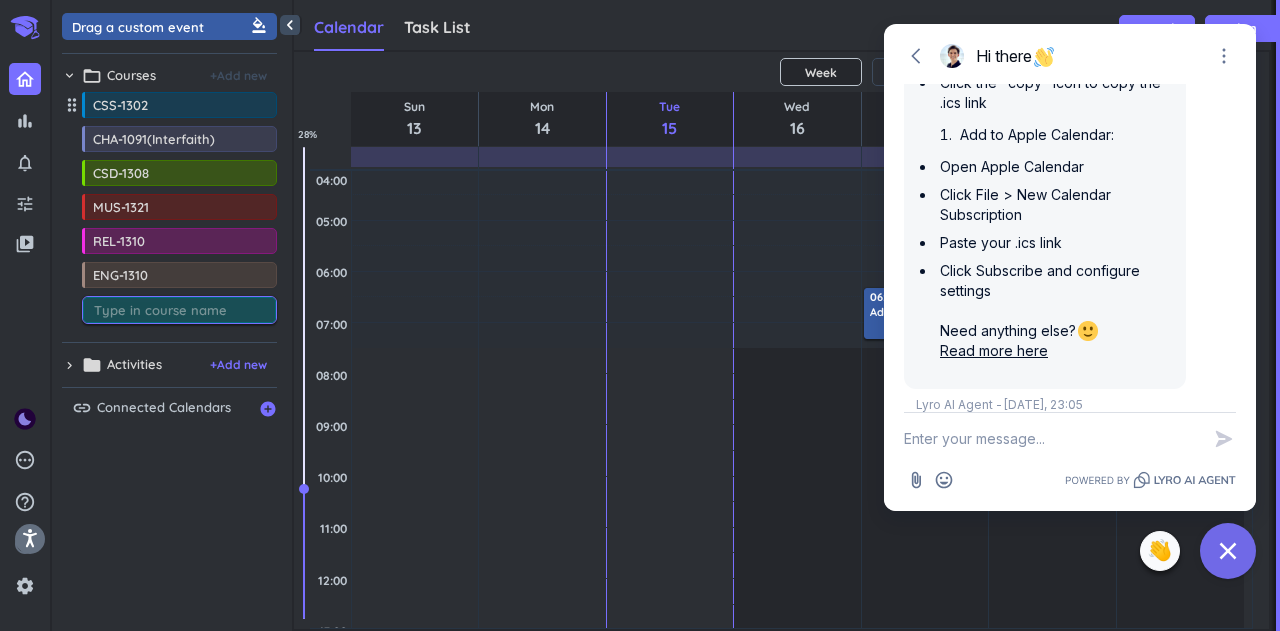 drag, startPoint x: 94, startPoint y: 311, endPoint x: 64, endPoint y: 523, distance: 214.11212 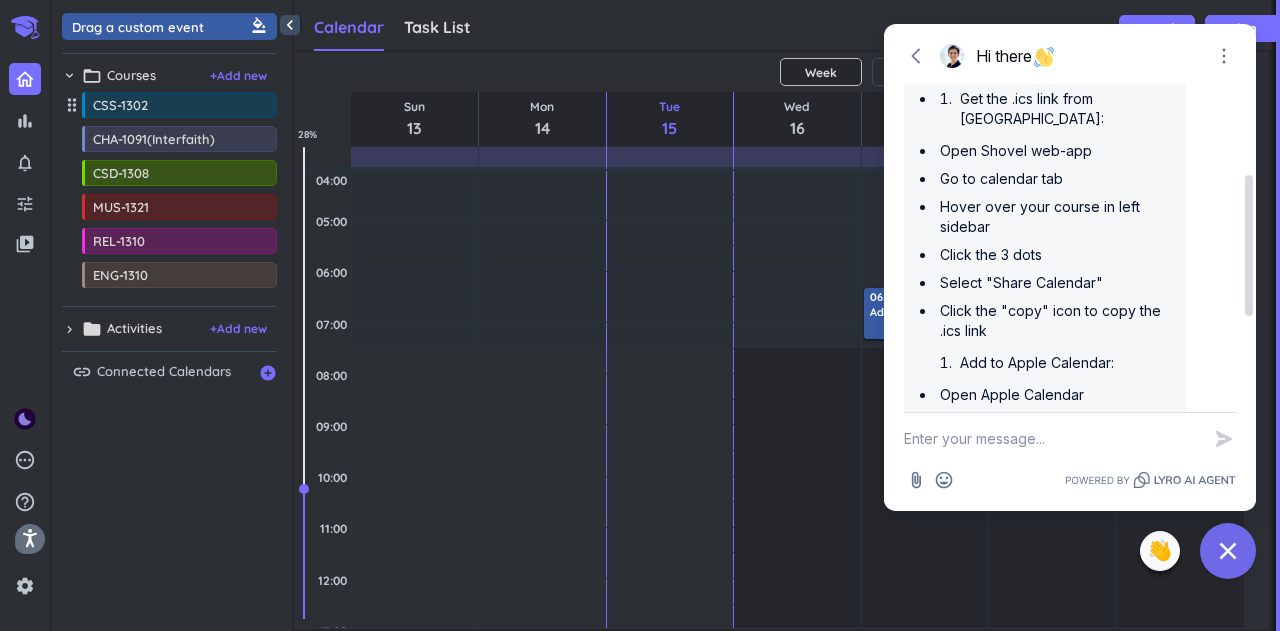 scroll, scrollTop: 442, scrollLeft: 0, axis: vertical 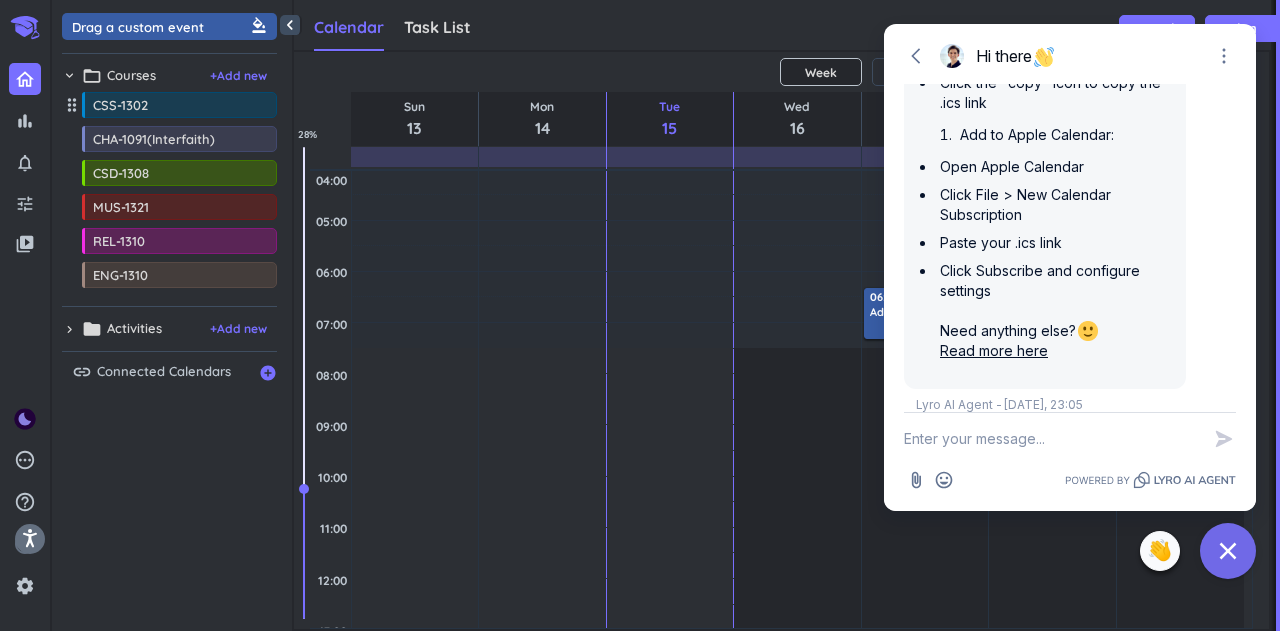 click at bounding box center [1052, 439] 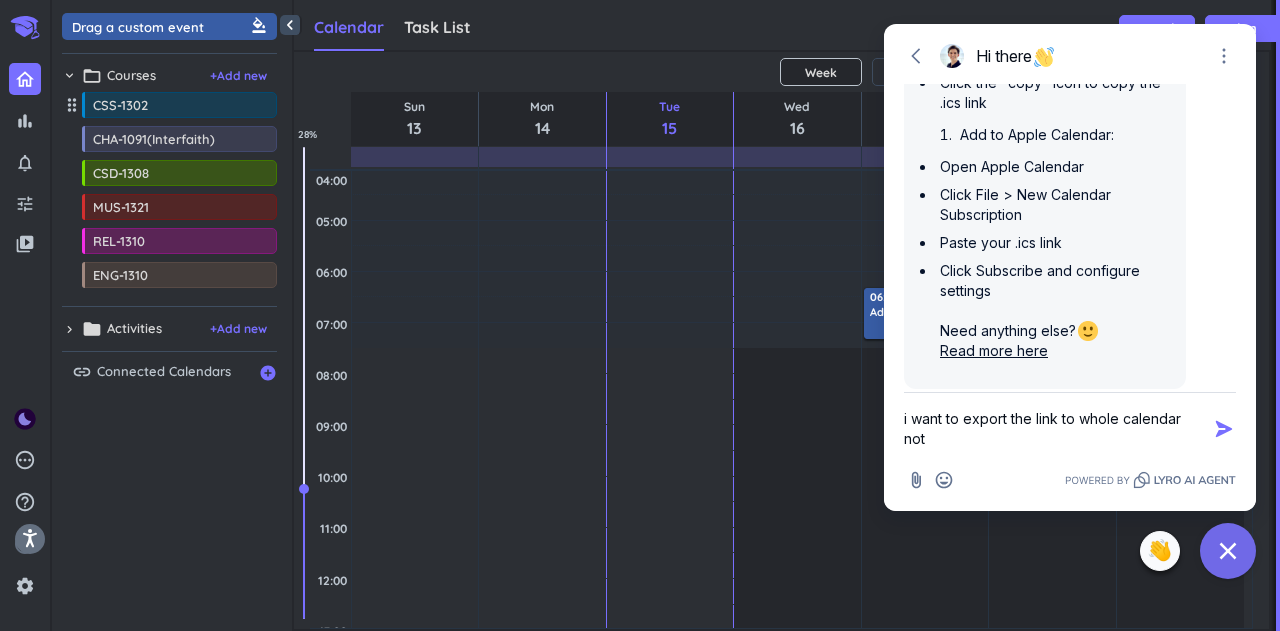 scroll, scrollTop: 462, scrollLeft: 0, axis: vertical 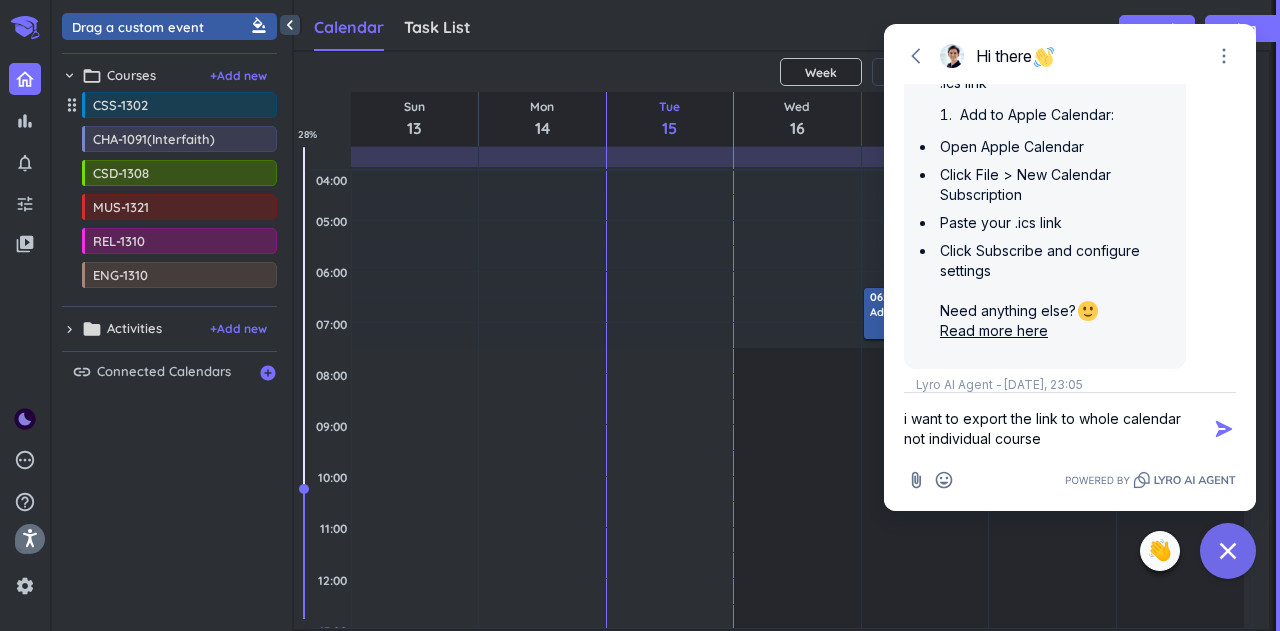 type on "i want to export the link to whole calendar not individual courses" 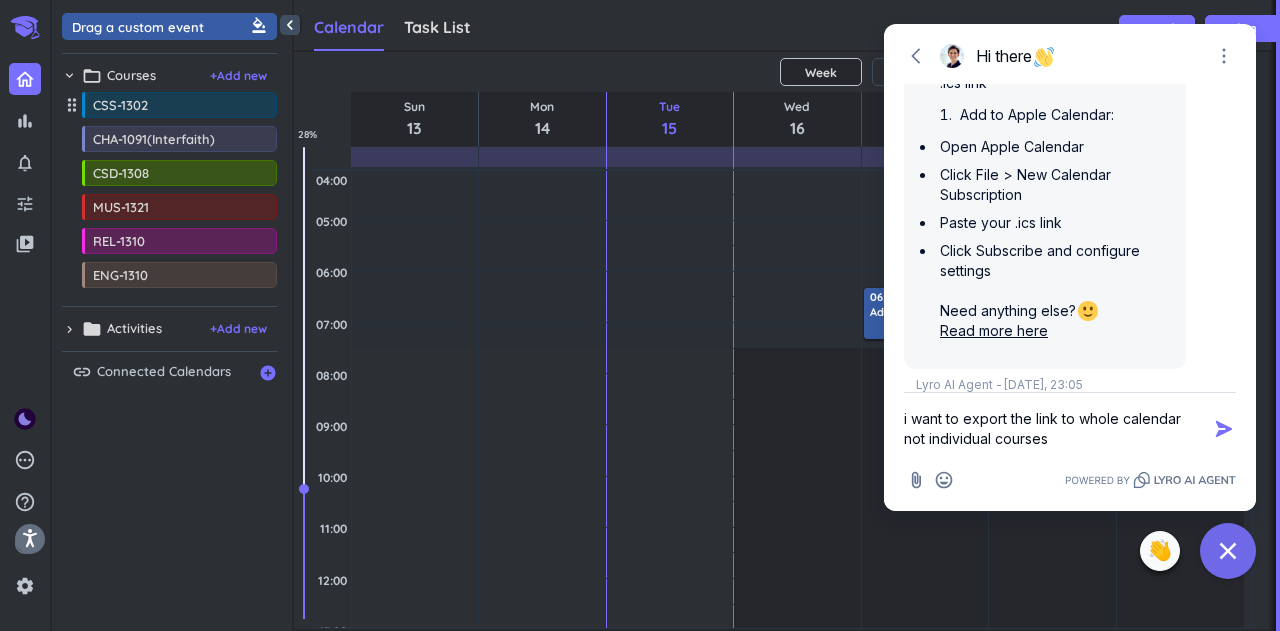 type 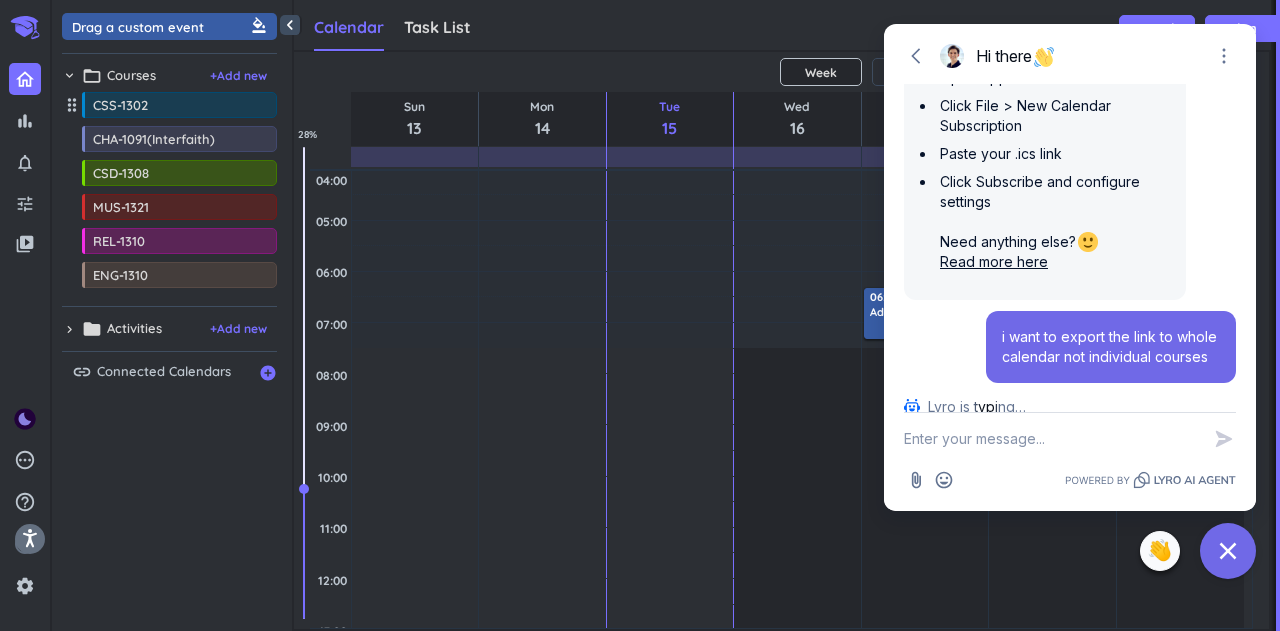 scroll, scrollTop: 748, scrollLeft: 0, axis: vertical 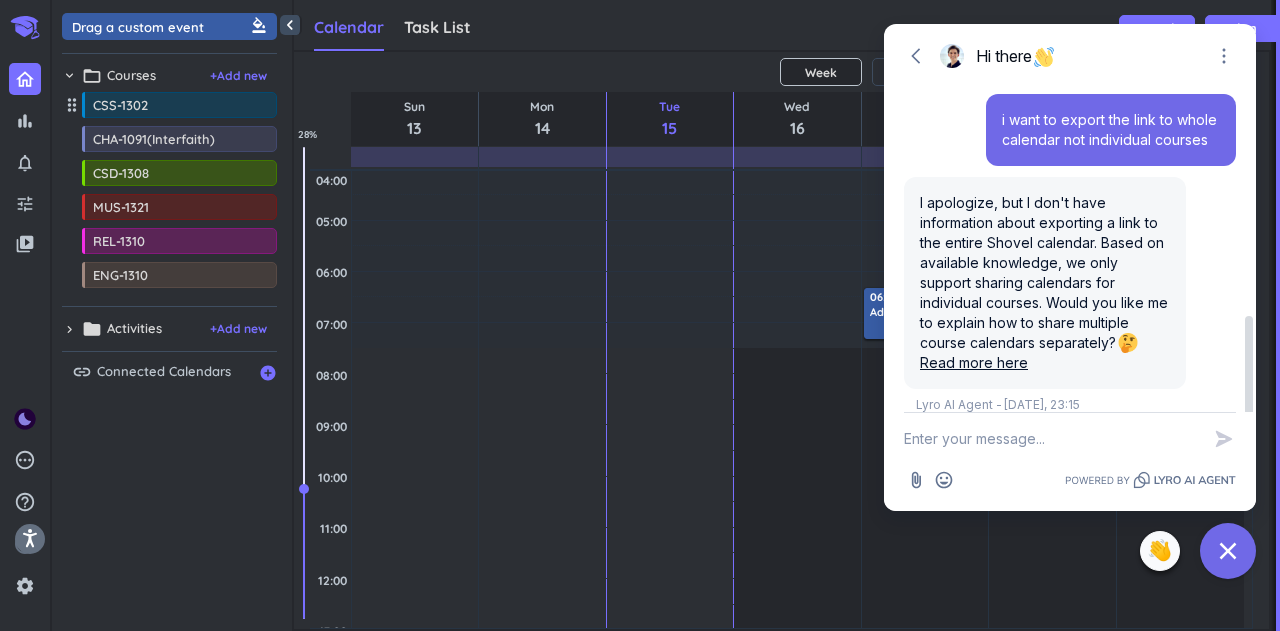 click on "Read more here" at bounding box center (974, 362) 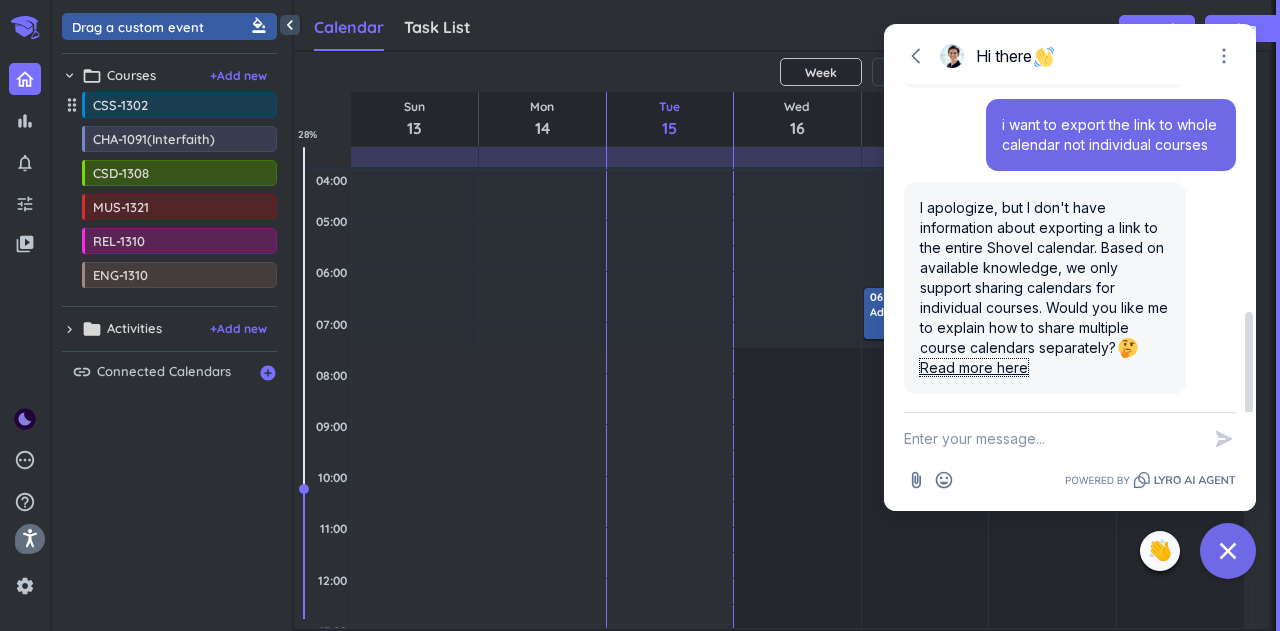 scroll, scrollTop: 722, scrollLeft: 0, axis: vertical 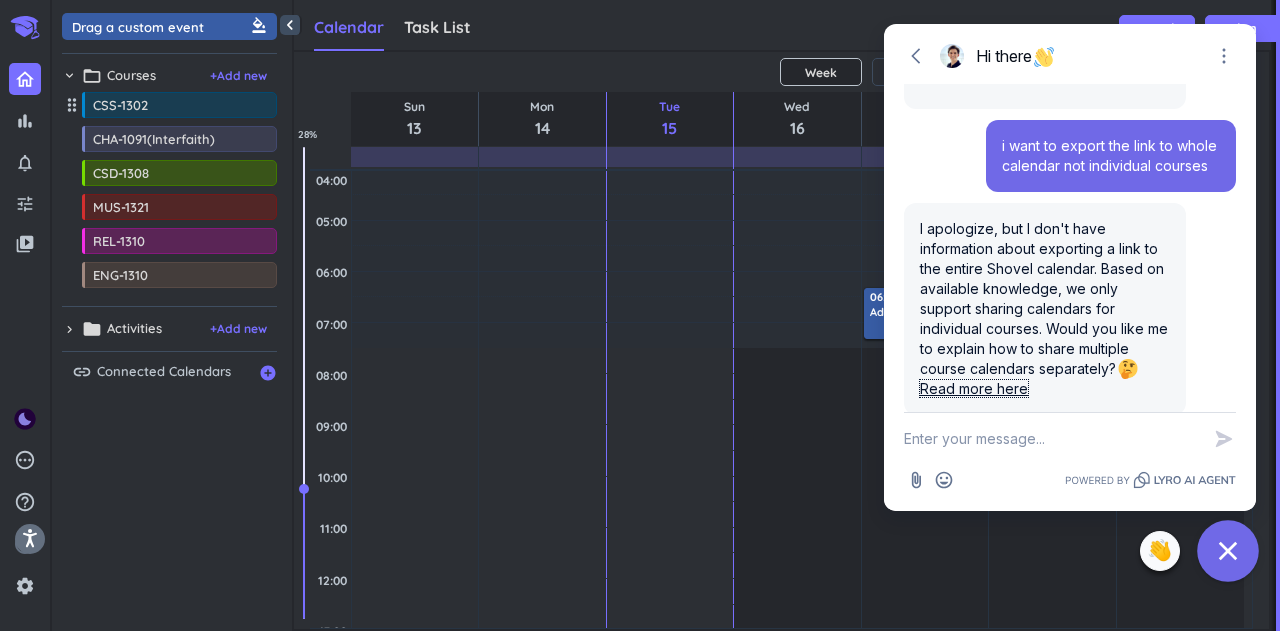 click 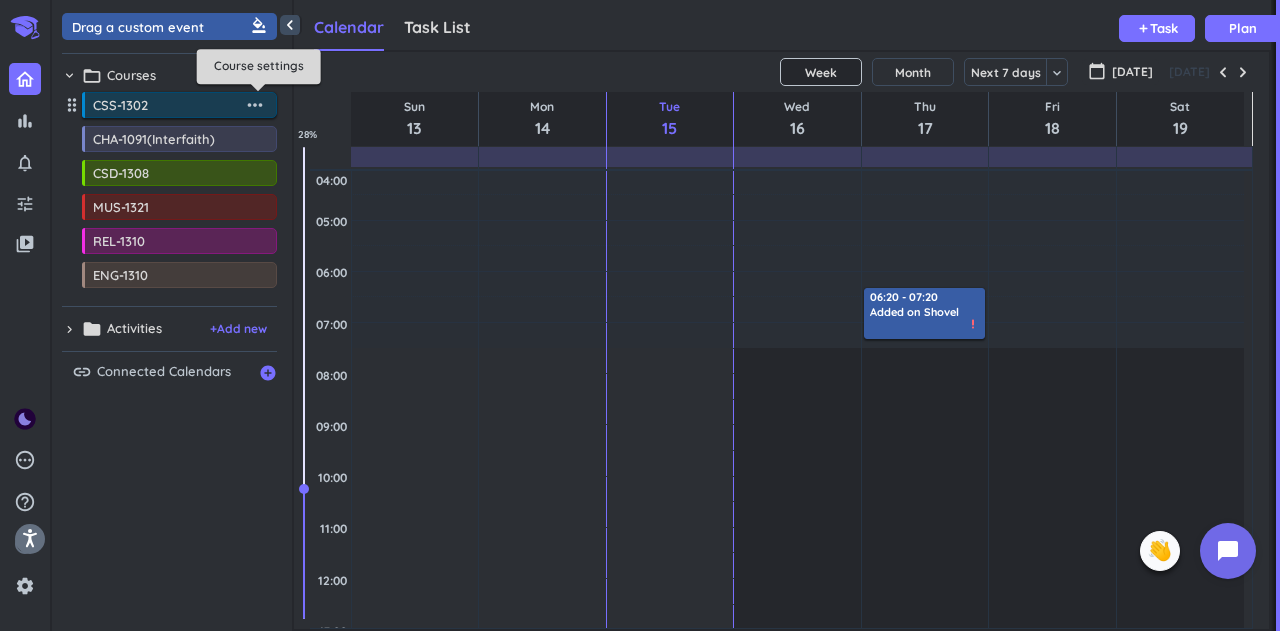 click on "more_horiz" at bounding box center [255, 105] 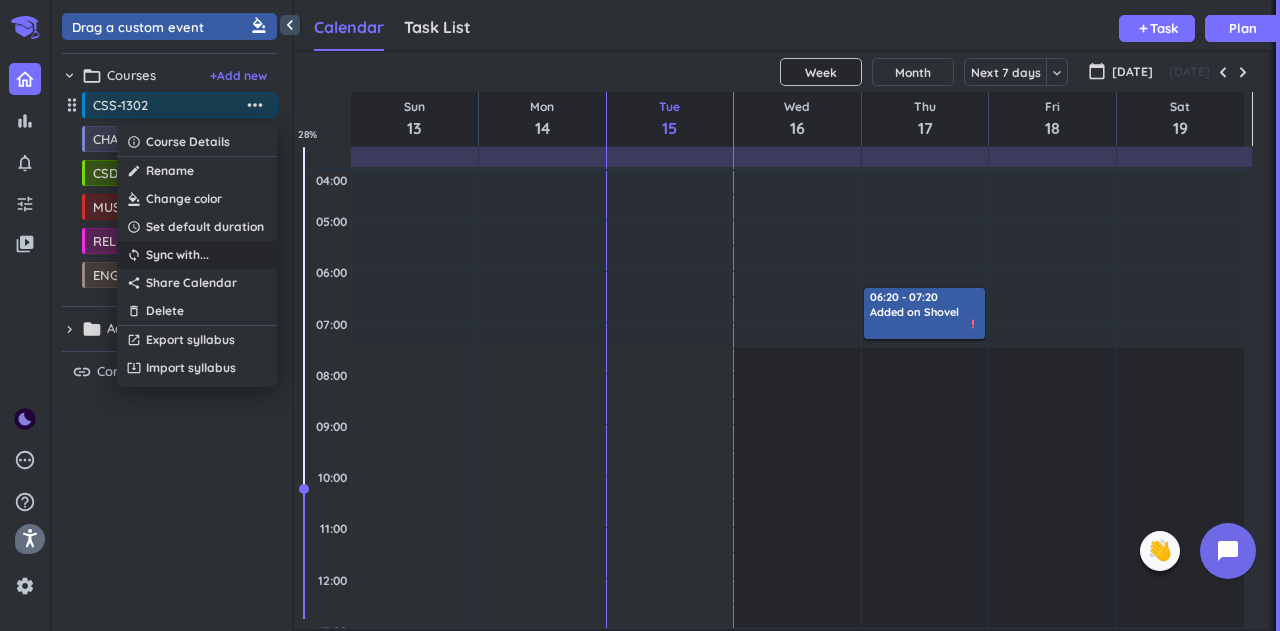 click on "sync Sync with ..." at bounding box center (197, 255) 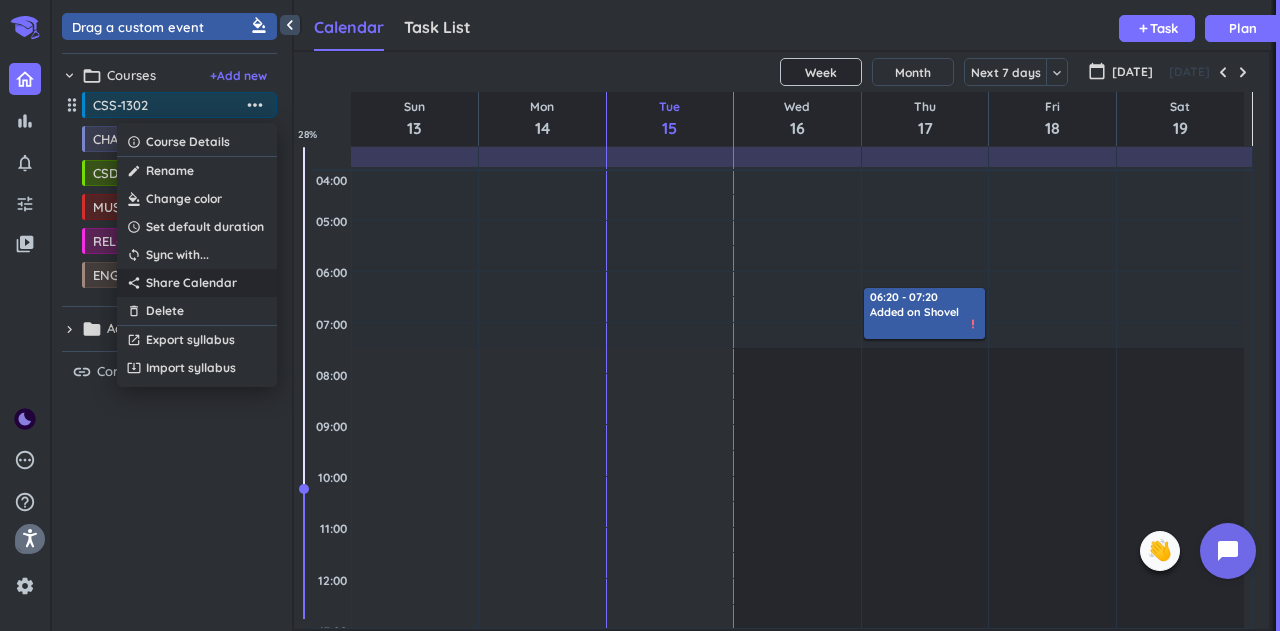 click on "Share Calendar" at bounding box center [191, 283] 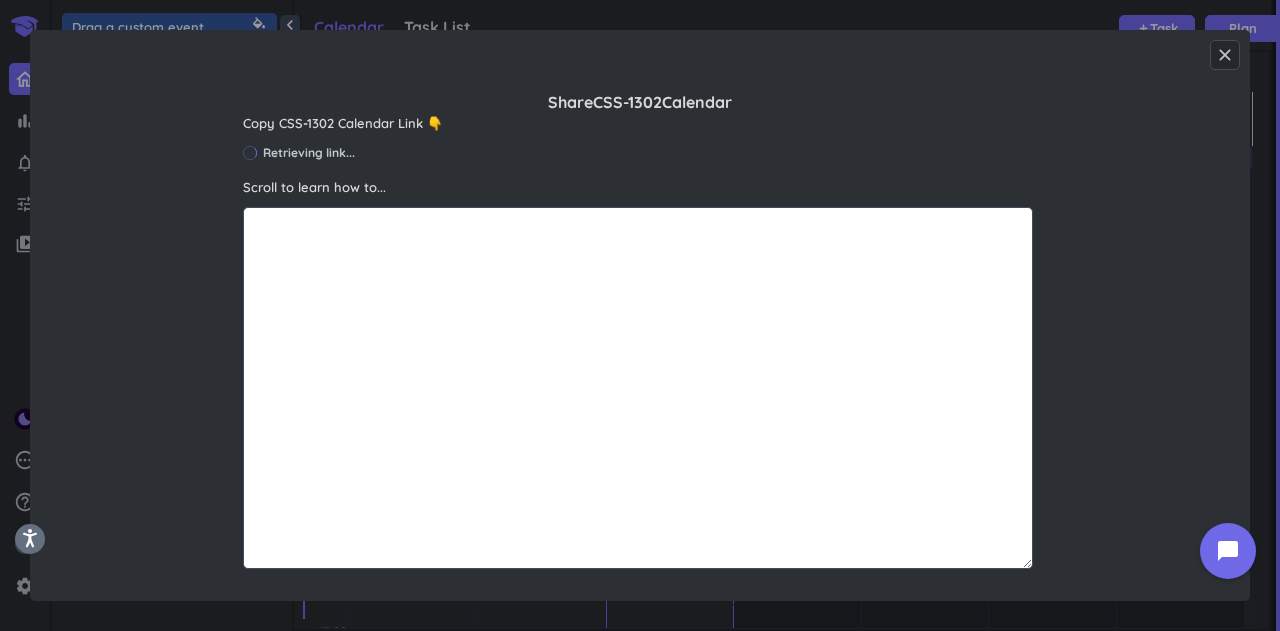 scroll, scrollTop: 9, scrollLeft: 8, axis: both 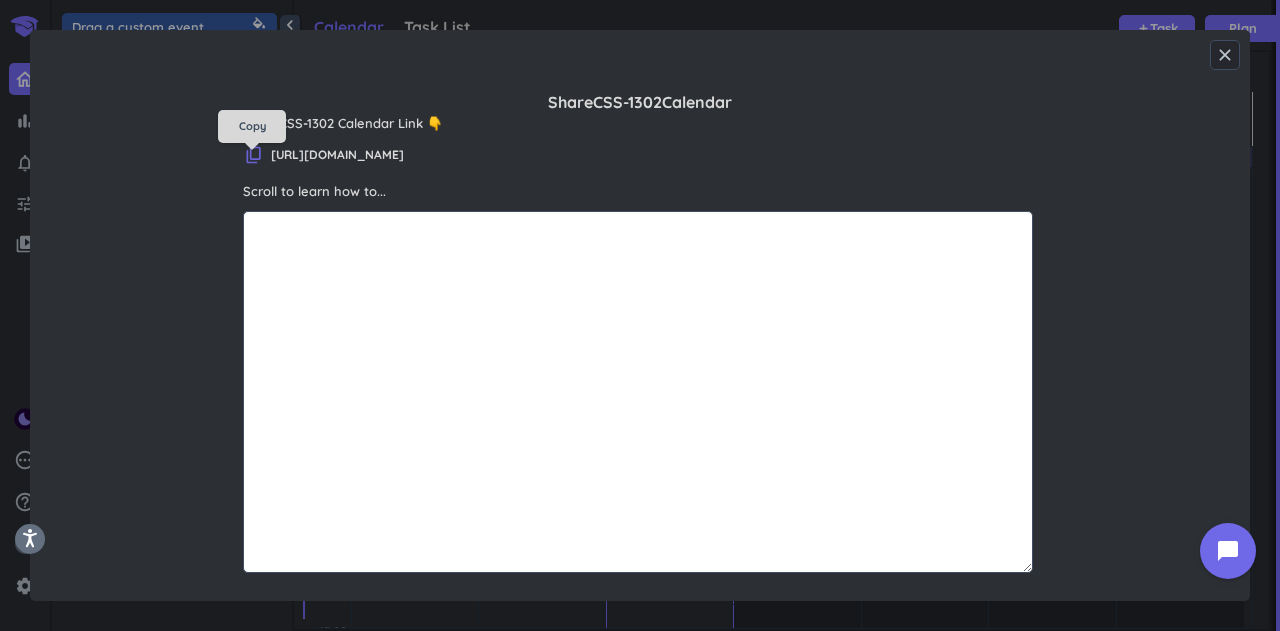 click on "content_copy" at bounding box center [254, 155] 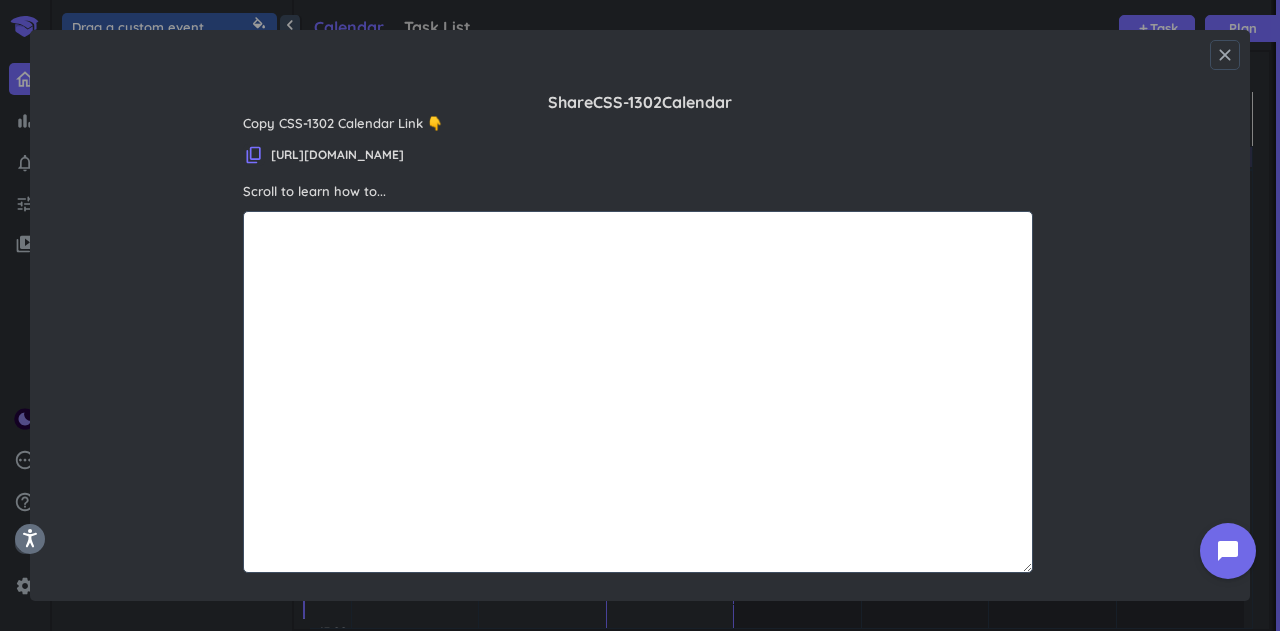 click on "close" at bounding box center (1225, 55) 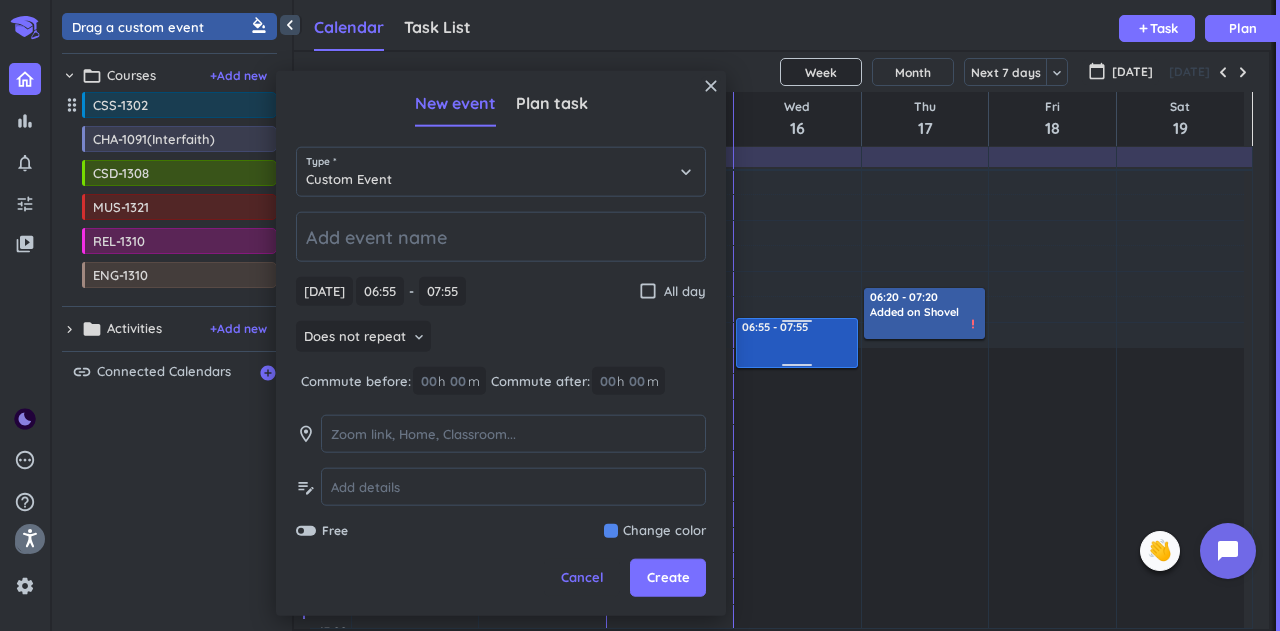 click at bounding box center (797, 349) 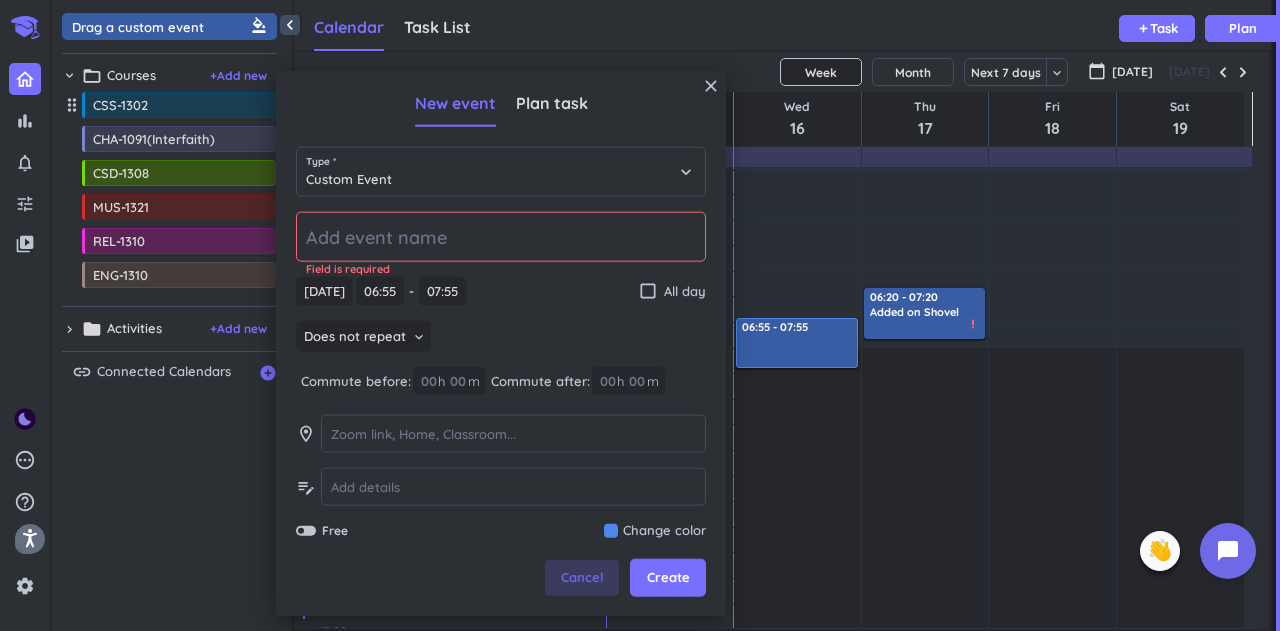 click on "Cancel" at bounding box center [582, 578] 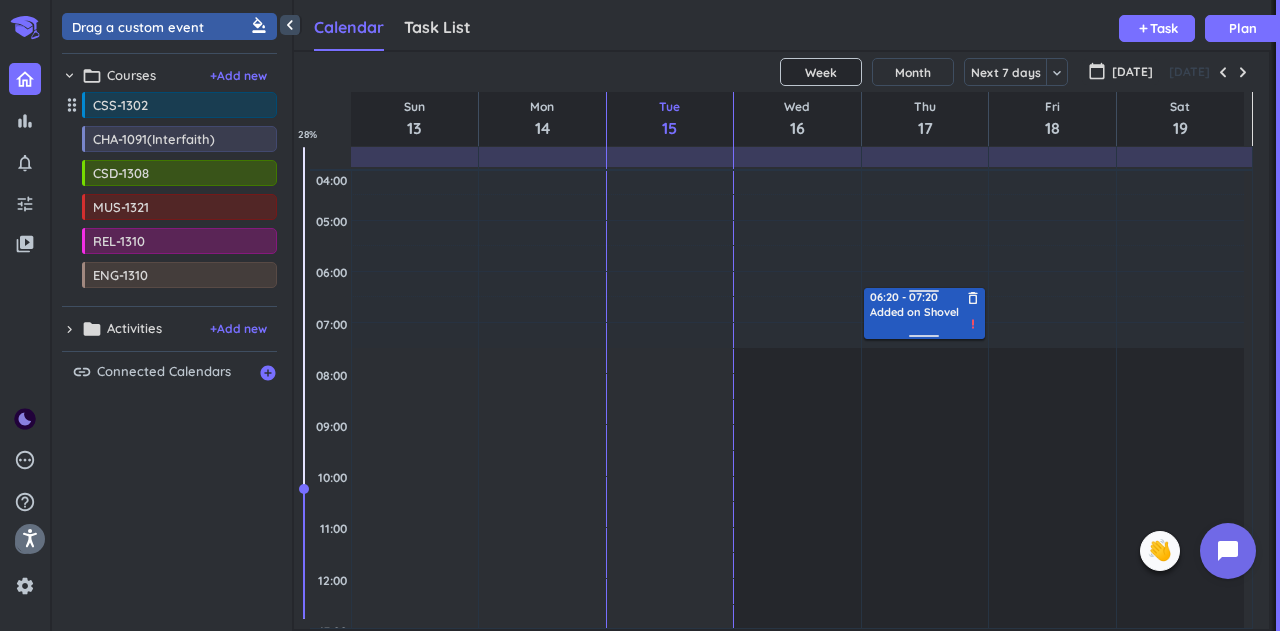 click on "Added on Shovel" at bounding box center [914, 312] 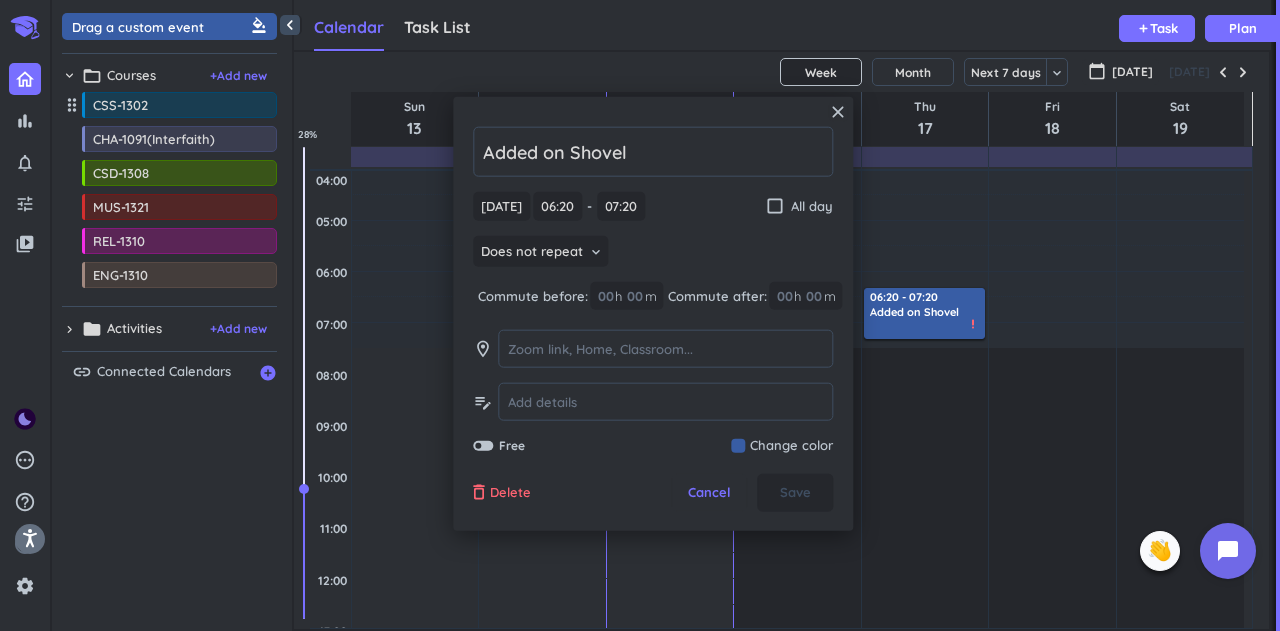 click on "Delete" at bounding box center (510, 493) 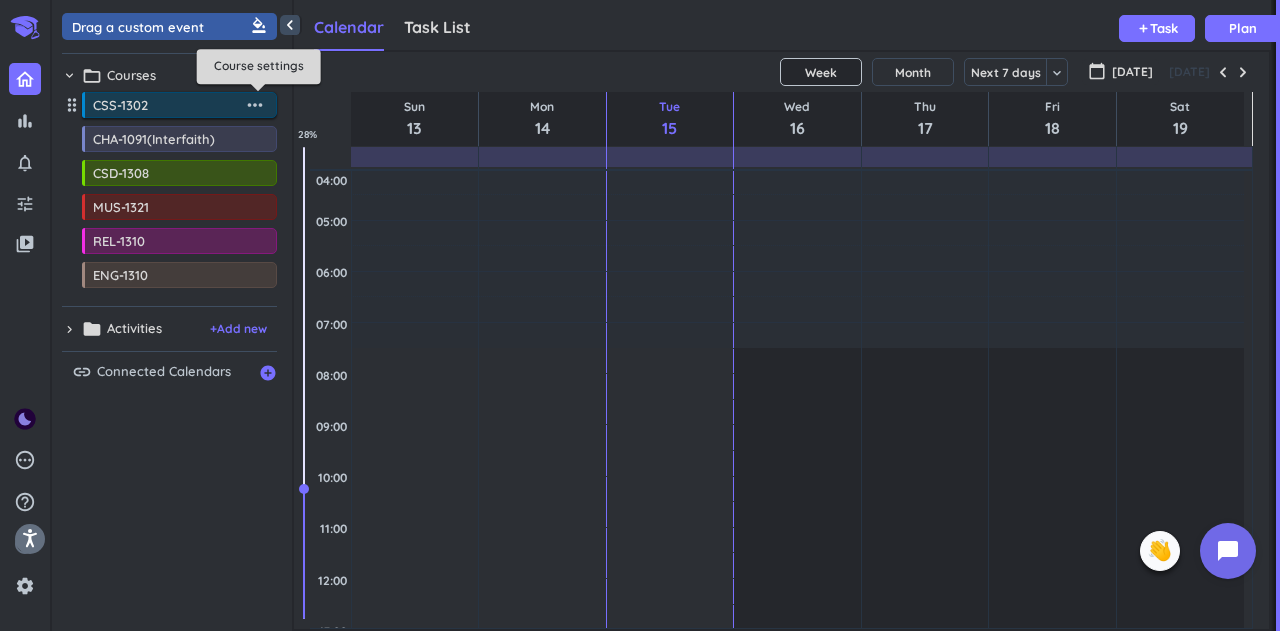 click on "more_horiz" at bounding box center (255, 105) 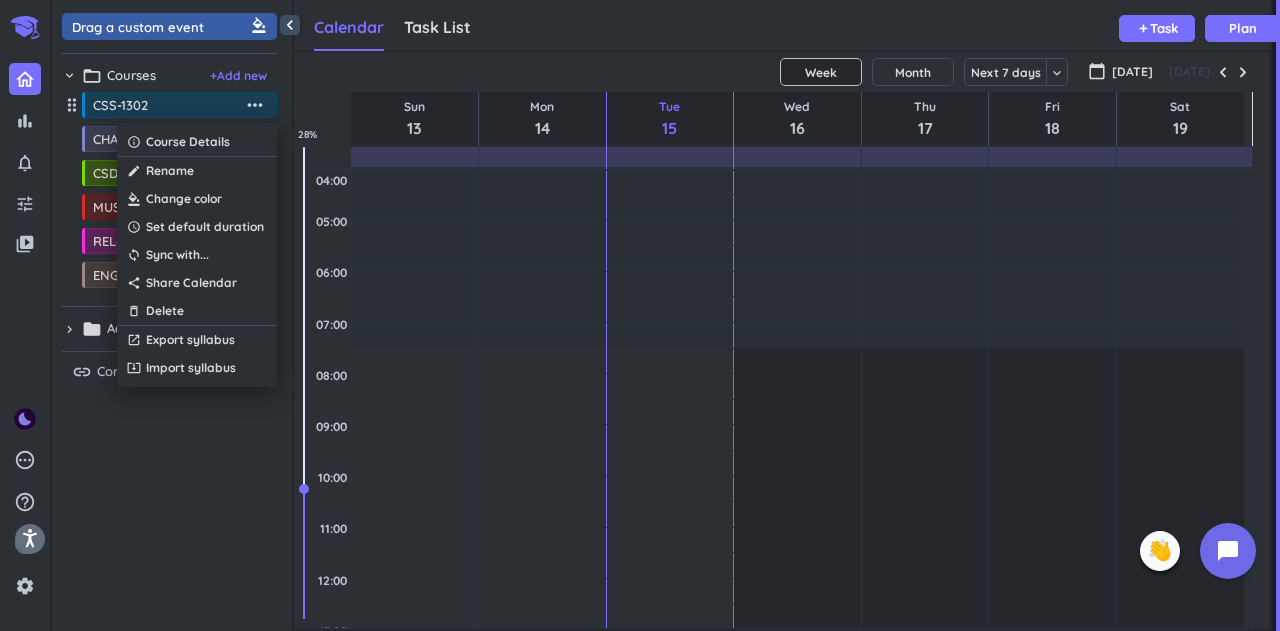 click at bounding box center (640, 315) 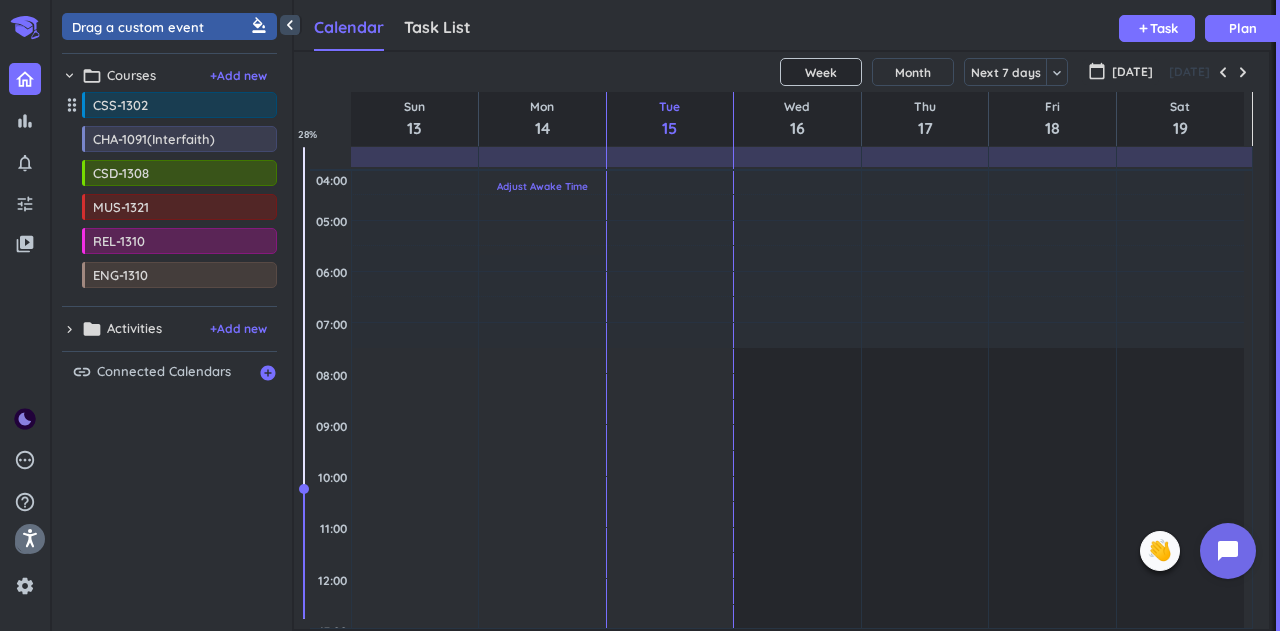 scroll, scrollTop: 0, scrollLeft: 0, axis: both 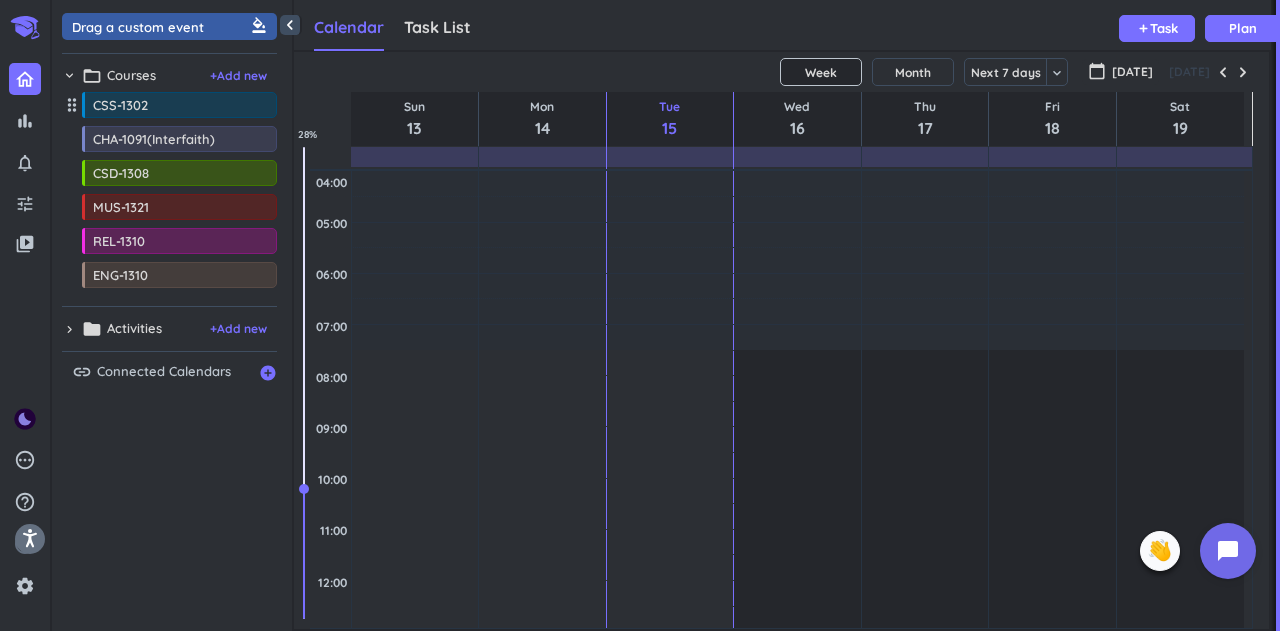 click on "chevron_right" at bounding box center (69, 329) 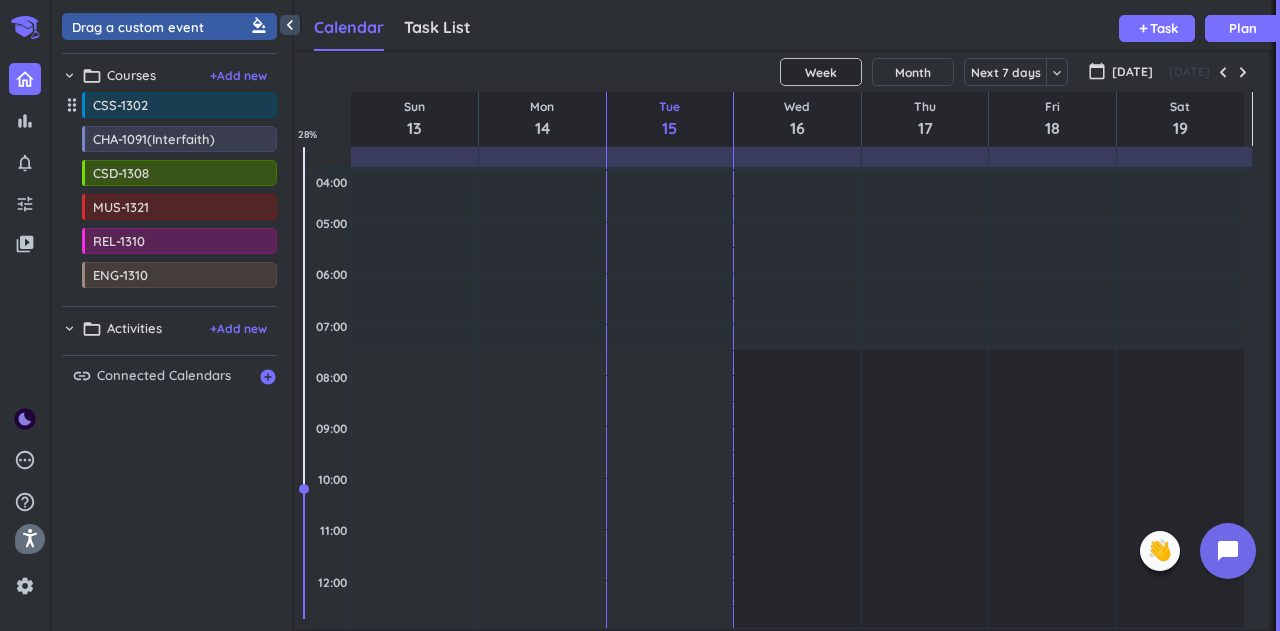 click on "chevron_right" at bounding box center (69, 328) 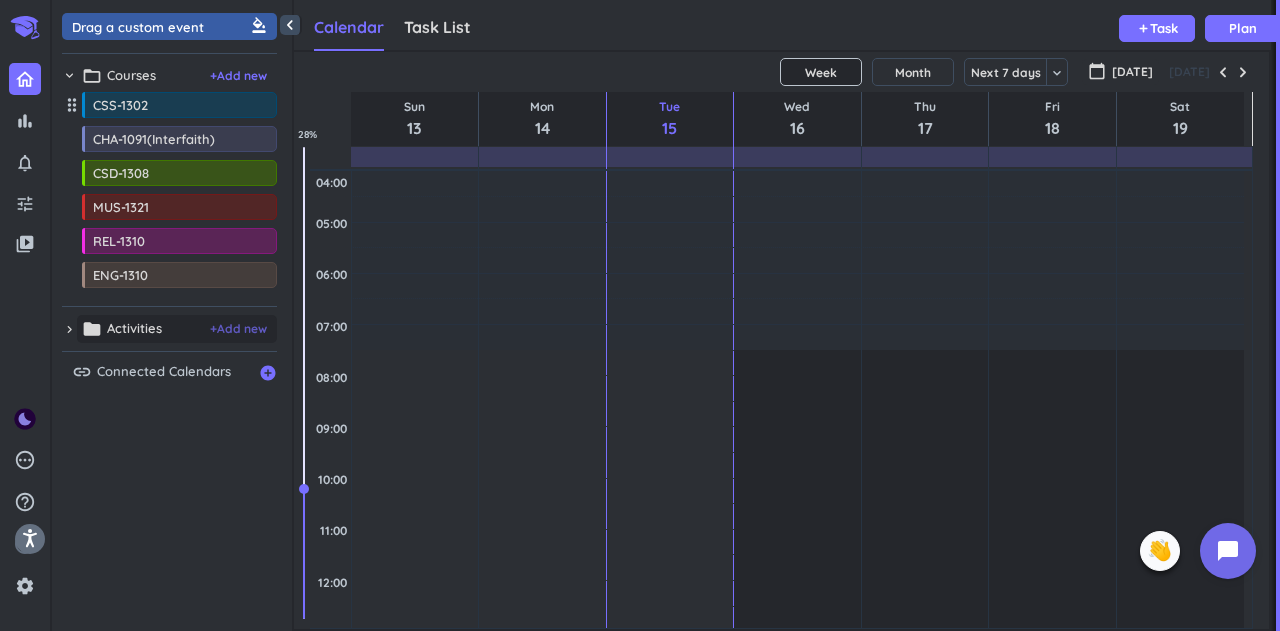 click on "+  Add new" at bounding box center (238, 329) 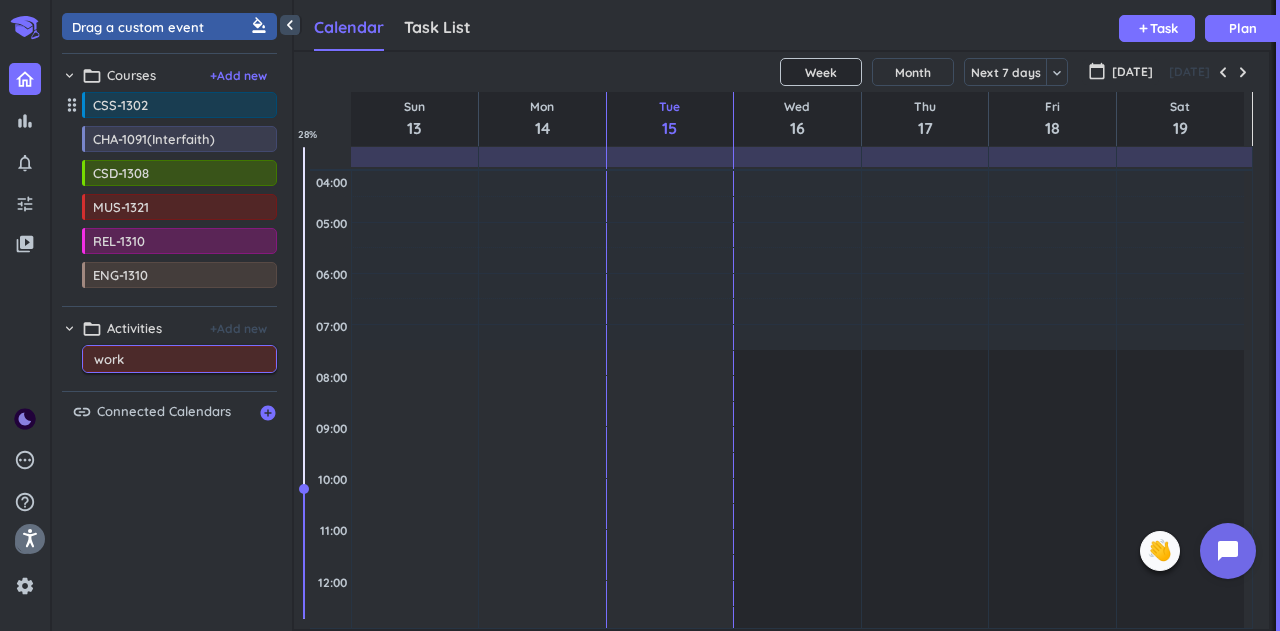 type on "work" 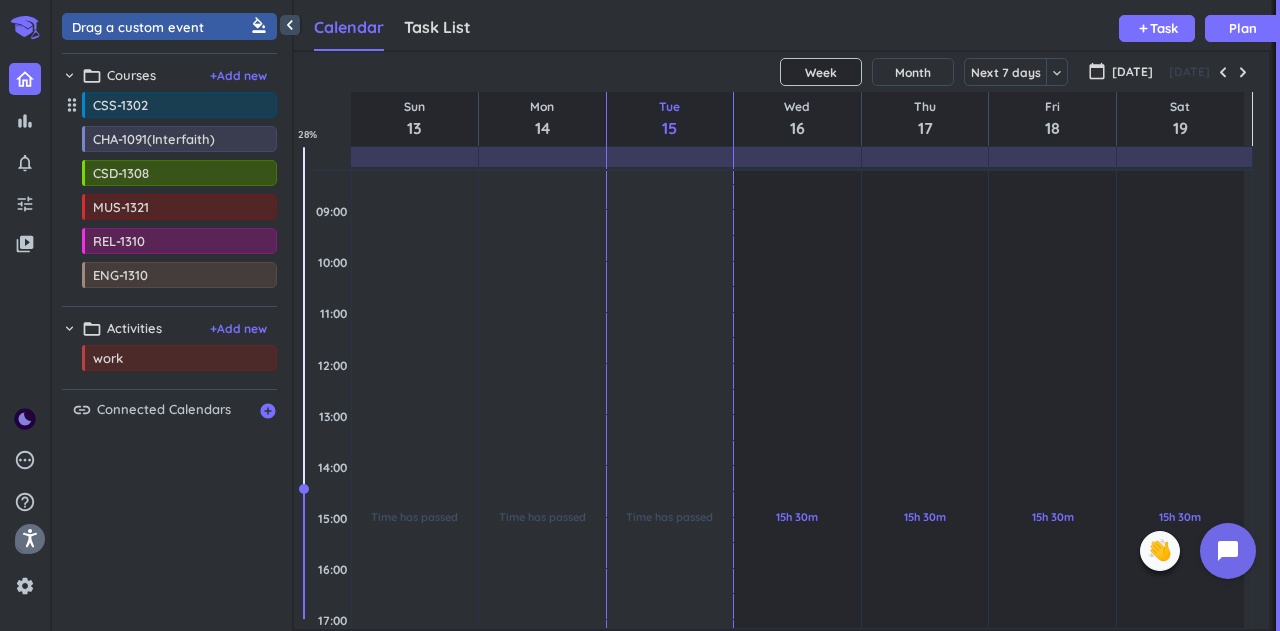 scroll, scrollTop: 218, scrollLeft: 0, axis: vertical 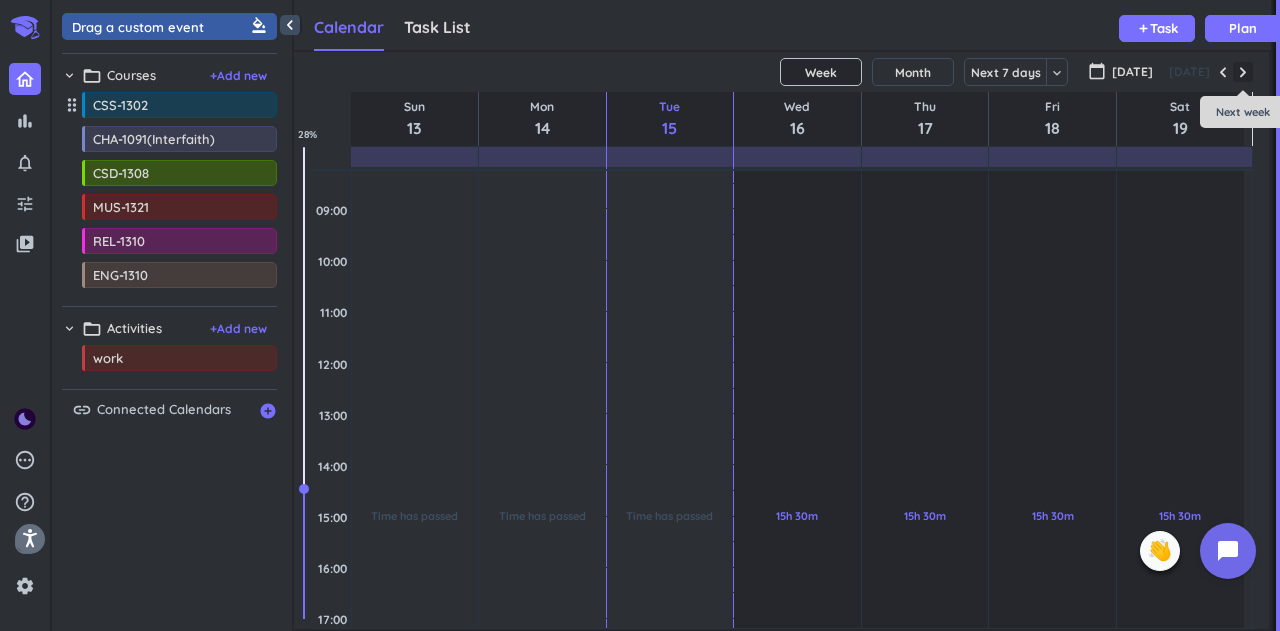 click at bounding box center [1243, 72] 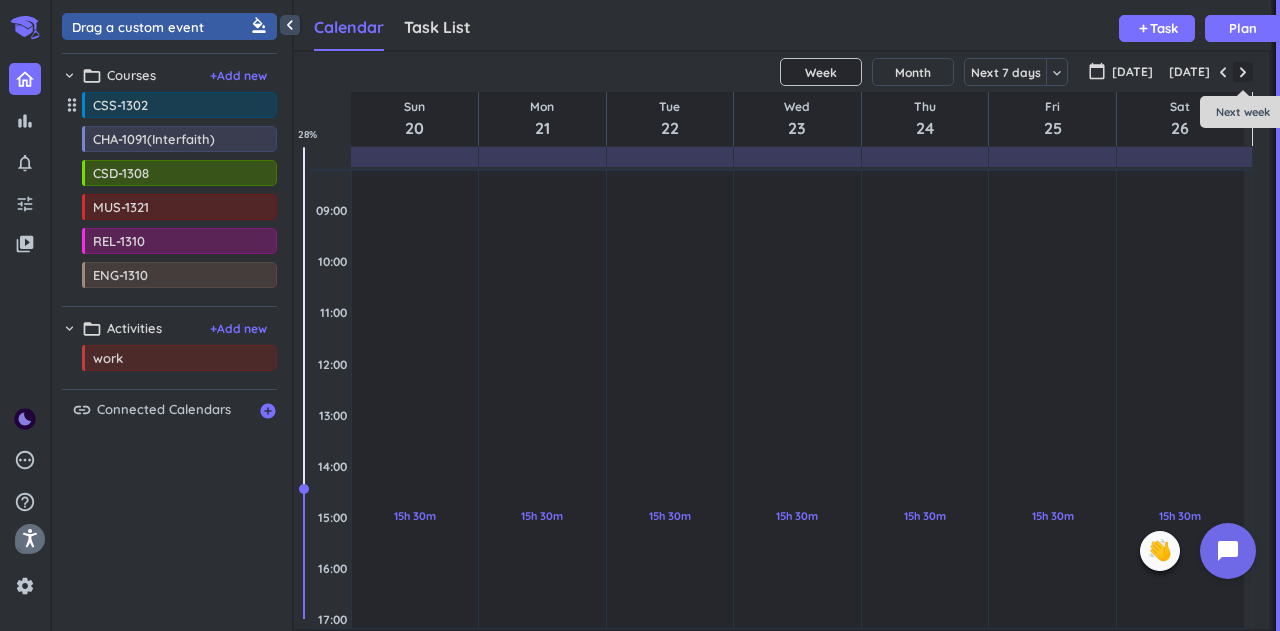 click at bounding box center (1243, 72) 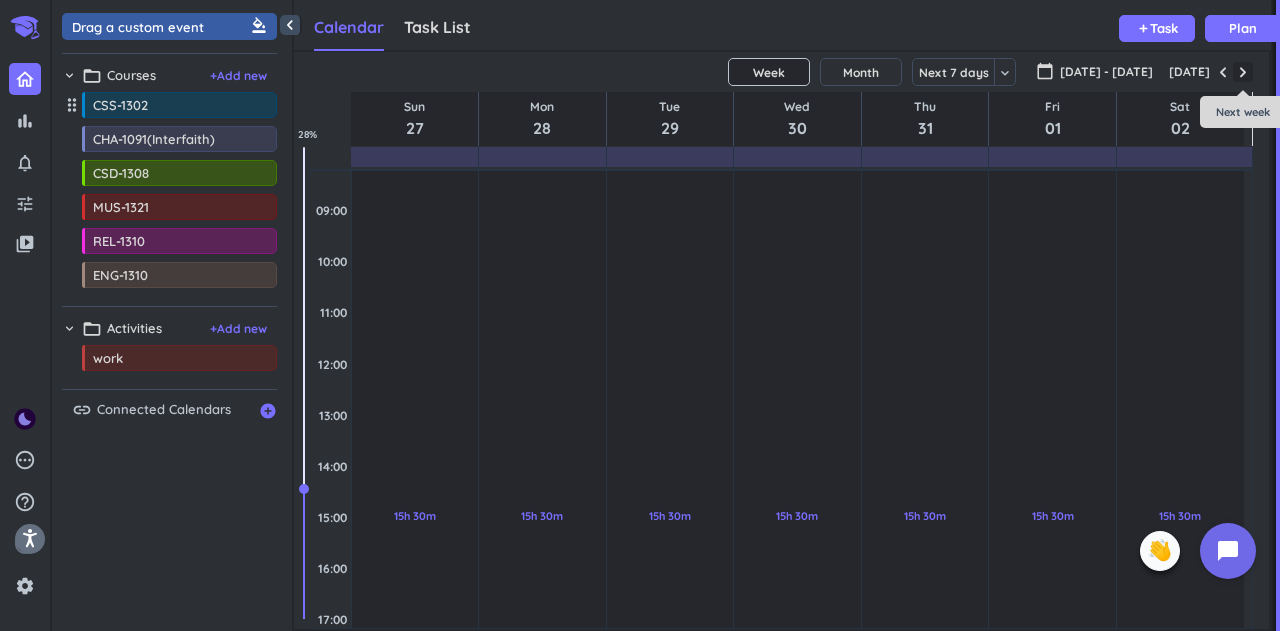 click at bounding box center [1243, 72] 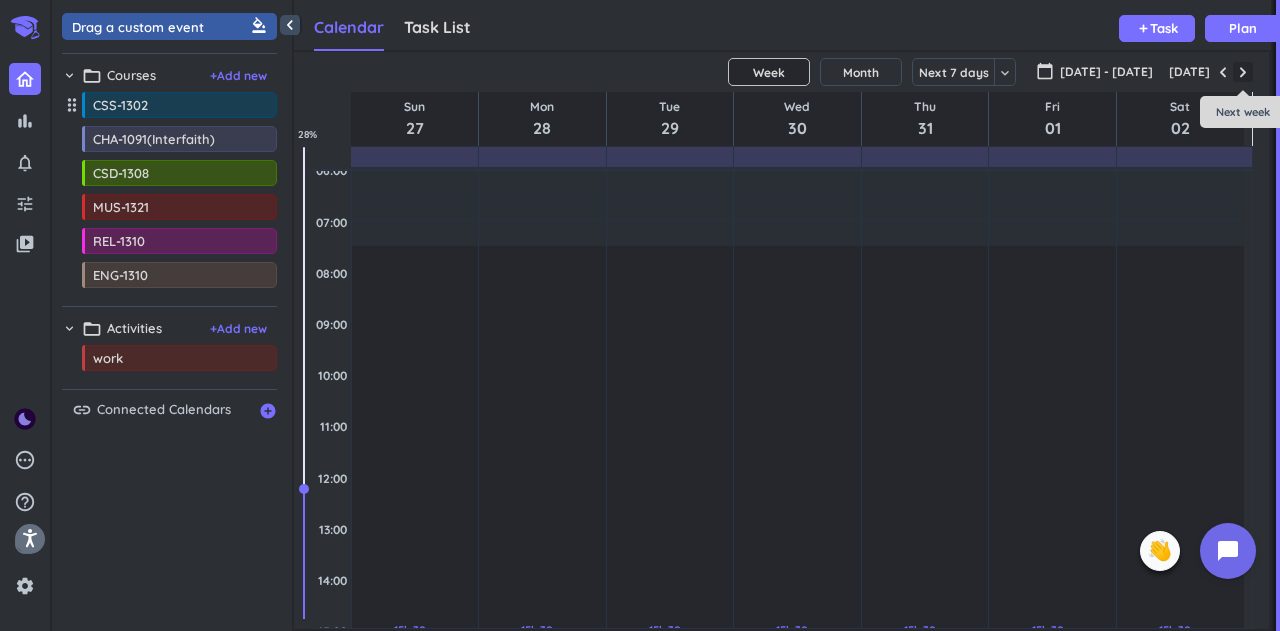 click at bounding box center (1243, 72) 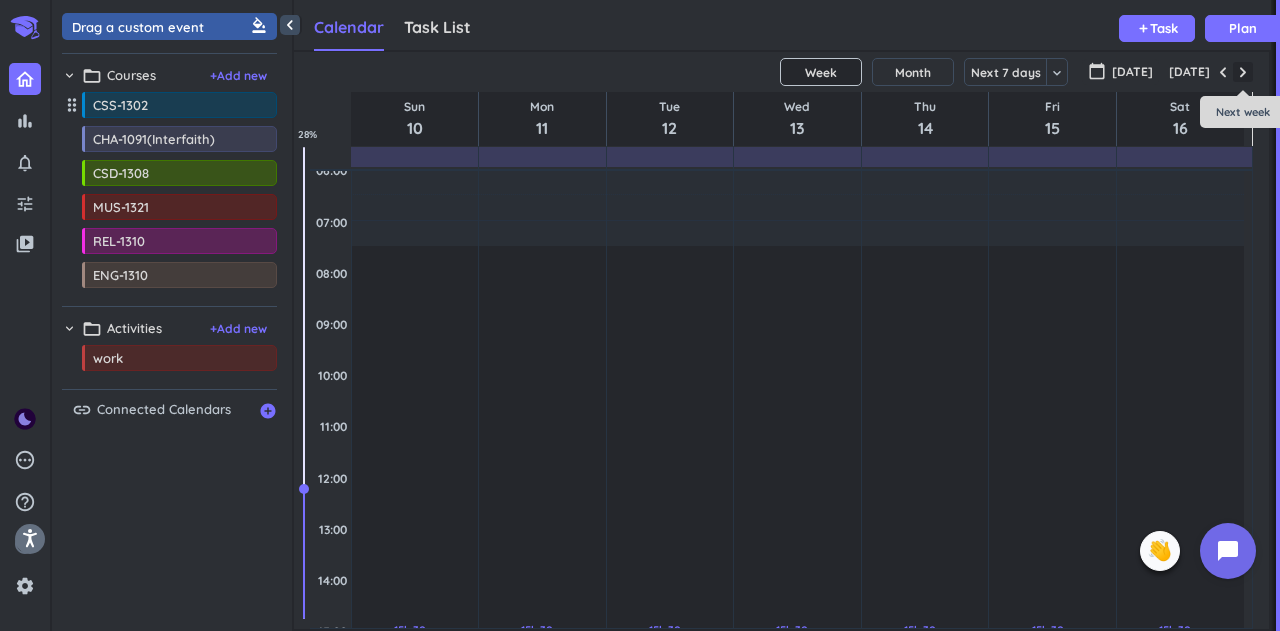 click at bounding box center (1243, 72) 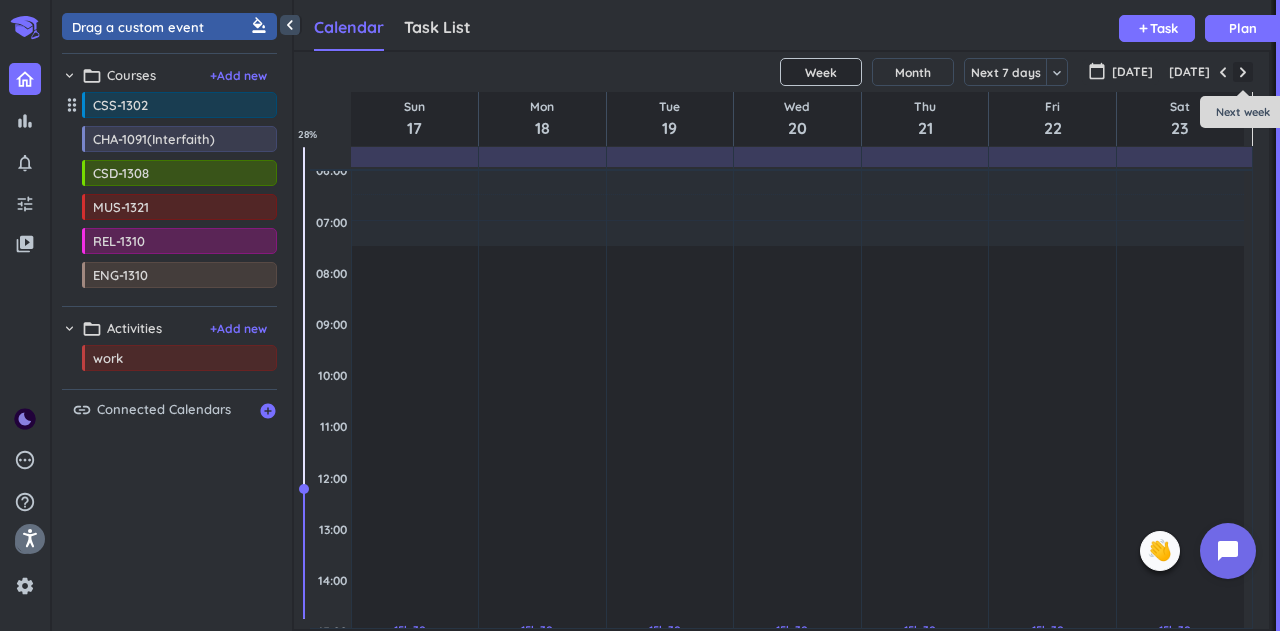 click at bounding box center (1243, 72) 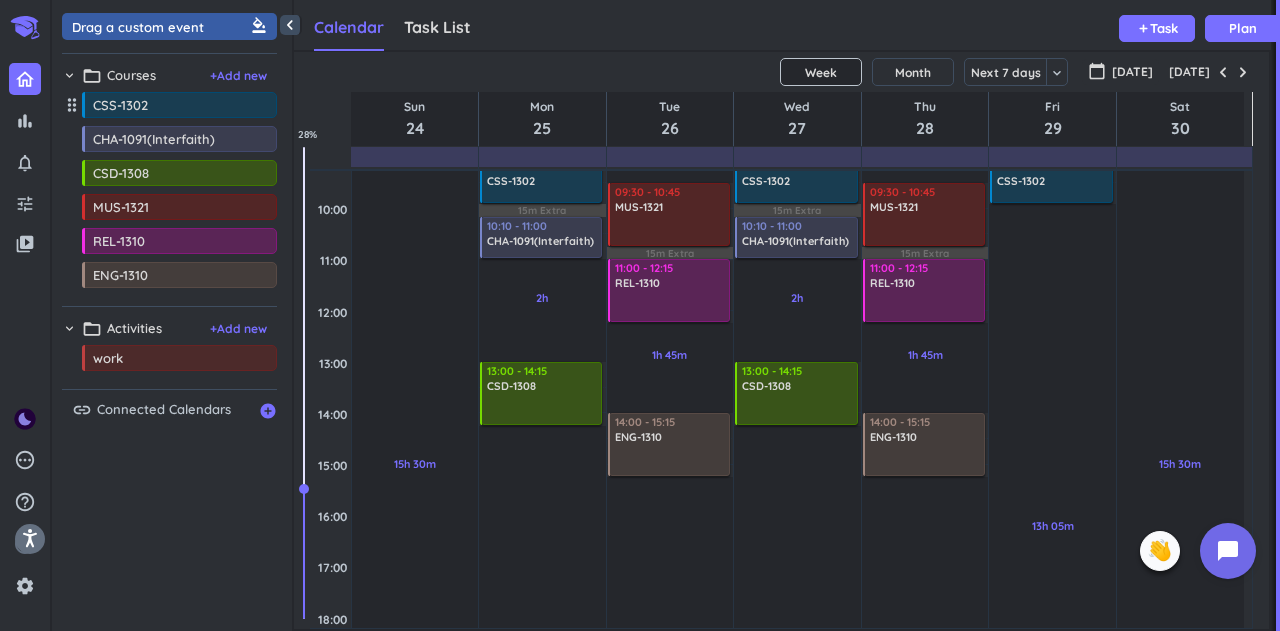 scroll, scrollTop: 354, scrollLeft: 0, axis: vertical 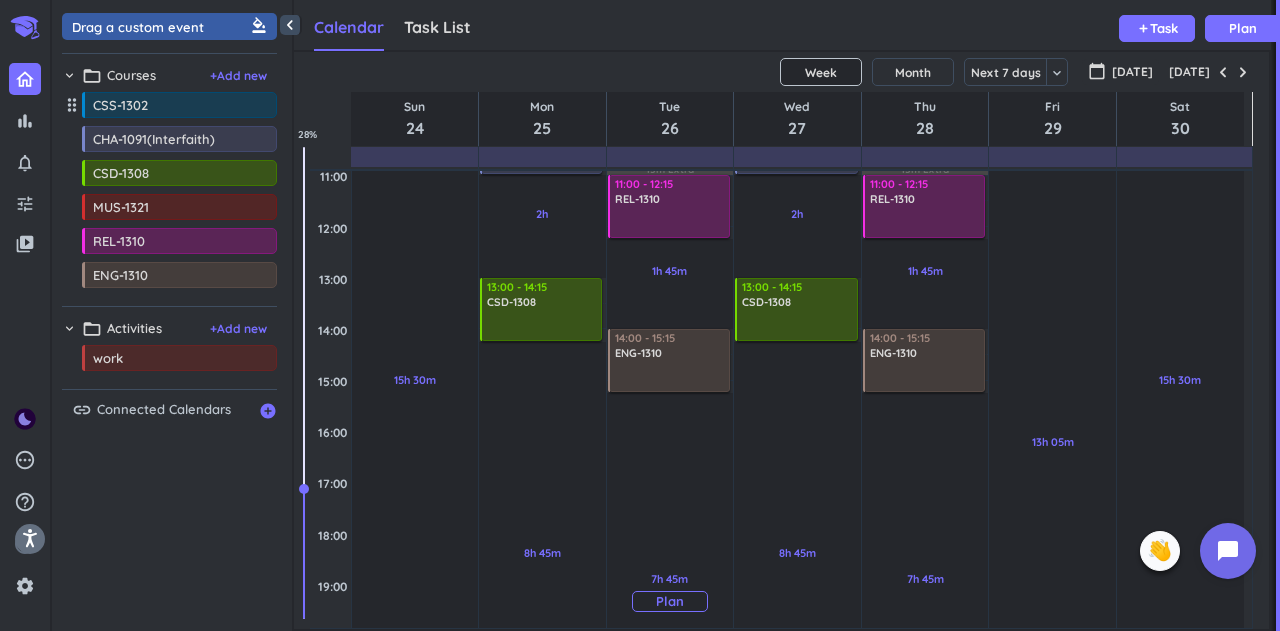 click on "Plan" at bounding box center [670, 601] 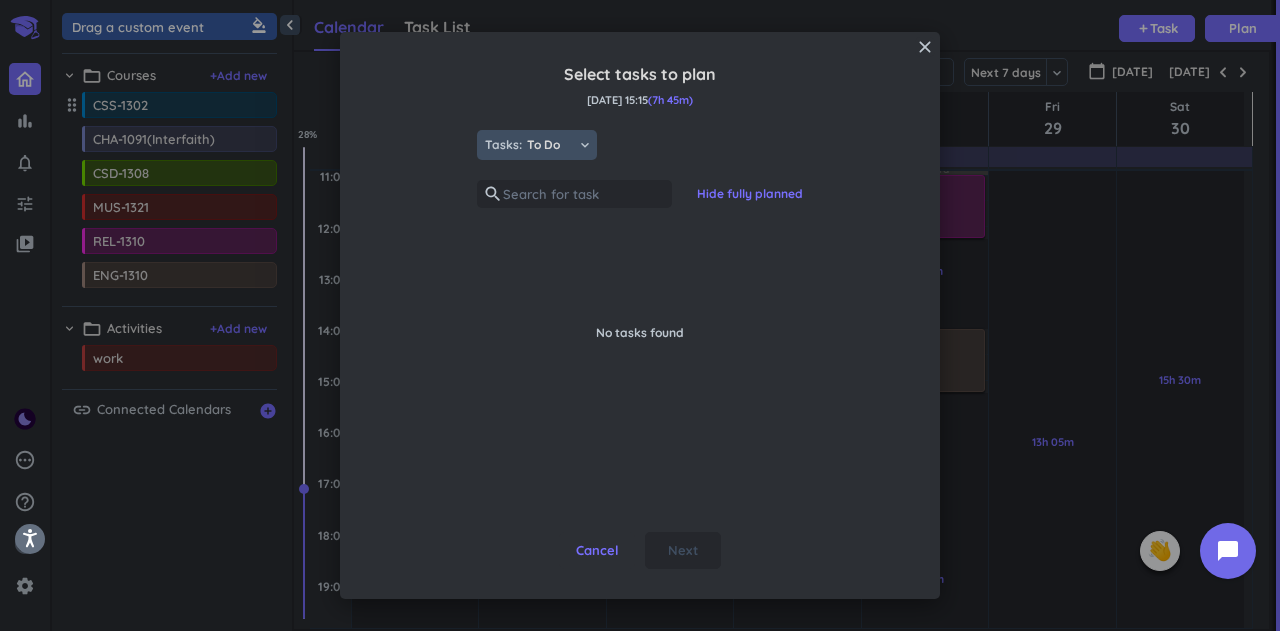 click on "keyboard_arrow_down" at bounding box center [585, 145] 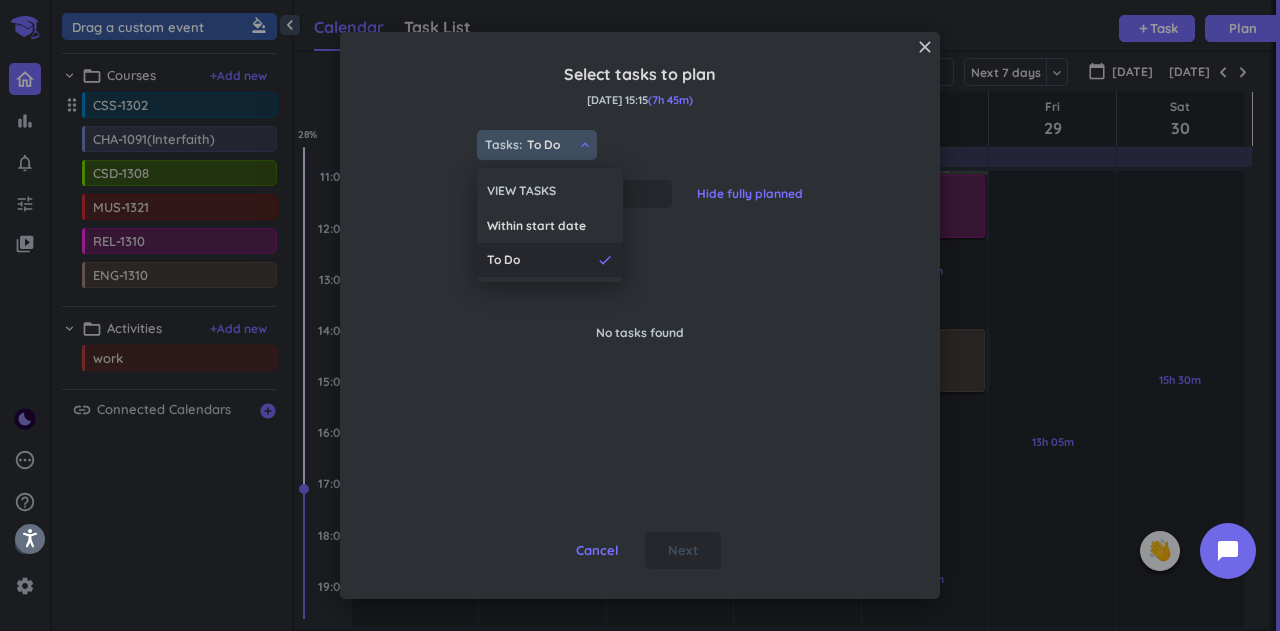 click on "To Do done" at bounding box center (550, 260) 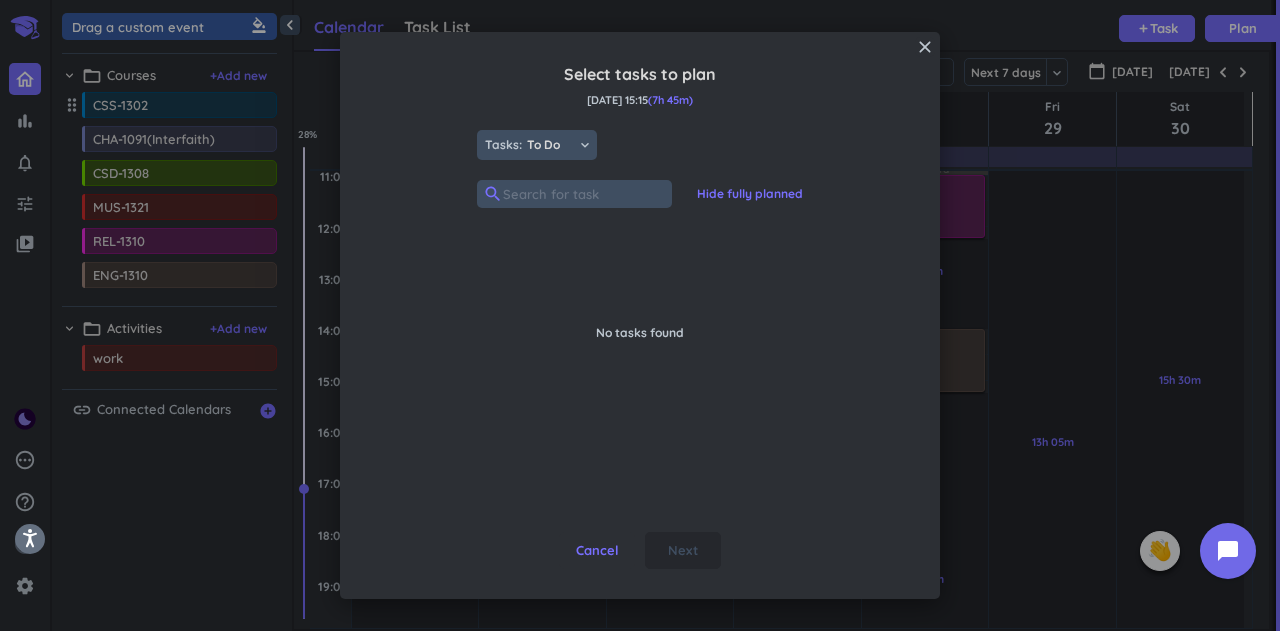 click at bounding box center [574, 194] 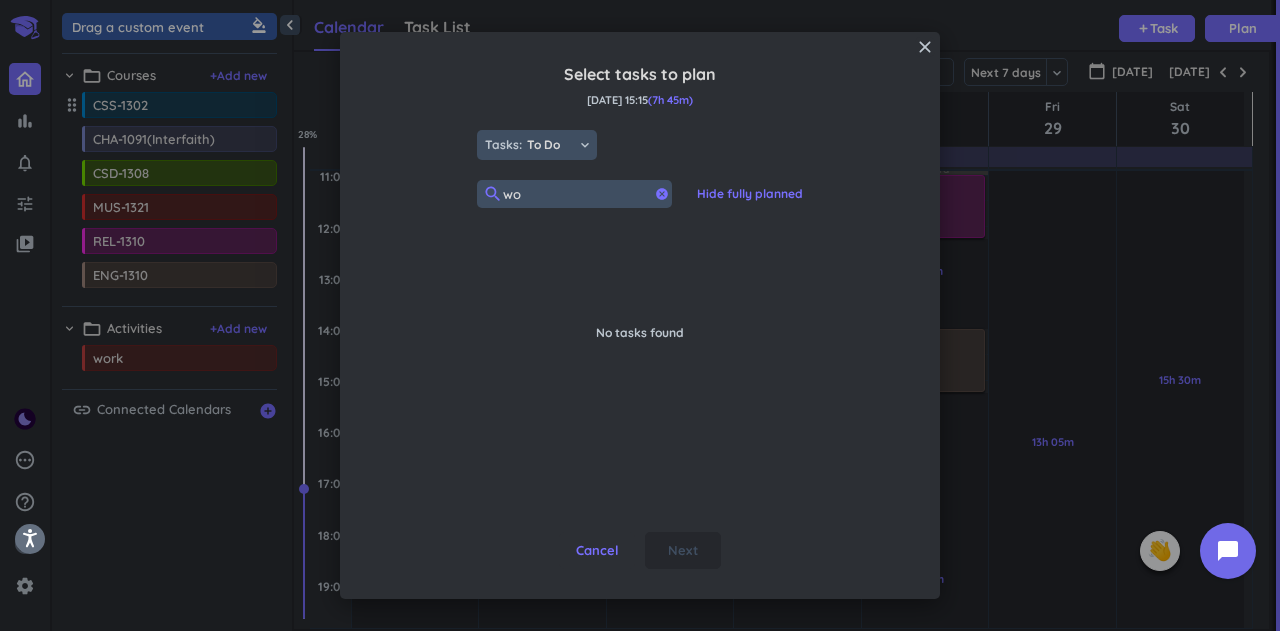 type on "w" 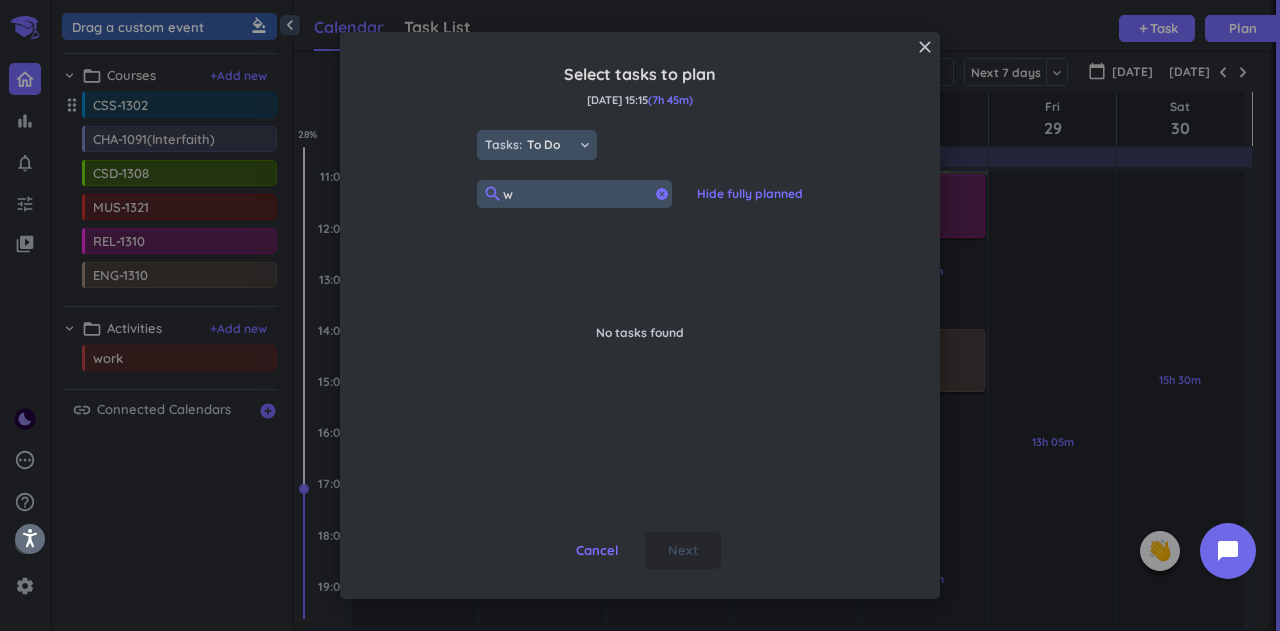 type 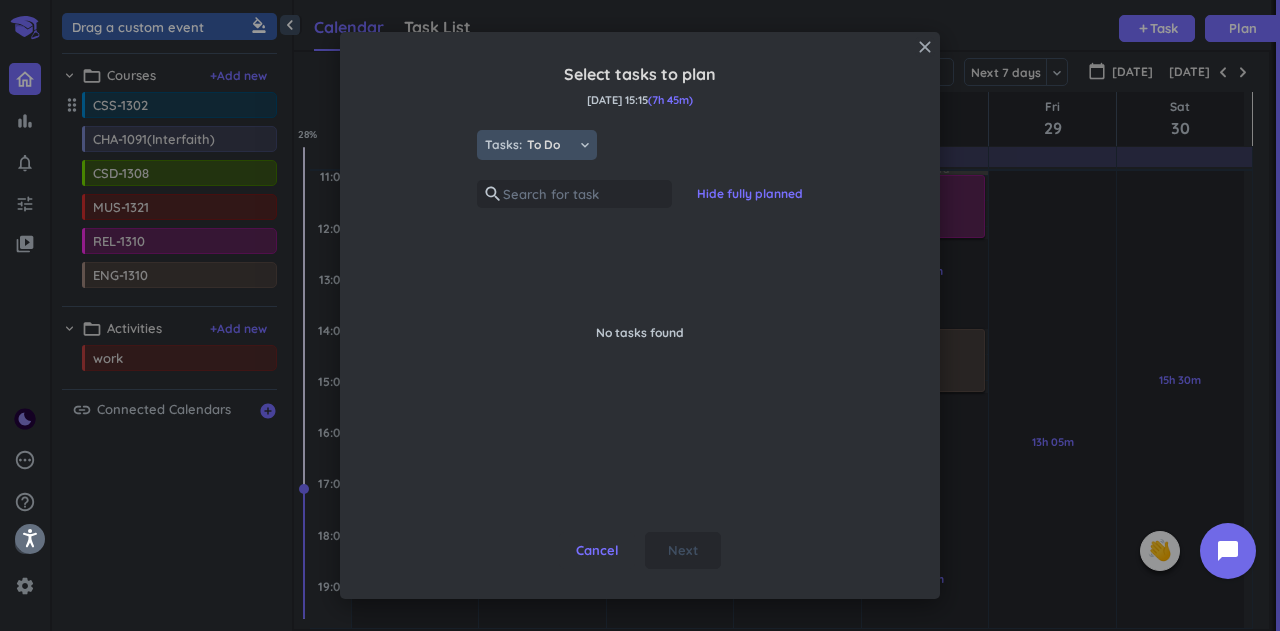 click on "close" at bounding box center (925, 47) 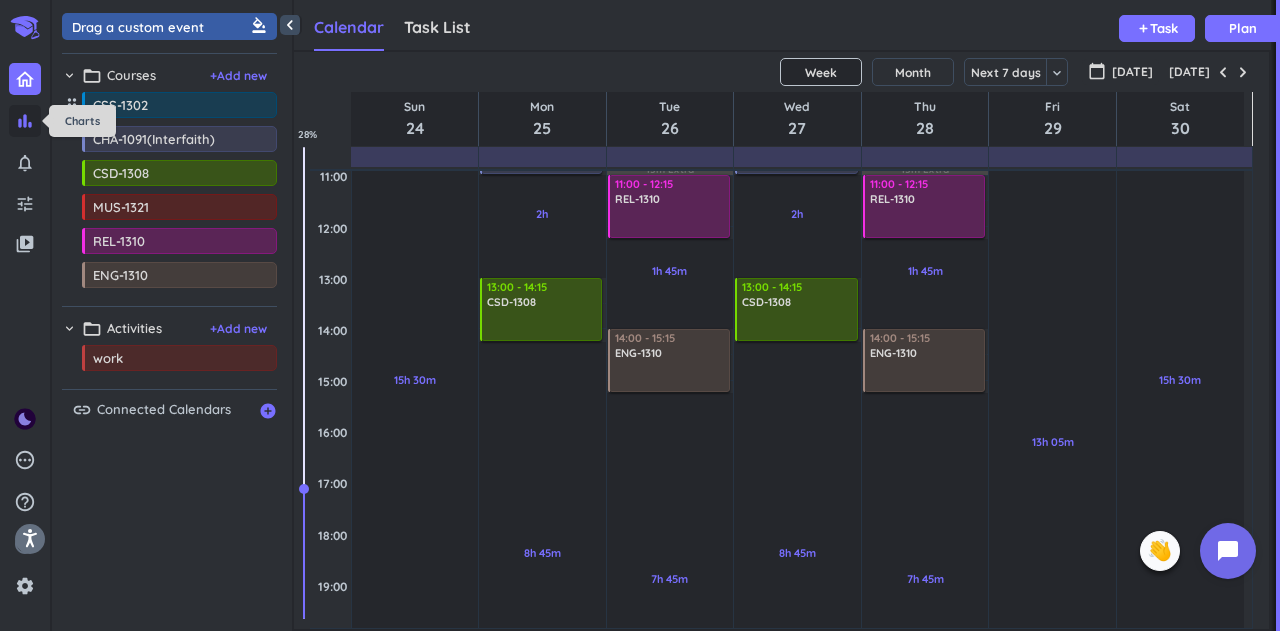 click on "bar_chart" at bounding box center [25, 121] 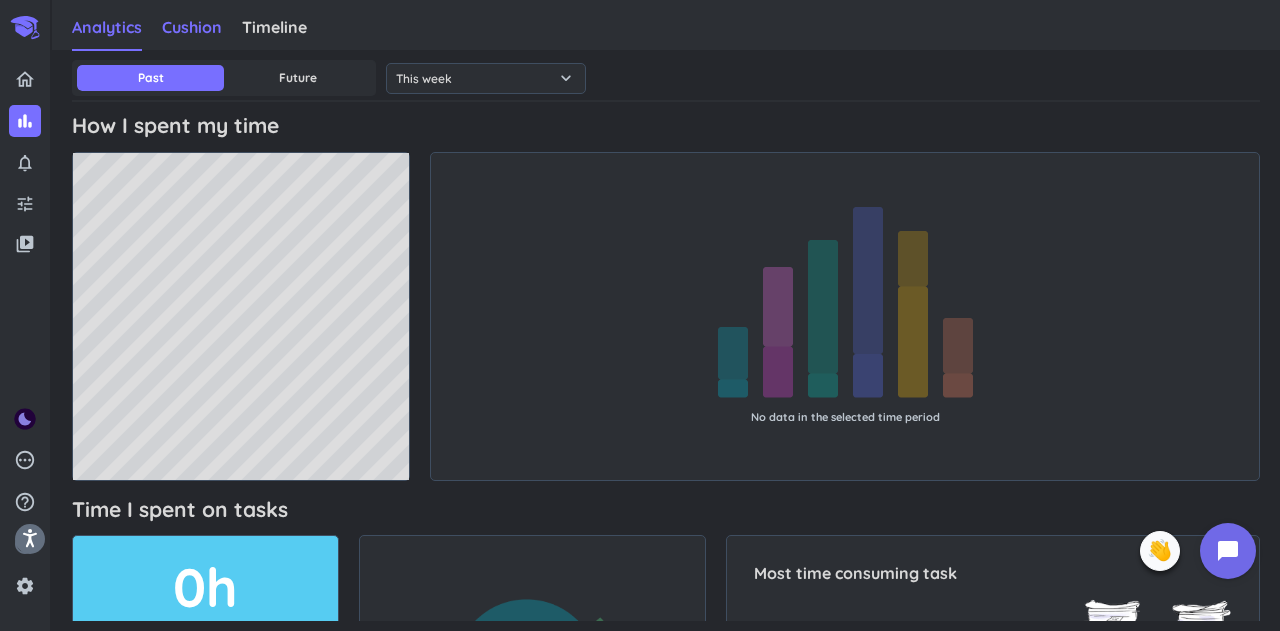 click on "Cushion" at bounding box center [192, 27] 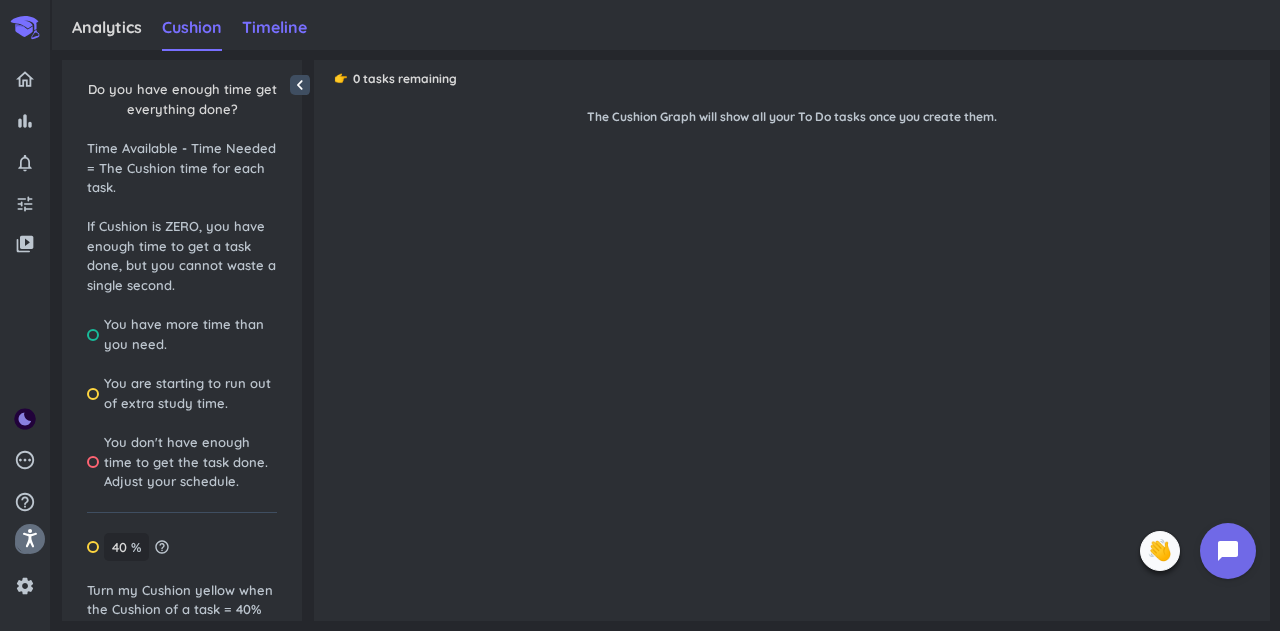 click on "Timeline" at bounding box center (274, 27) 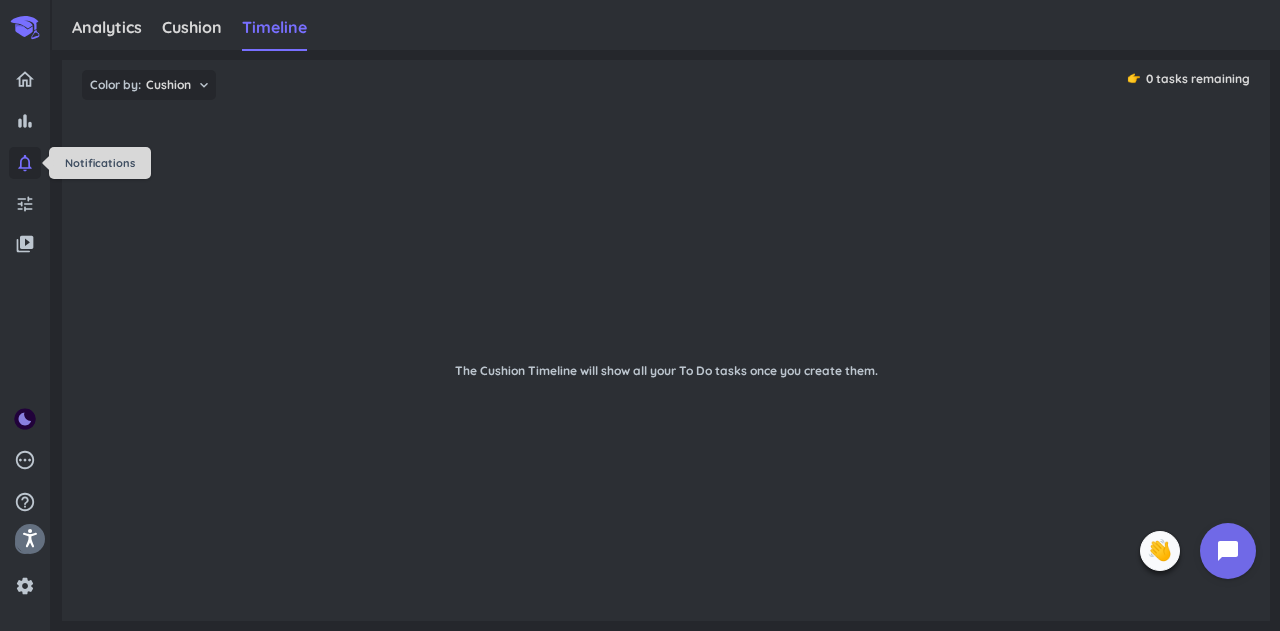 click on "notifications_none" at bounding box center (25, 163) 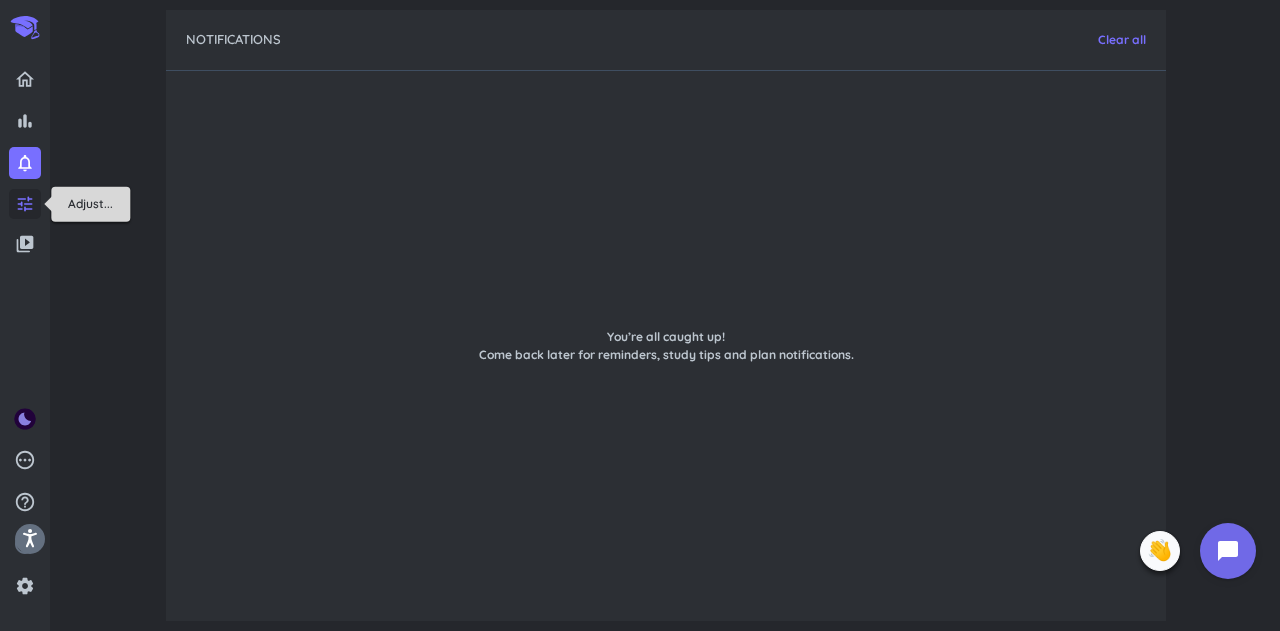 click on "tune" at bounding box center [25, 204] 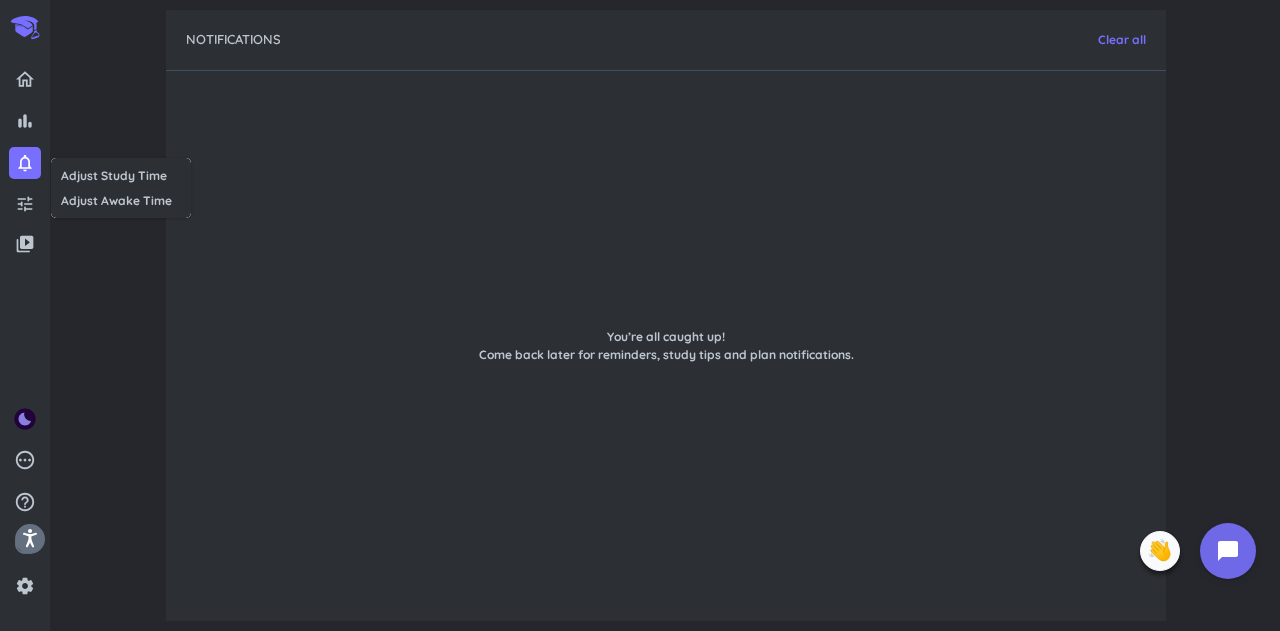 click at bounding box center [640, 315] 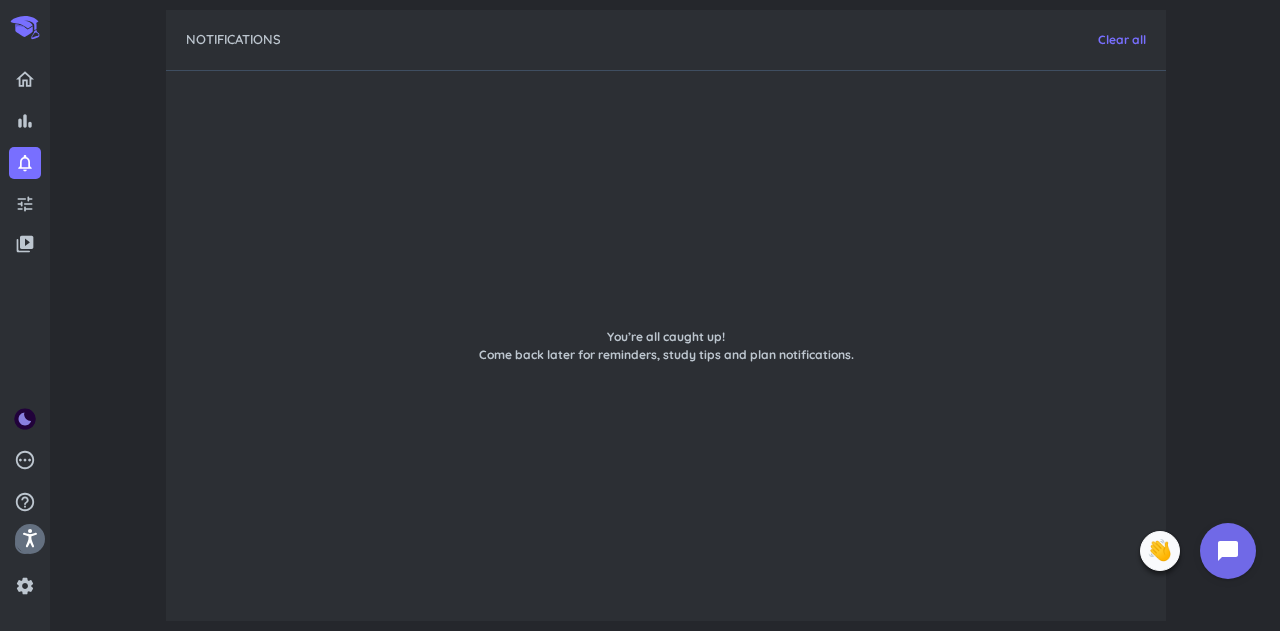 click on "tune" at bounding box center (25, 204) 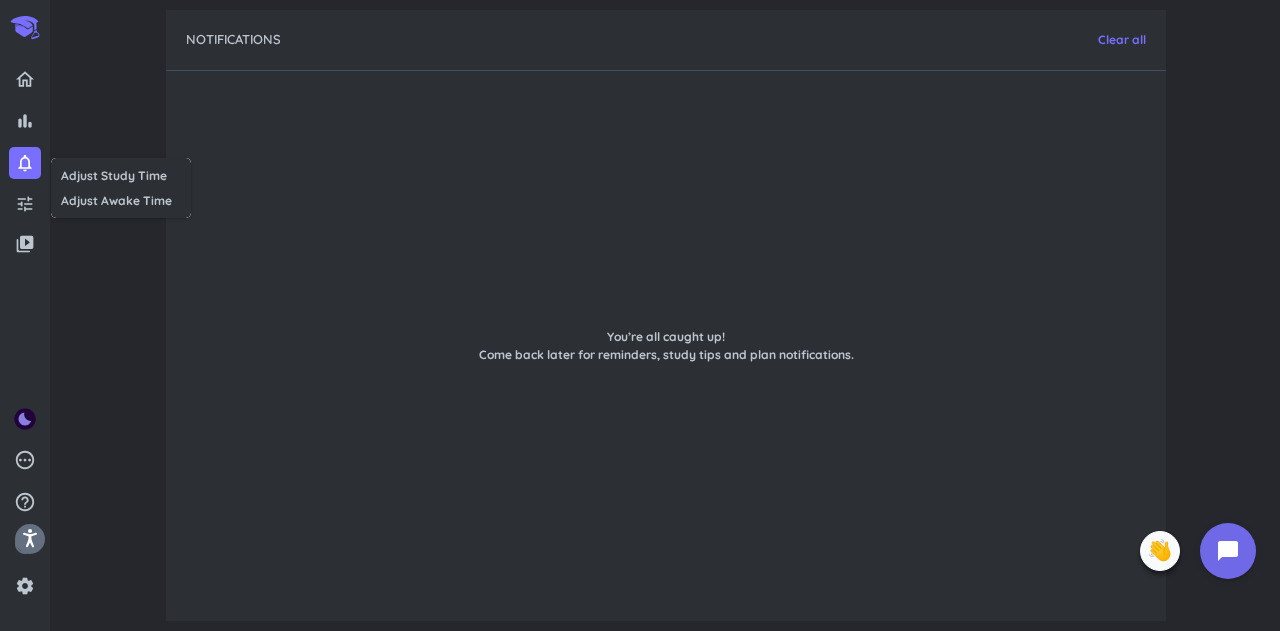 click at bounding box center [640, 315] 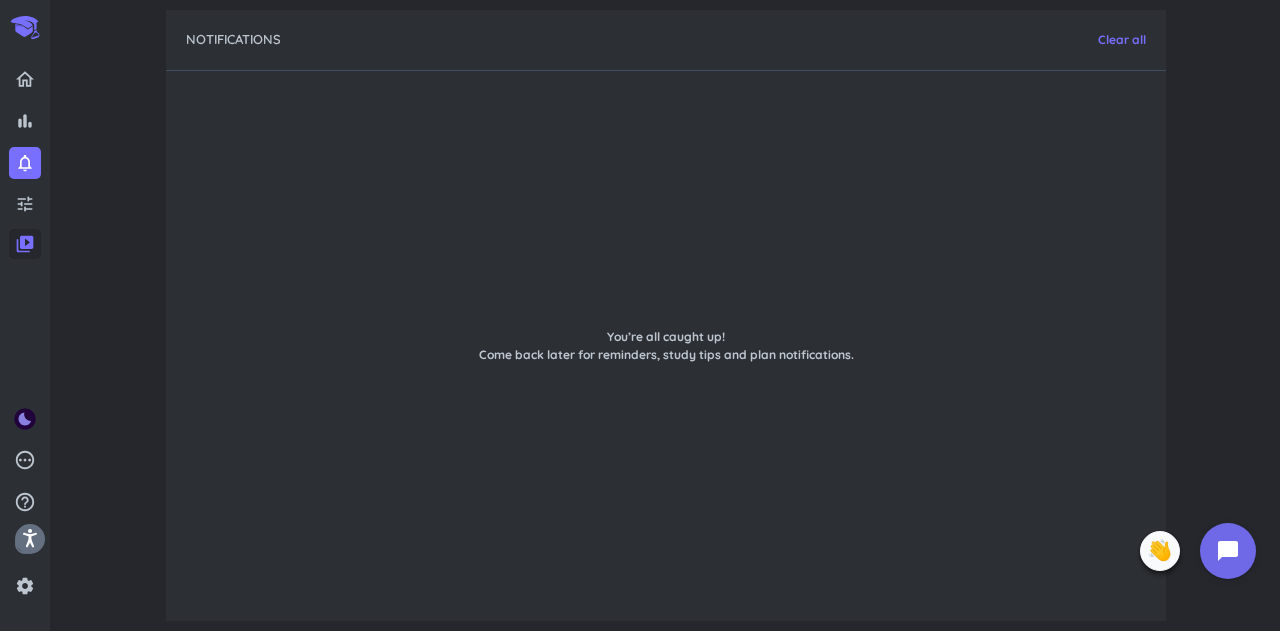 click on "video_library" at bounding box center (25, 244) 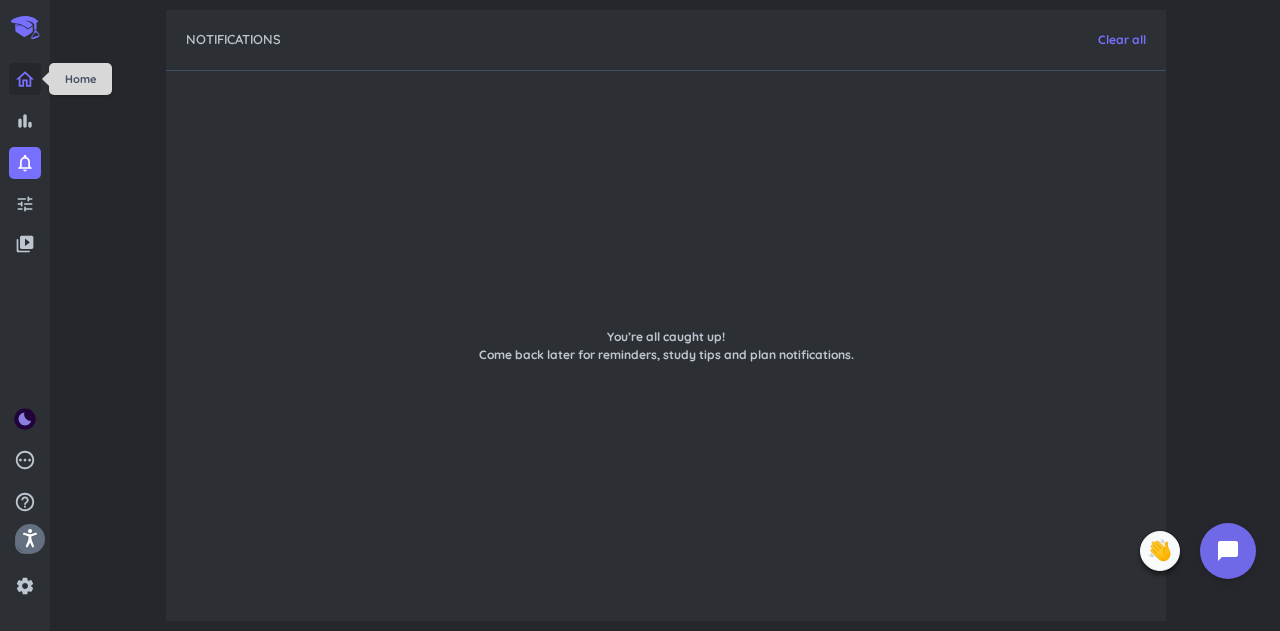 click at bounding box center (25, 79) 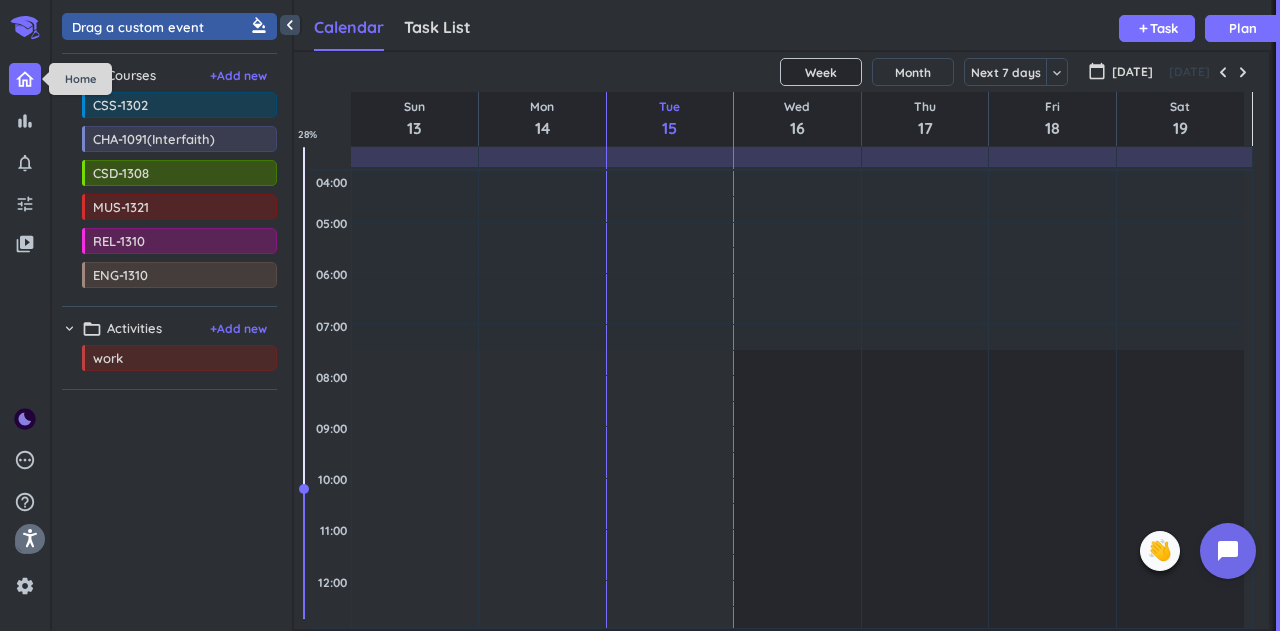 scroll, scrollTop: 9, scrollLeft: 8, axis: both 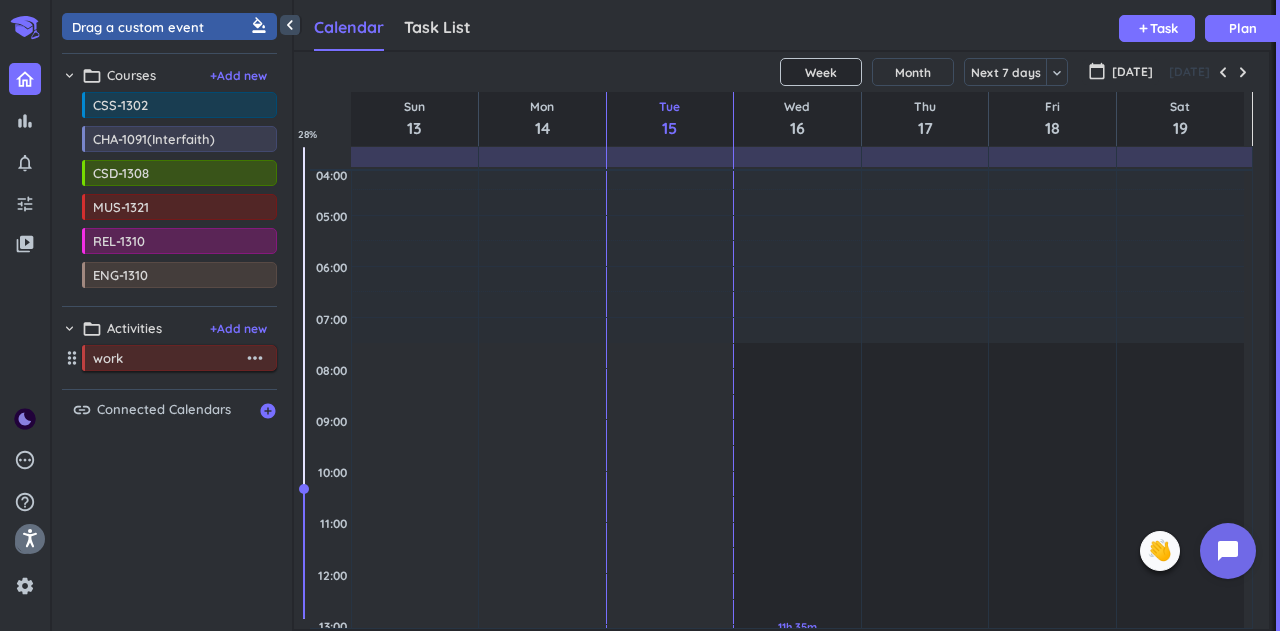 click on "more_horiz" at bounding box center [255, 358] 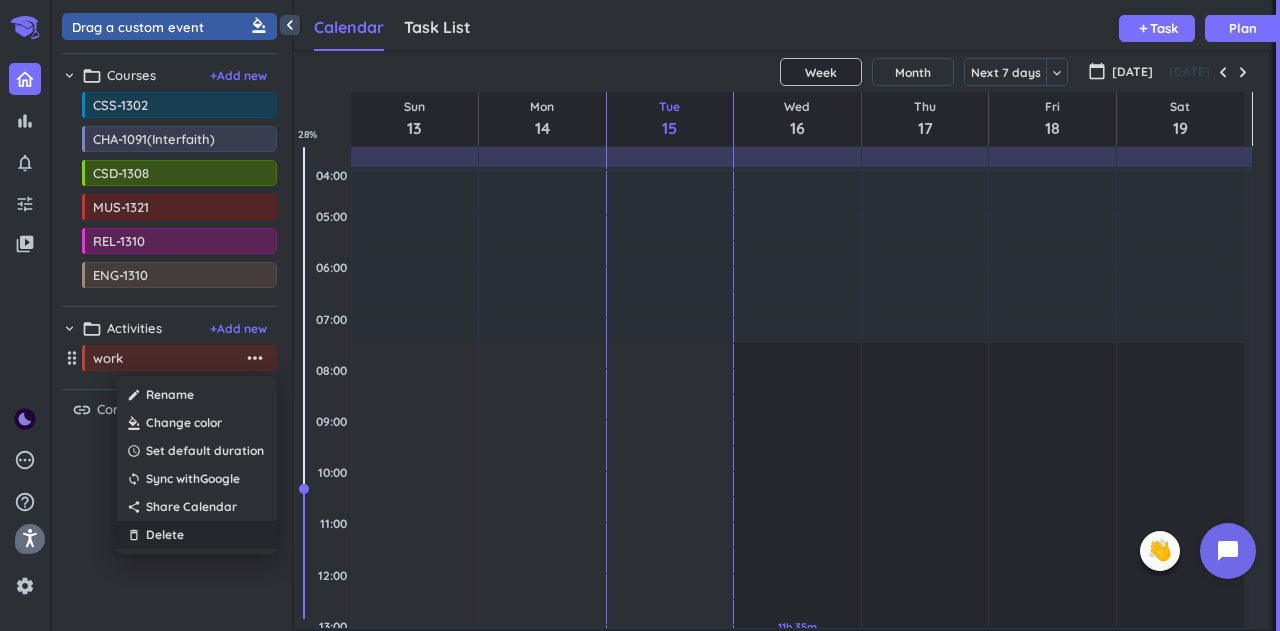 click on "Delete" at bounding box center (165, 535) 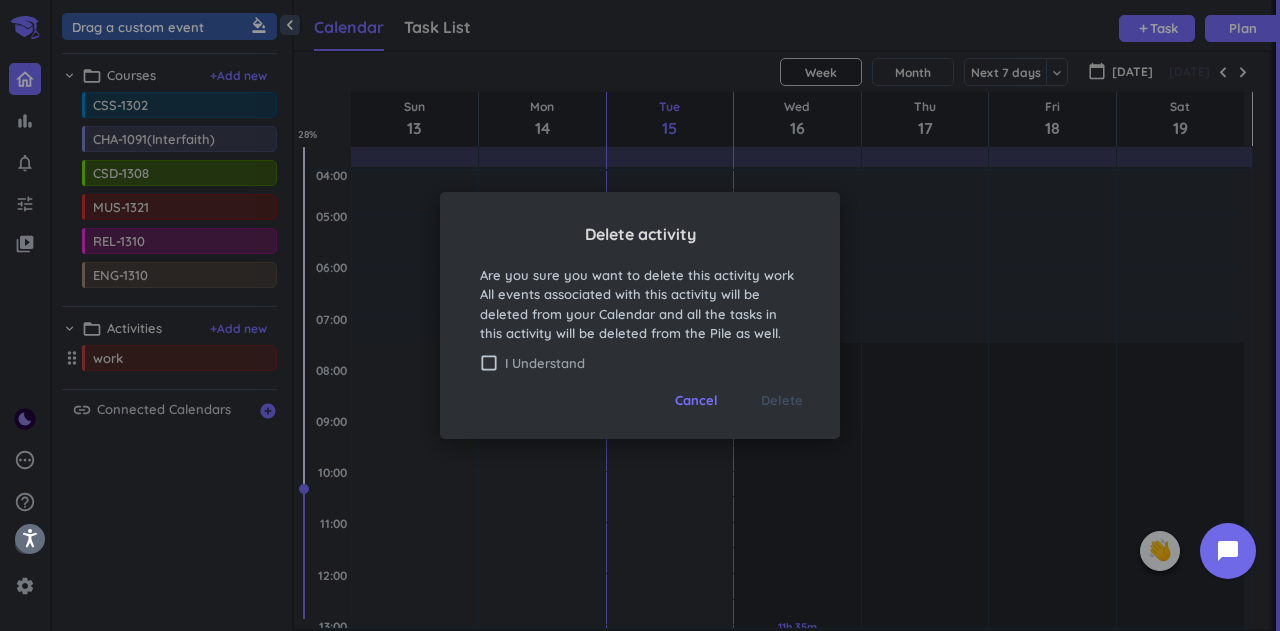 click on "I Understand" at bounding box center [652, 363] 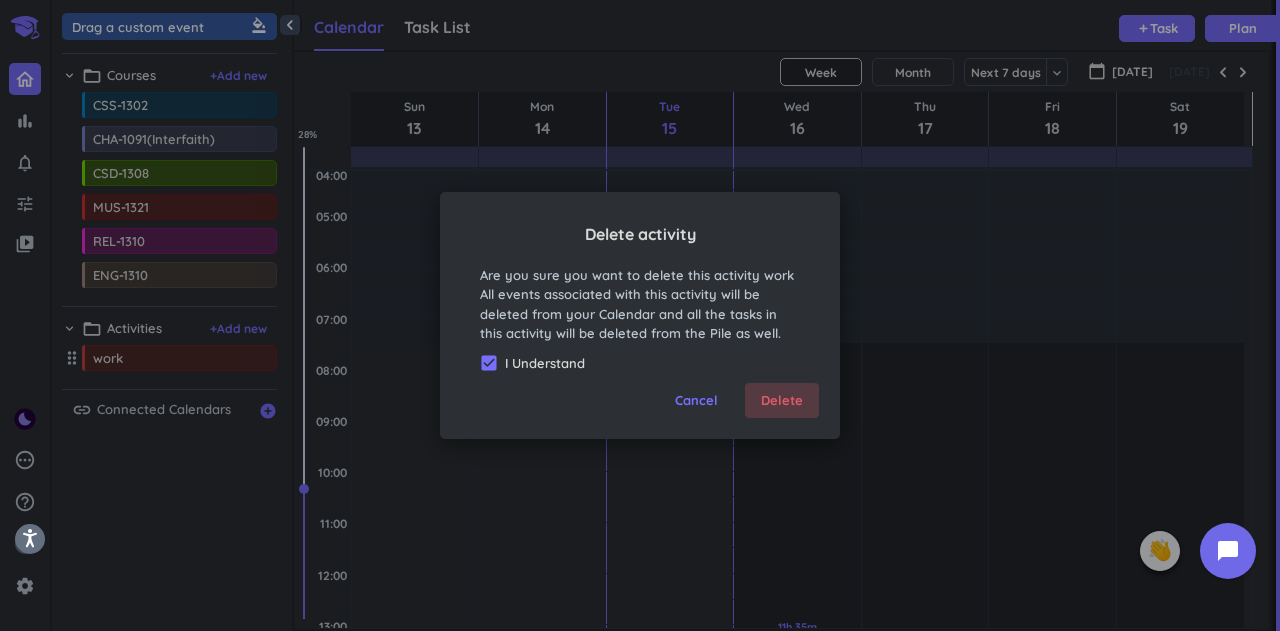click on "Delete" at bounding box center [782, 401] 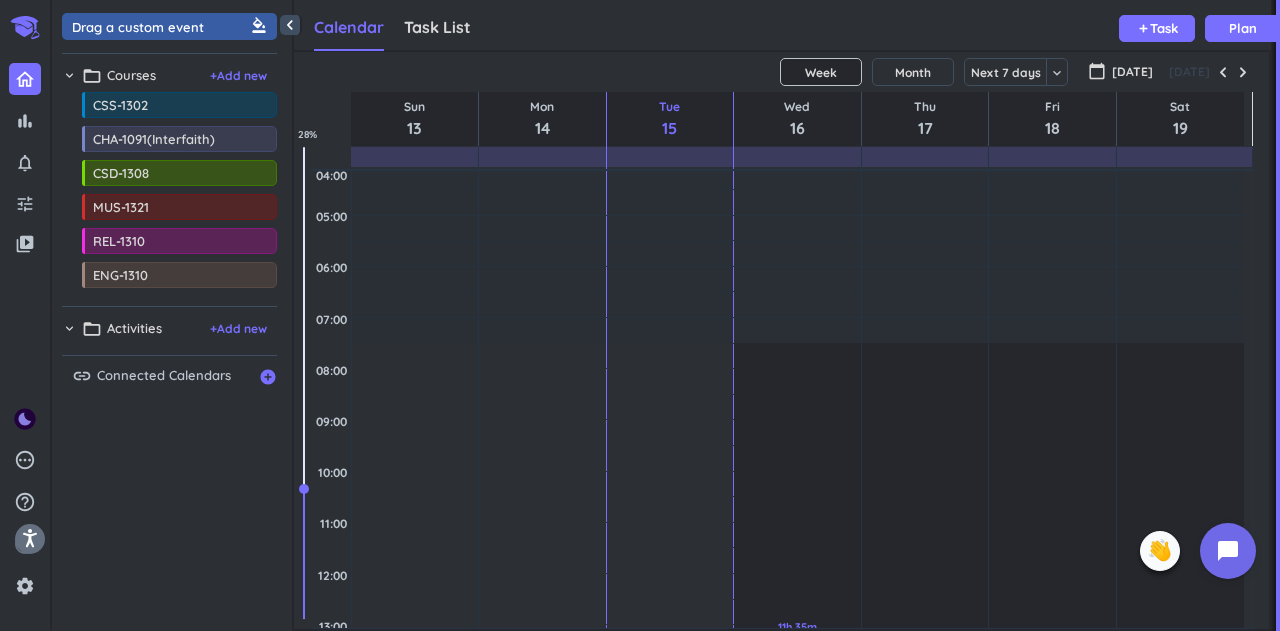 click on "Drag a custom event format_color_fill chevron_right folder_open Courses   +  Add new drag_indicator CSS-1302 more_horiz drag_indicator CHA-1091(Interfaith) more_horiz drag_indicator CSD-1308 more_horiz drag_indicator MUS-1321 more_horiz drag_indicator REL-1310 more_horiz drag_indicator ENG-1310 more_horiz chevron_right folder_open Activities   +  Add new link Connected Calendars add_circle" at bounding box center (172, 320) 